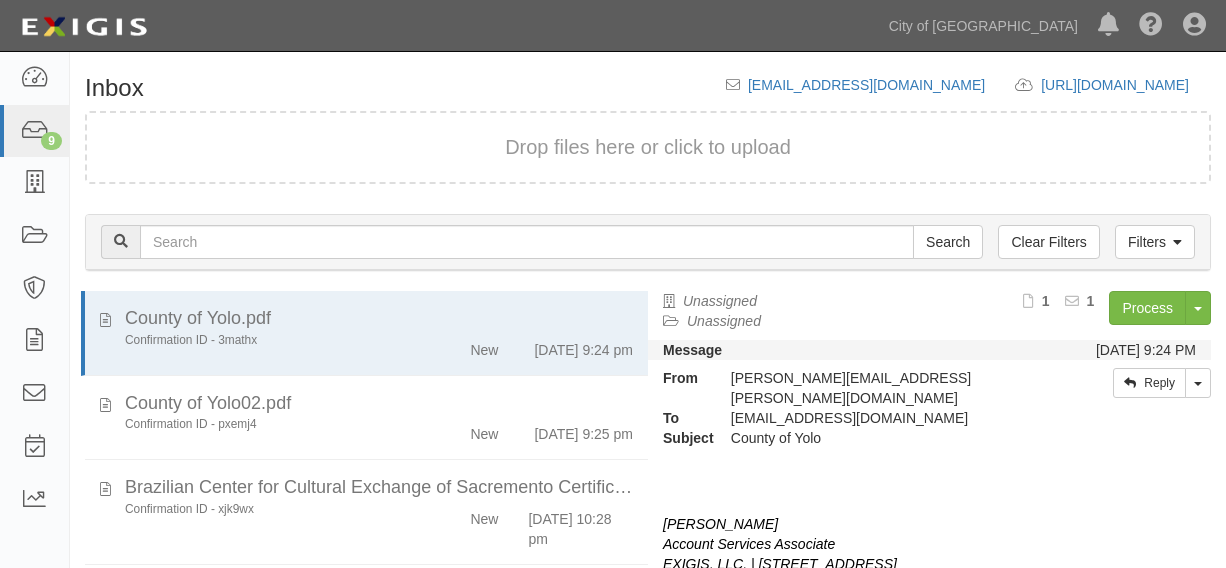 scroll, scrollTop: 0, scrollLeft: 0, axis: both 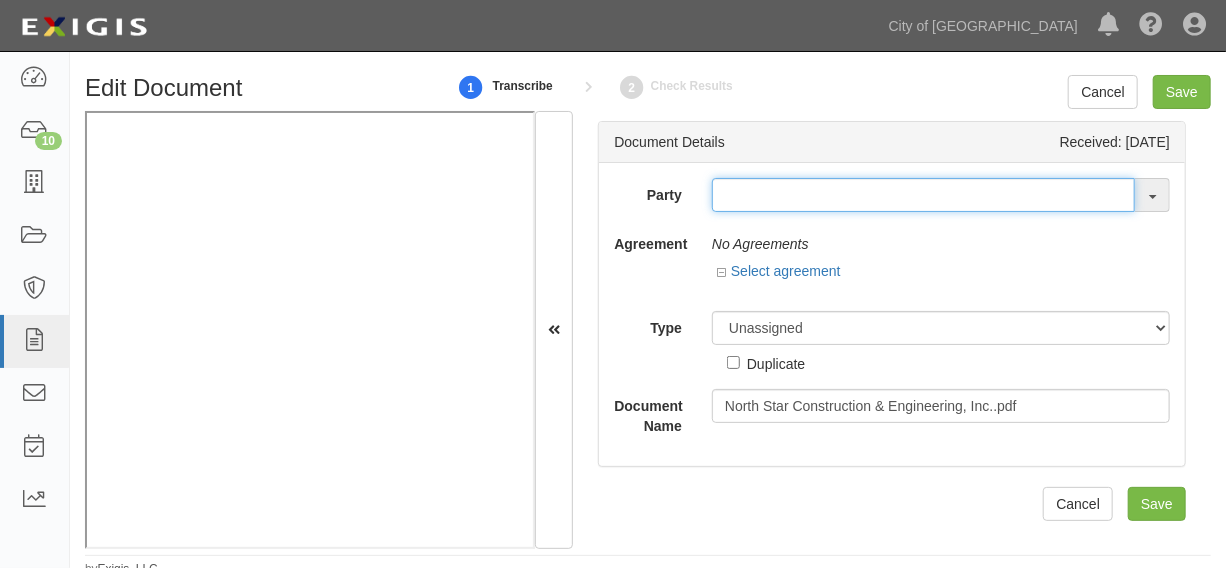 click at bounding box center [923, 195] 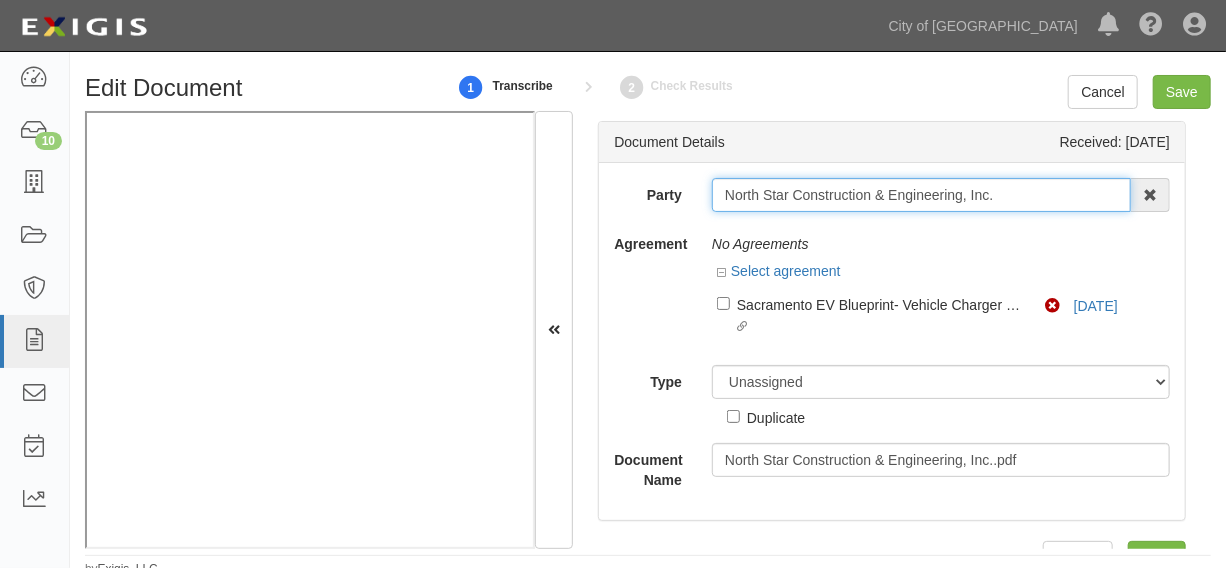 type on "North Star Construction & Engineering, Inc." 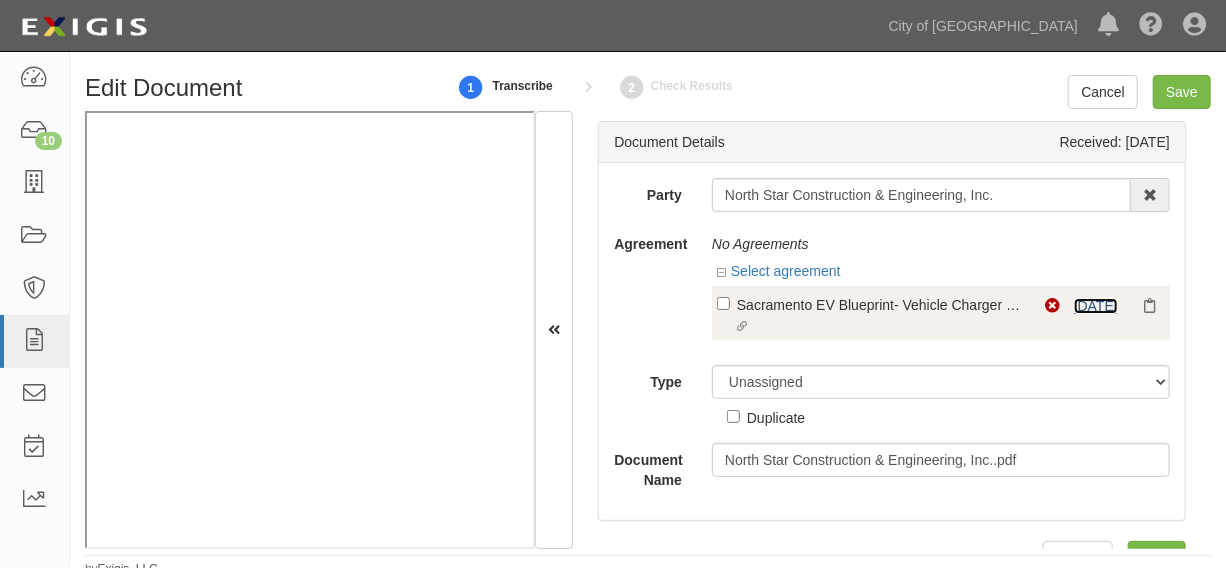 click on "6/1/24" at bounding box center [1096, 306] 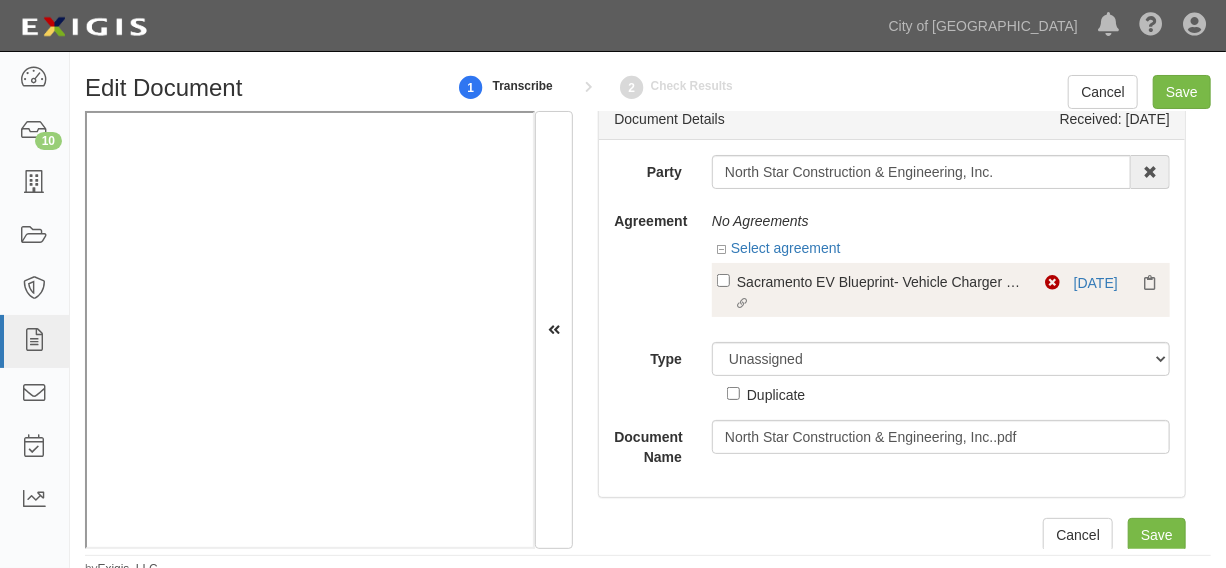 scroll, scrollTop: 36, scrollLeft: 0, axis: vertical 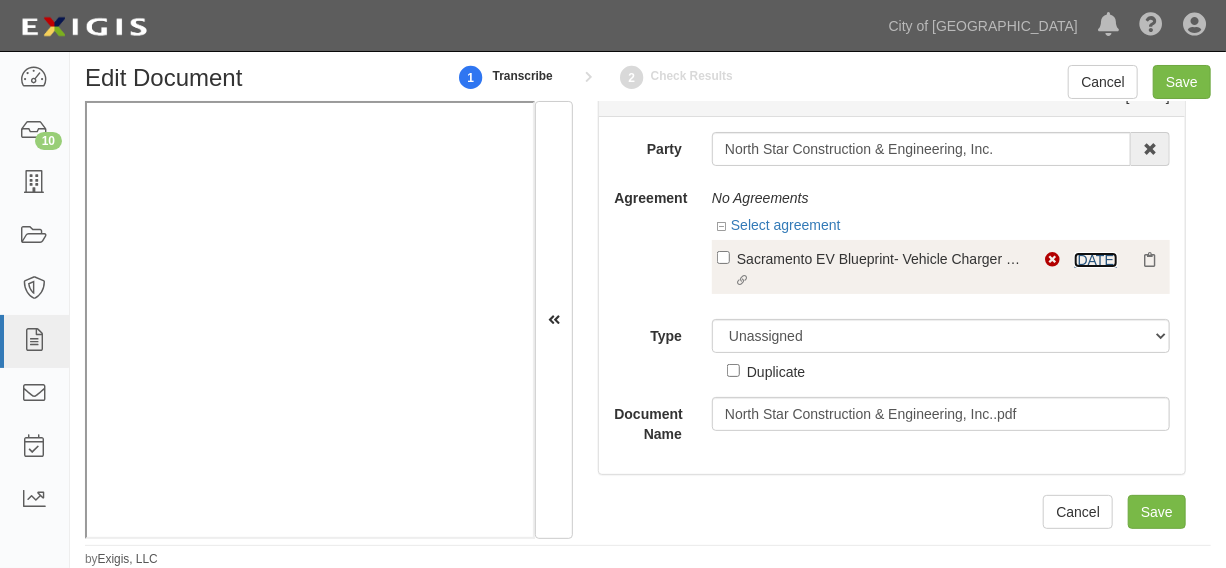click on "6/1/24" at bounding box center (1096, 260) 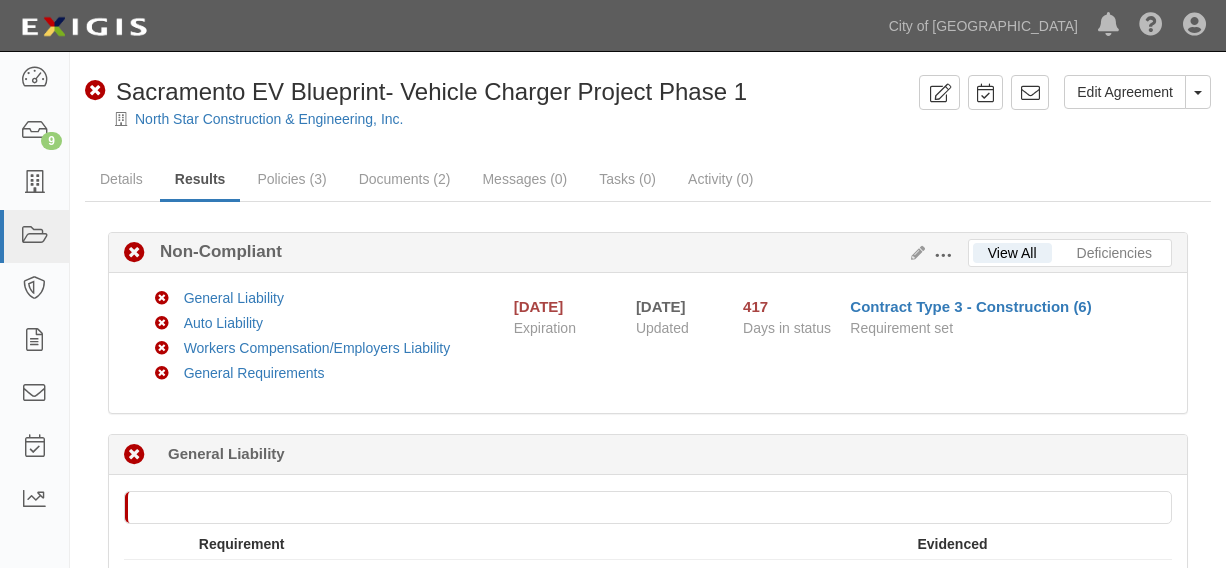 scroll, scrollTop: 0, scrollLeft: 0, axis: both 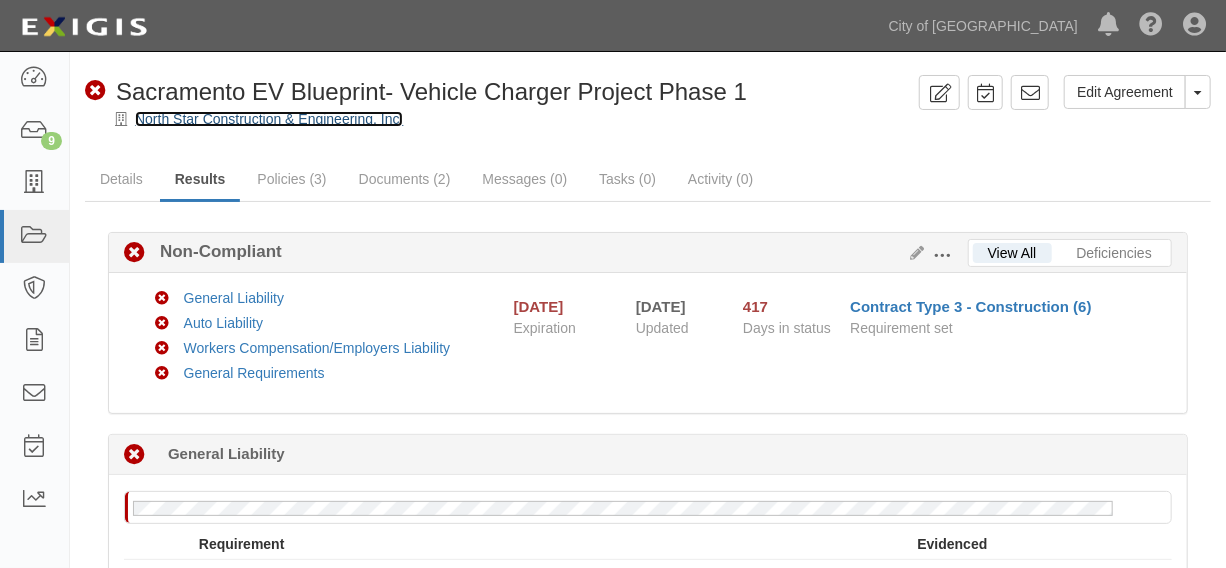 click on "North Star Construction & Engineering, Inc." at bounding box center [269, 119] 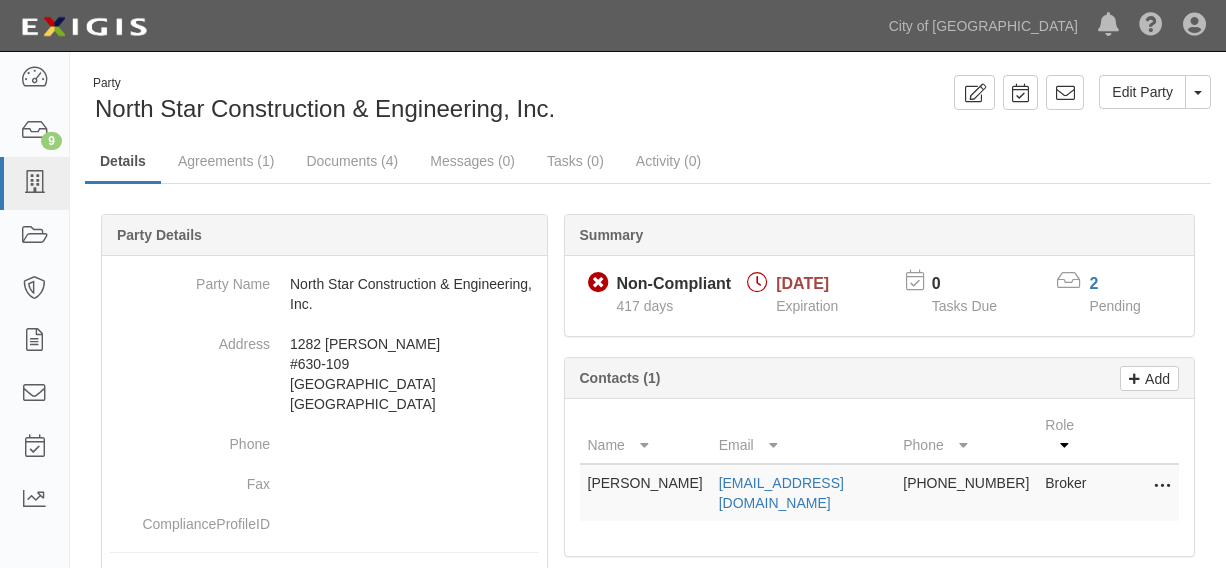 scroll, scrollTop: 0, scrollLeft: 0, axis: both 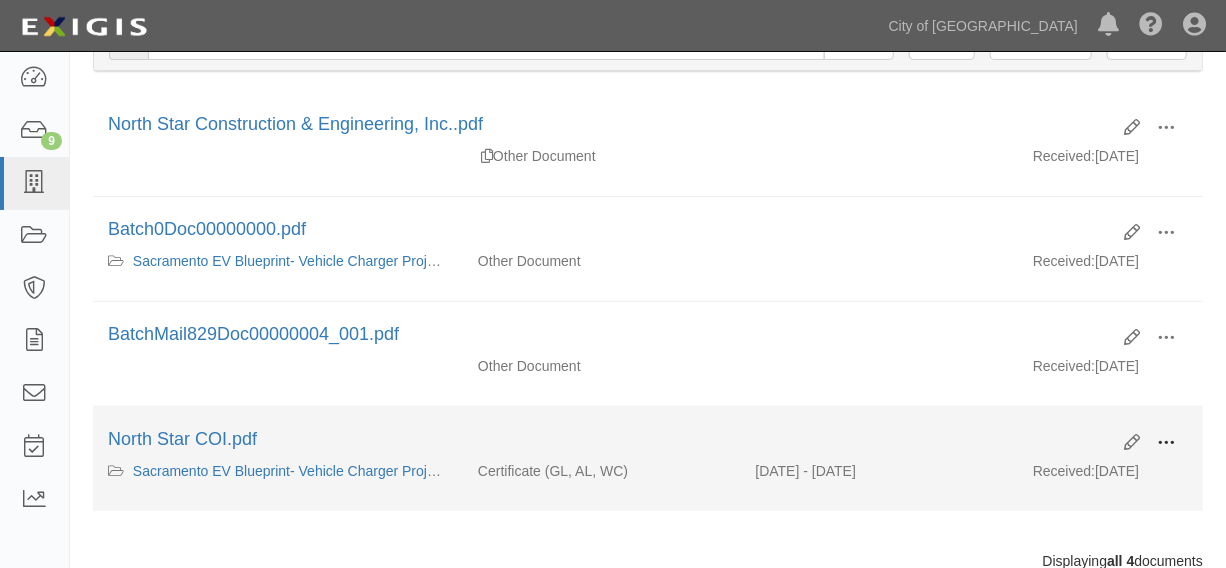 click at bounding box center (1166, 443) 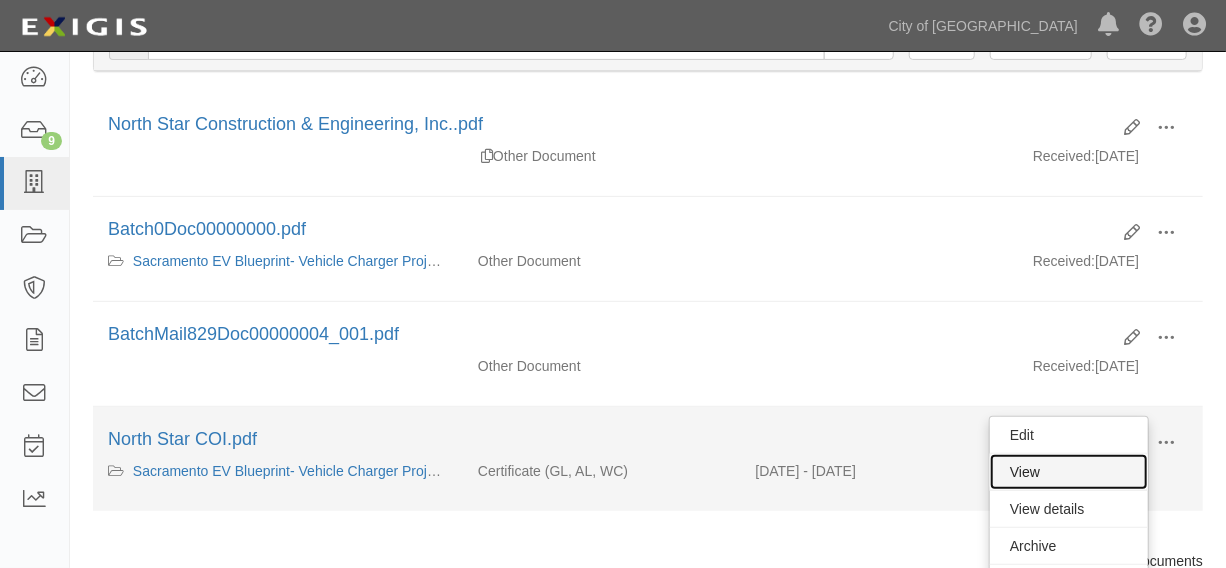 click on "View" at bounding box center [1069, 472] 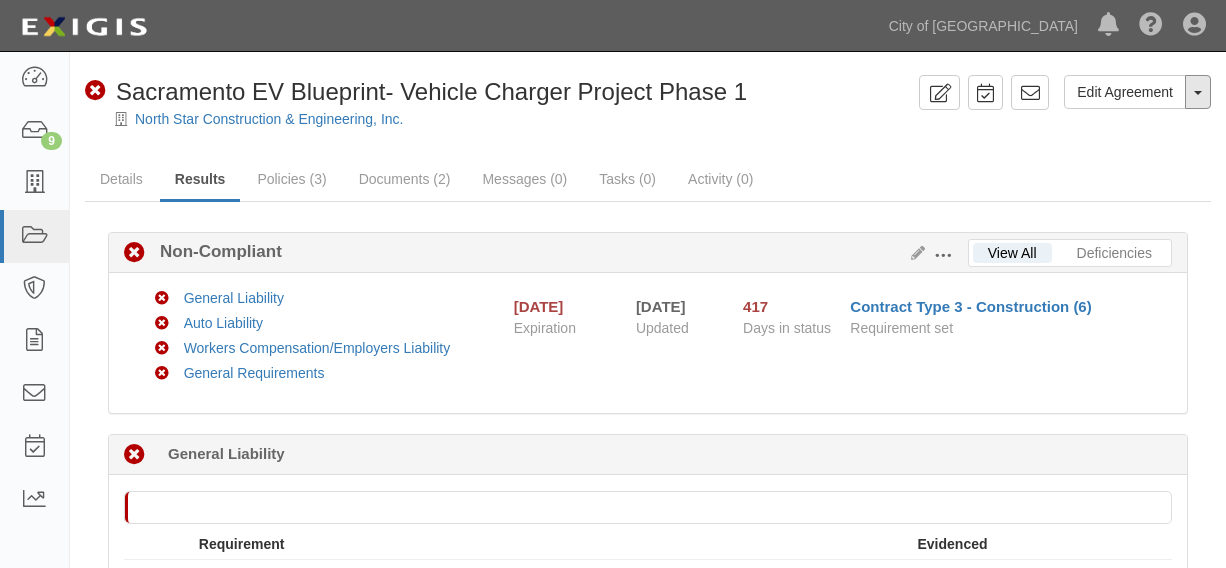 click on "Toggle Agreement Dropdown" at bounding box center (1198, 92) 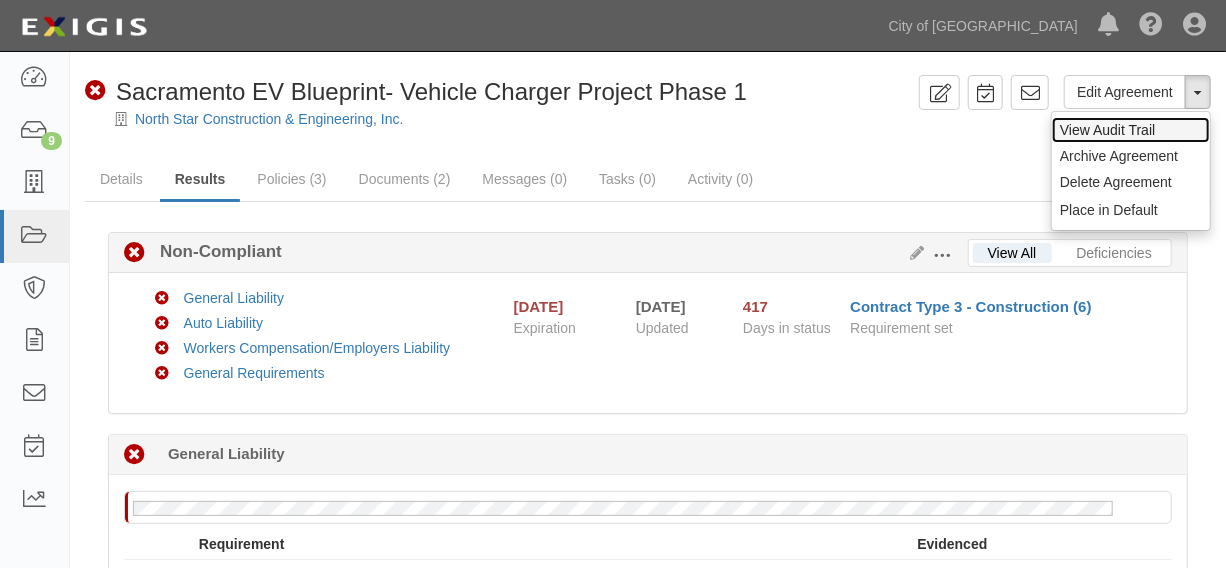 click on "View Audit Trail" at bounding box center (1131, 130) 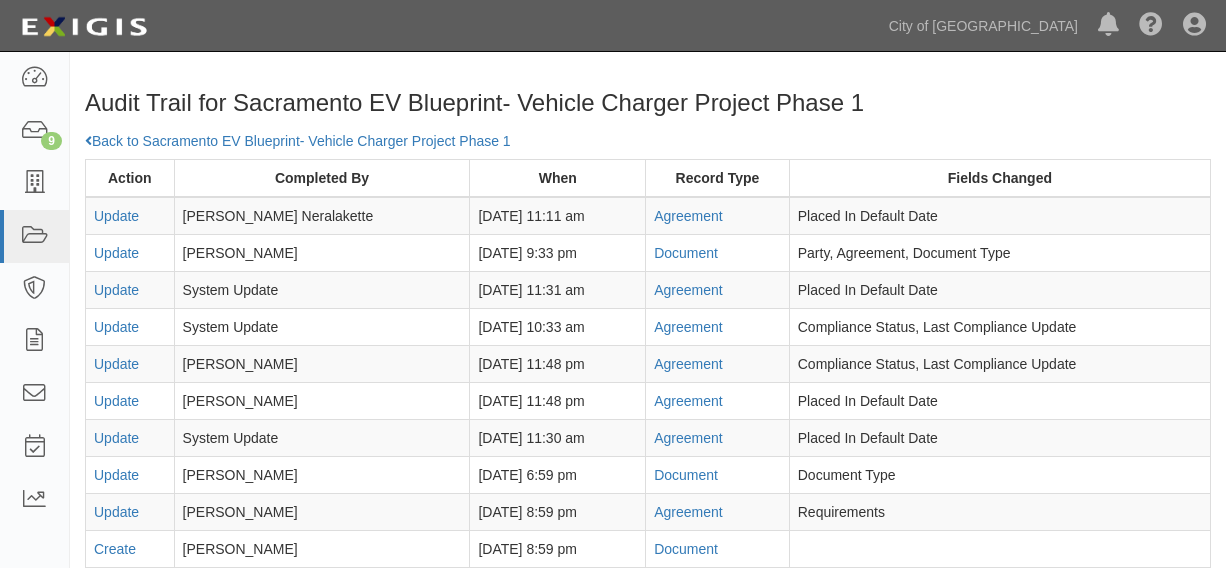 scroll, scrollTop: 0, scrollLeft: 0, axis: both 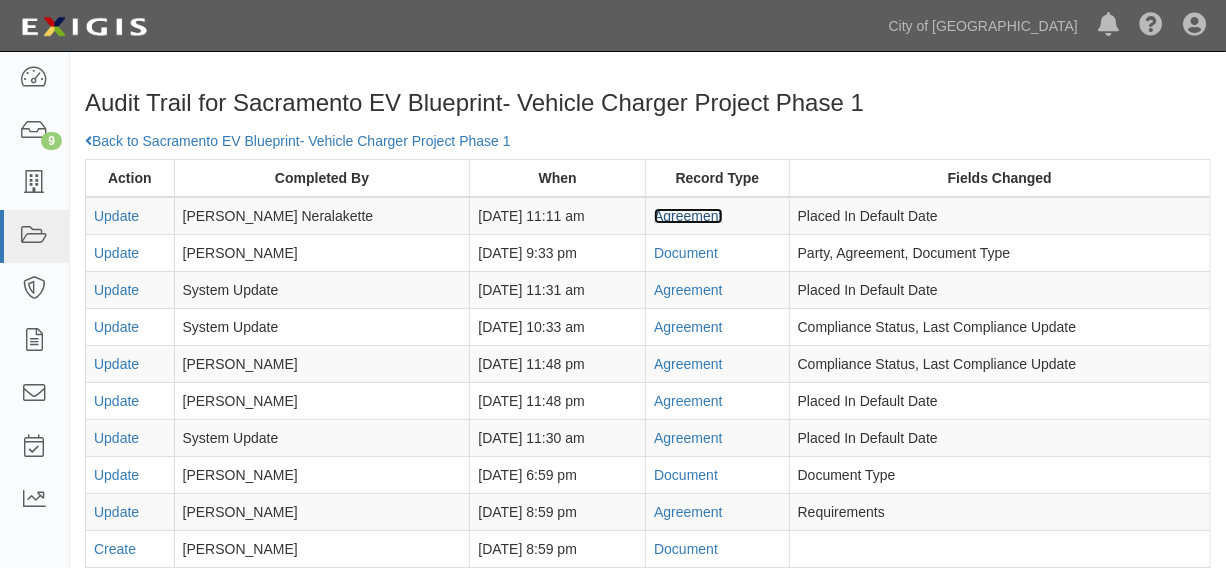 click on "Agreement" at bounding box center [688, 216] 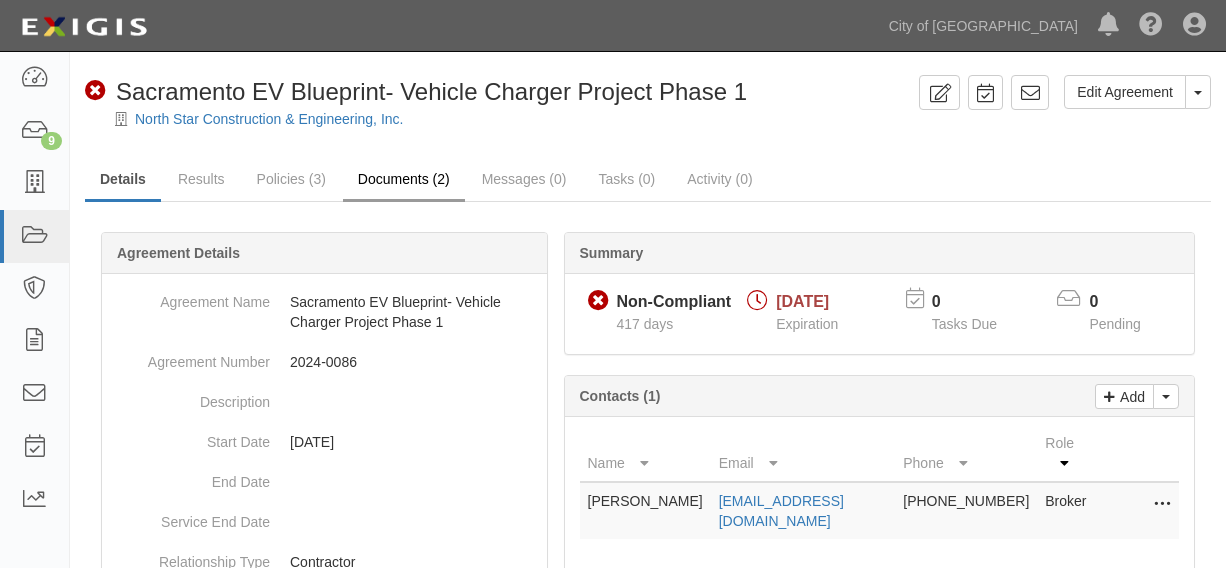 scroll, scrollTop: 0, scrollLeft: 0, axis: both 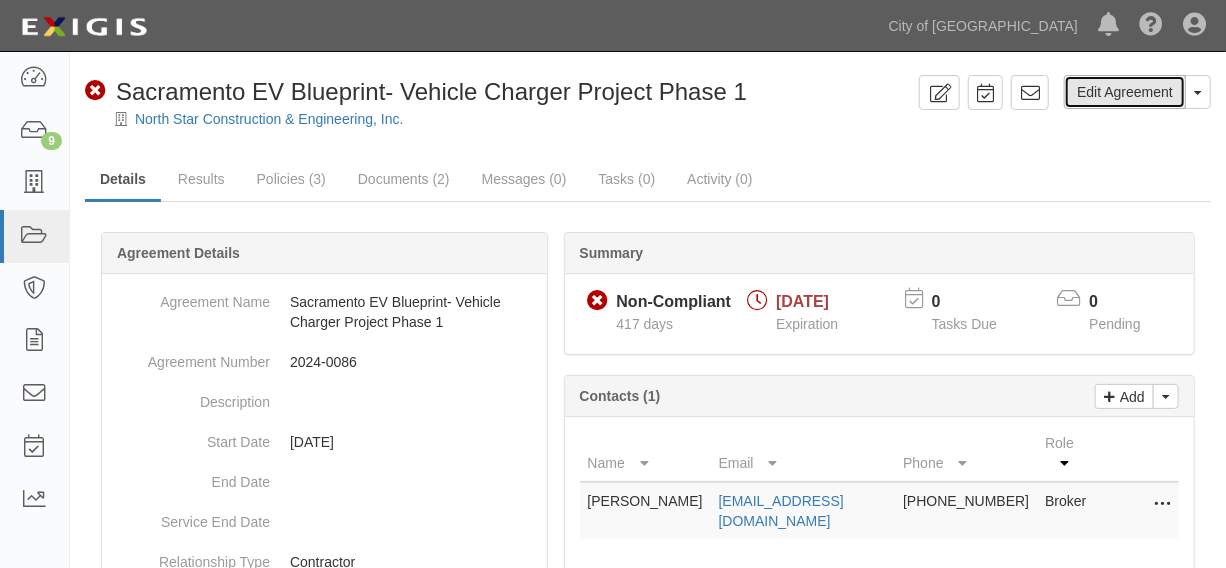 click on "Edit Agreement" at bounding box center (1125, 92) 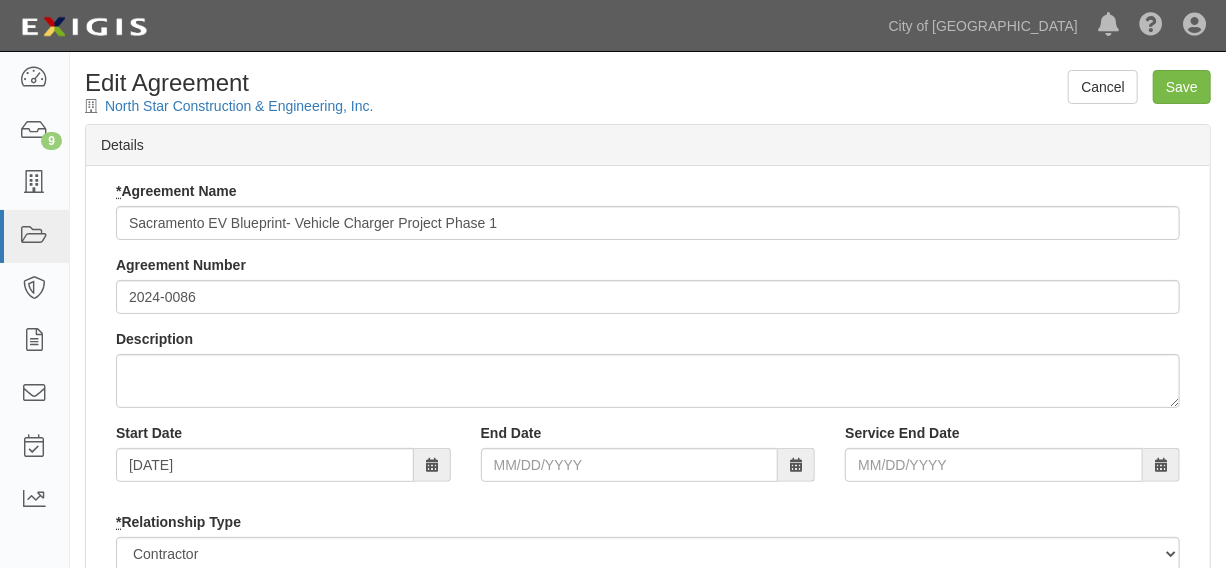scroll, scrollTop: 0, scrollLeft: 0, axis: both 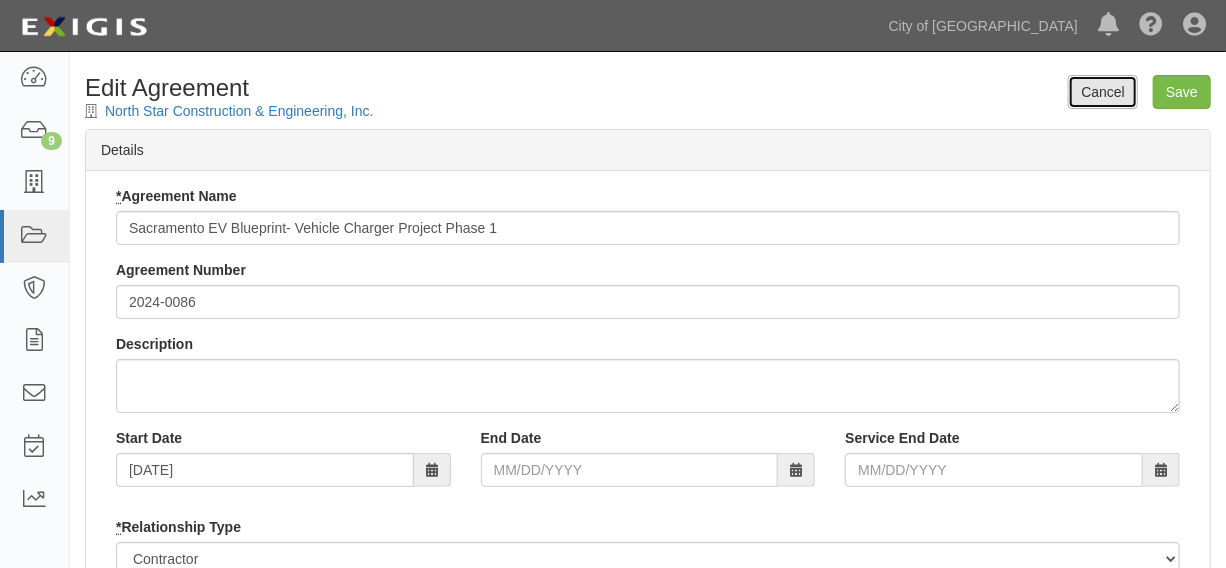 click on "Cancel" at bounding box center [1103, 92] 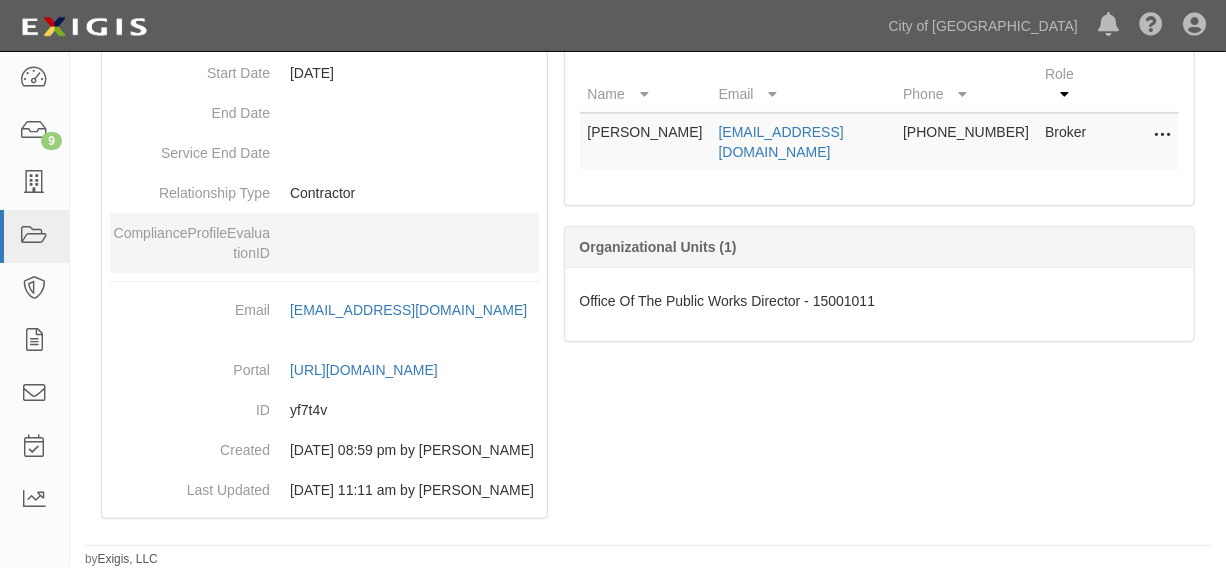 scroll, scrollTop: 428, scrollLeft: 0, axis: vertical 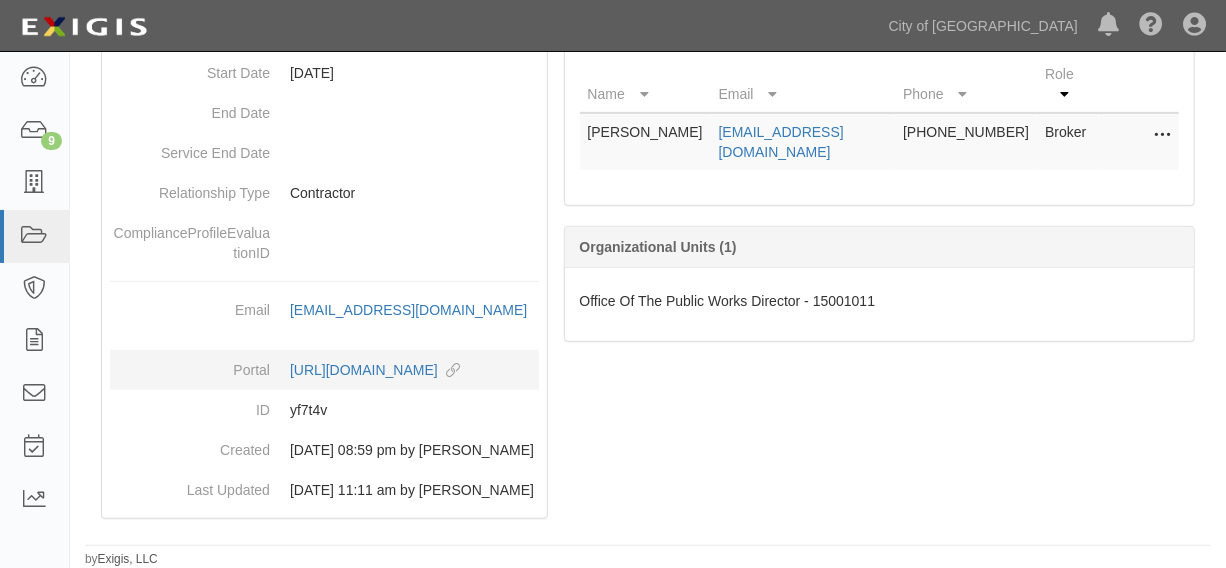 click on "[URL][DOMAIN_NAME] copy to clipboard" at bounding box center (324, 370) 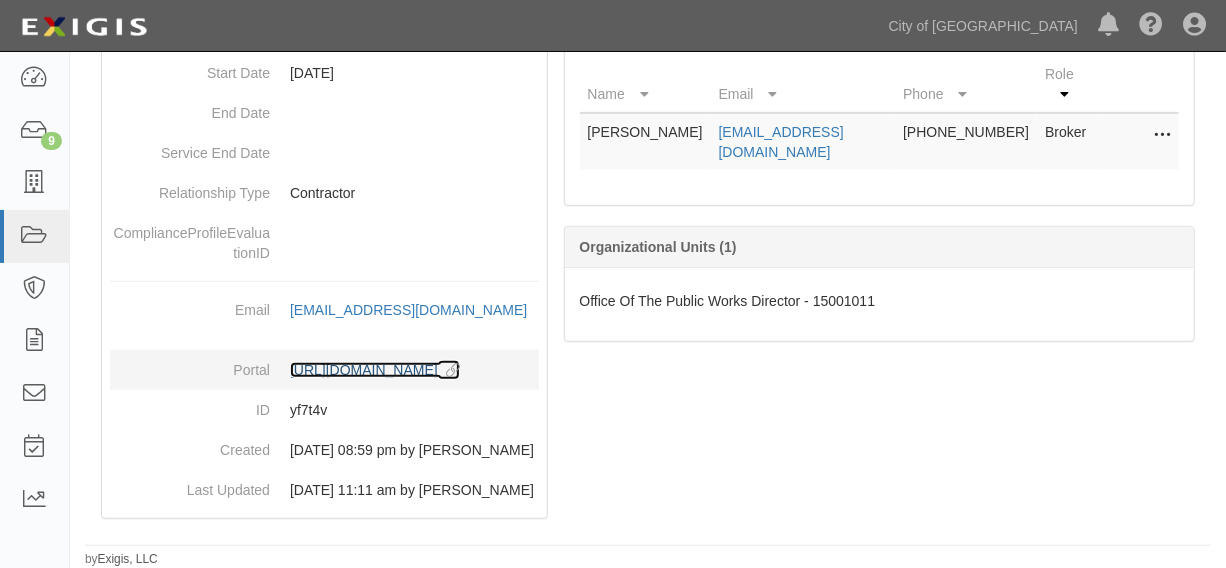 click on "[URL][DOMAIN_NAME] copy to clipboard" at bounding box center [375, 370] 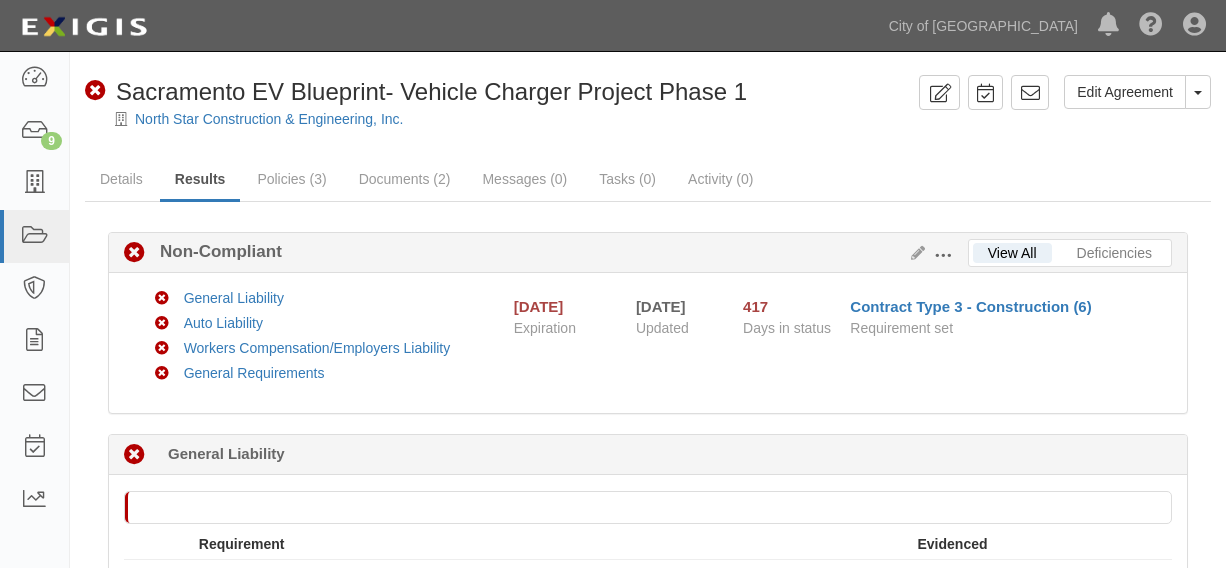scroll, scrollTop: 0, scrollLeft: 0, axis: both 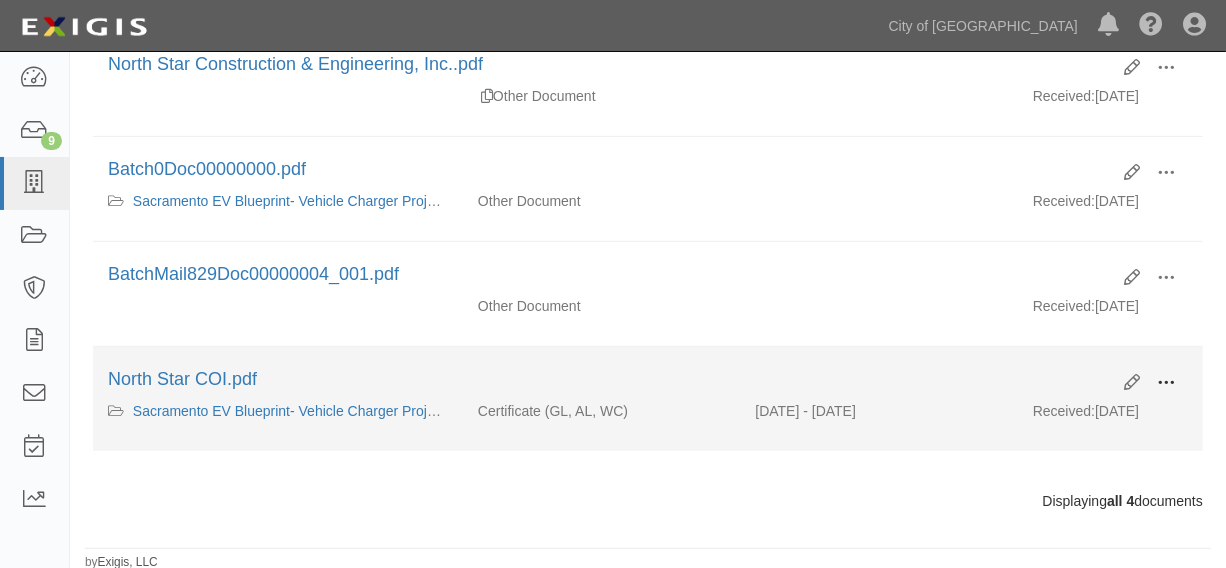 click at bounding box center (1166, 383) 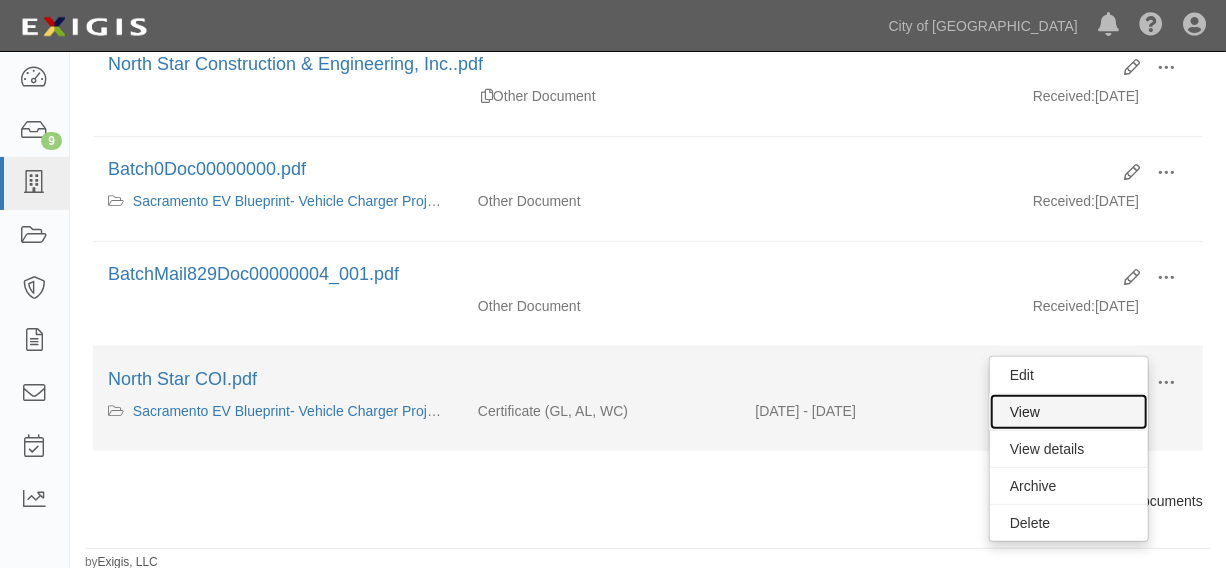 click on "View" at bounding box center (1069, 412) 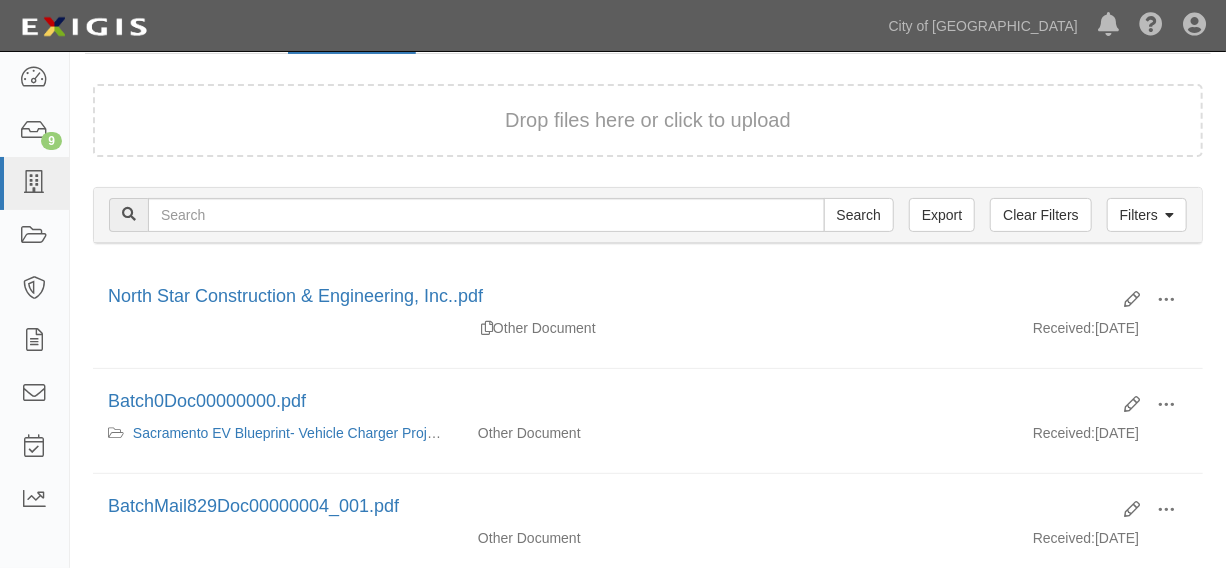 scroll, scrollTop: 302, scrollLeft: 0, axis: vertical 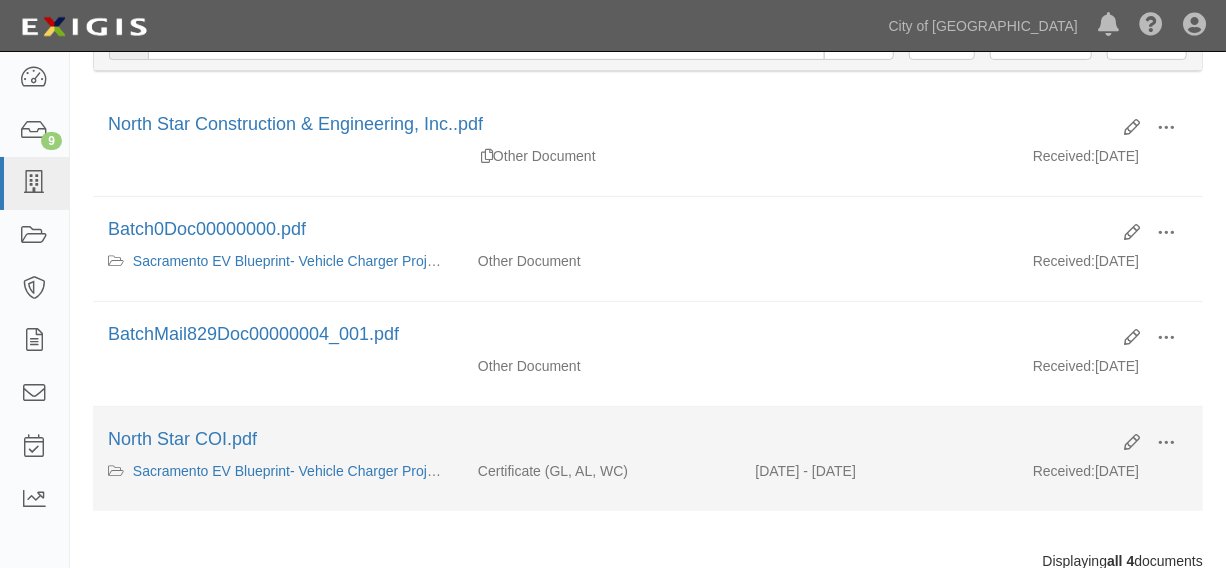 drag, startPoint x: 481, startPoint y: 466, endPoint x: 650, endPoint y: 476, distance: 169.2956 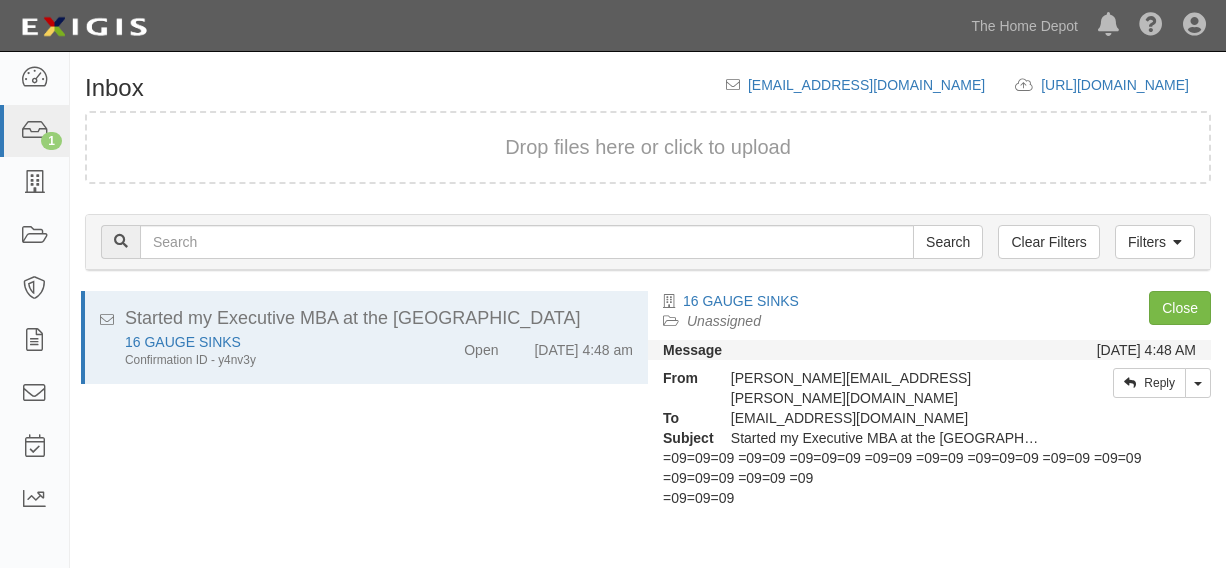 scroll, scrollTop: 0, scrollLeft: 0, axis: both 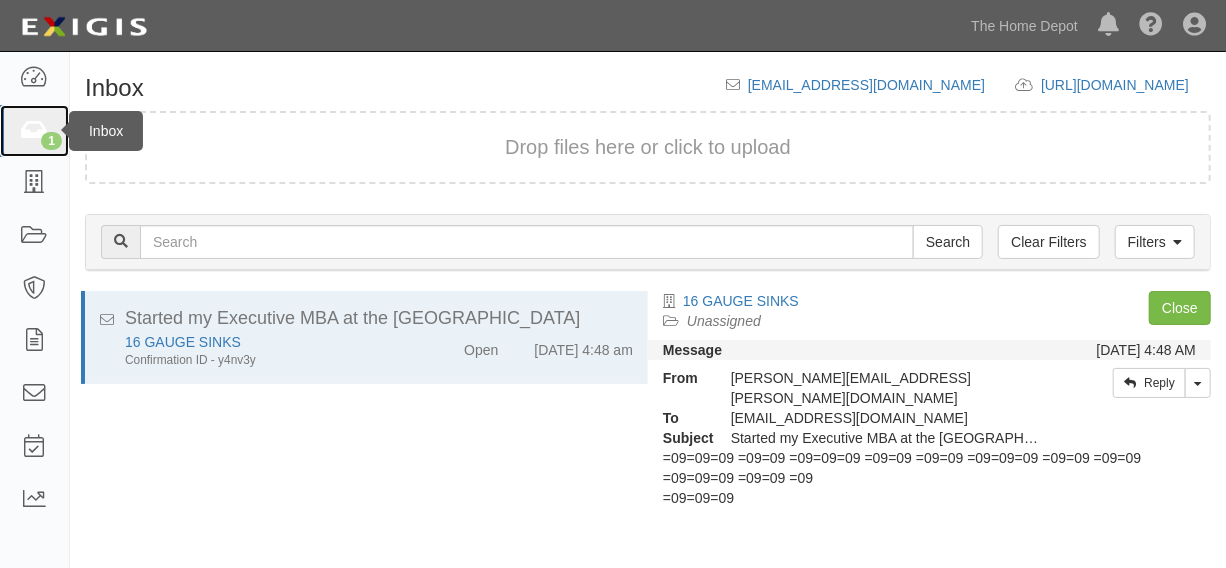 click on "1" at bounding box center [34, 131] 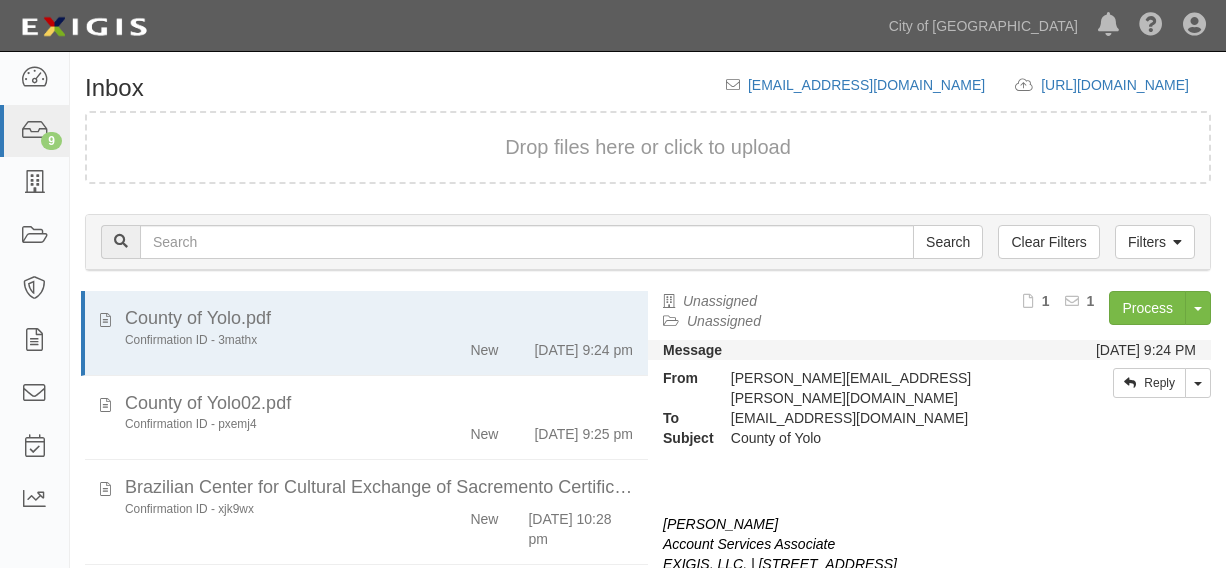 scroll, scrollTop: 0, scrollLeft: 0, axis: both 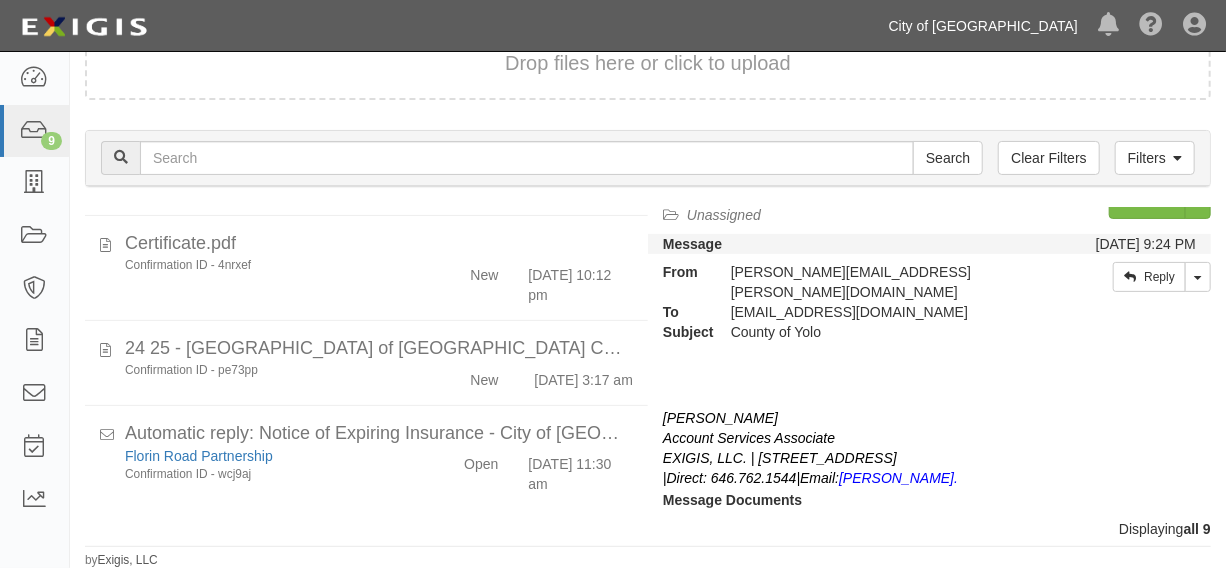 click on "City of [GEOGRAPHIC_DATA]" at bounding box center [983, 26] 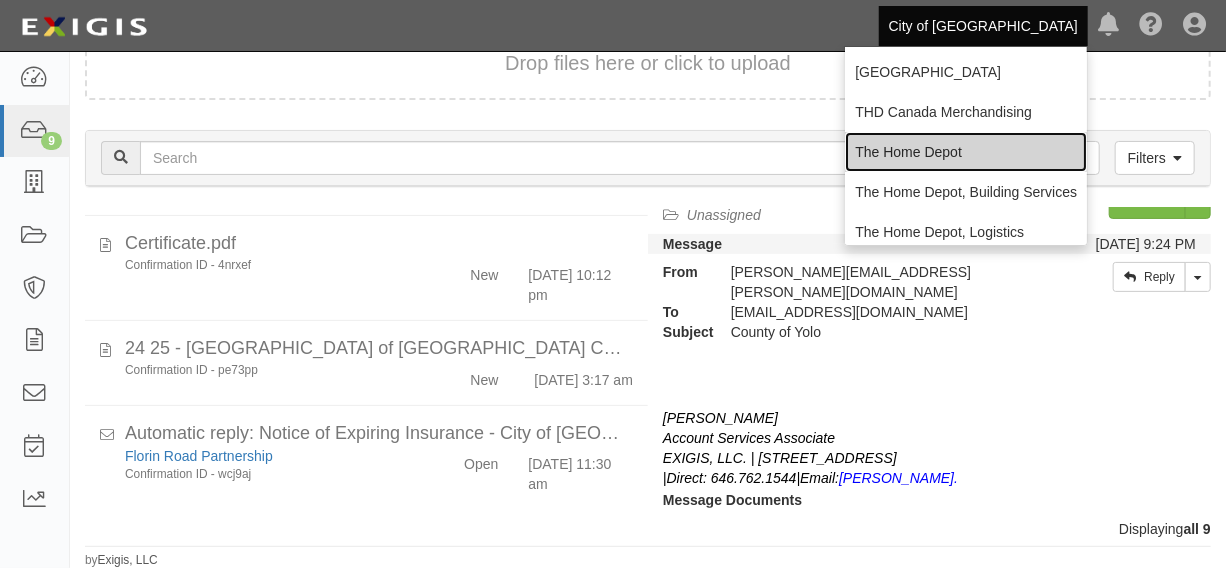 click on "The Home Depot" at bounding box center [966, 152] 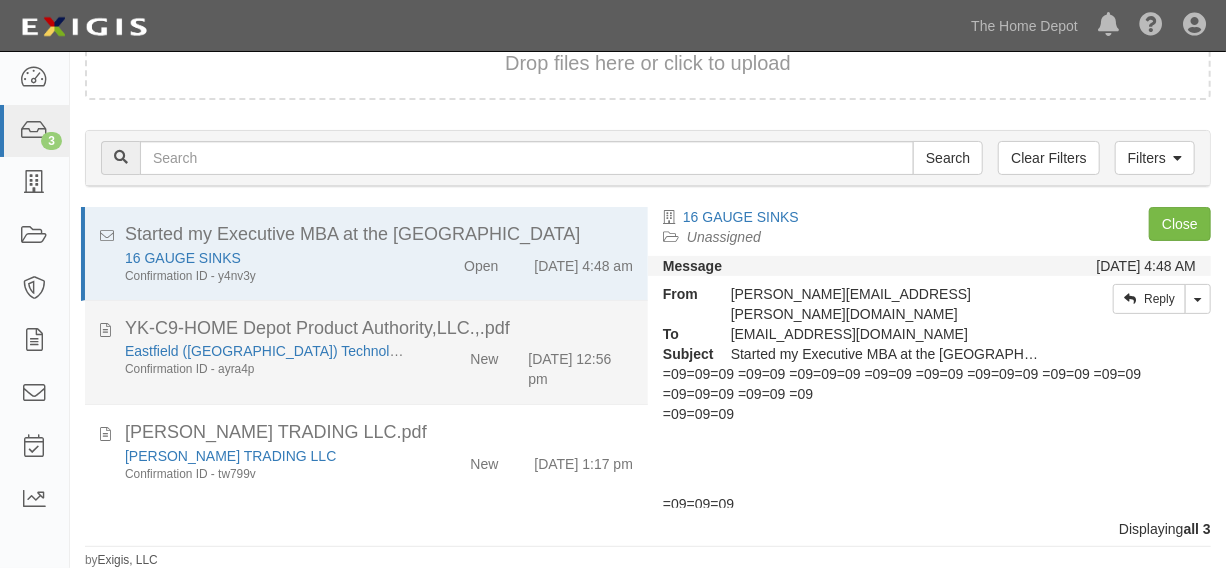 click on "Eastfield (Vietnam) Technology Company Limited
Confirmation ID - ayra4p
New
7/23/25 12:56 pm" 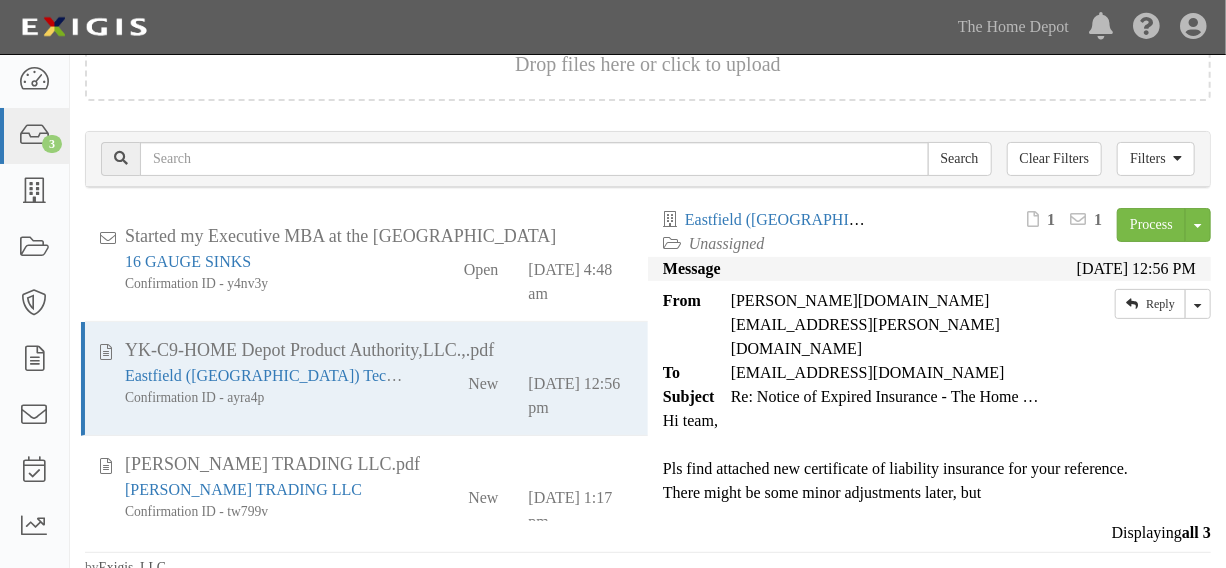 scroll, scrollTop: 83, scrollLeft: 0, axis: vertical 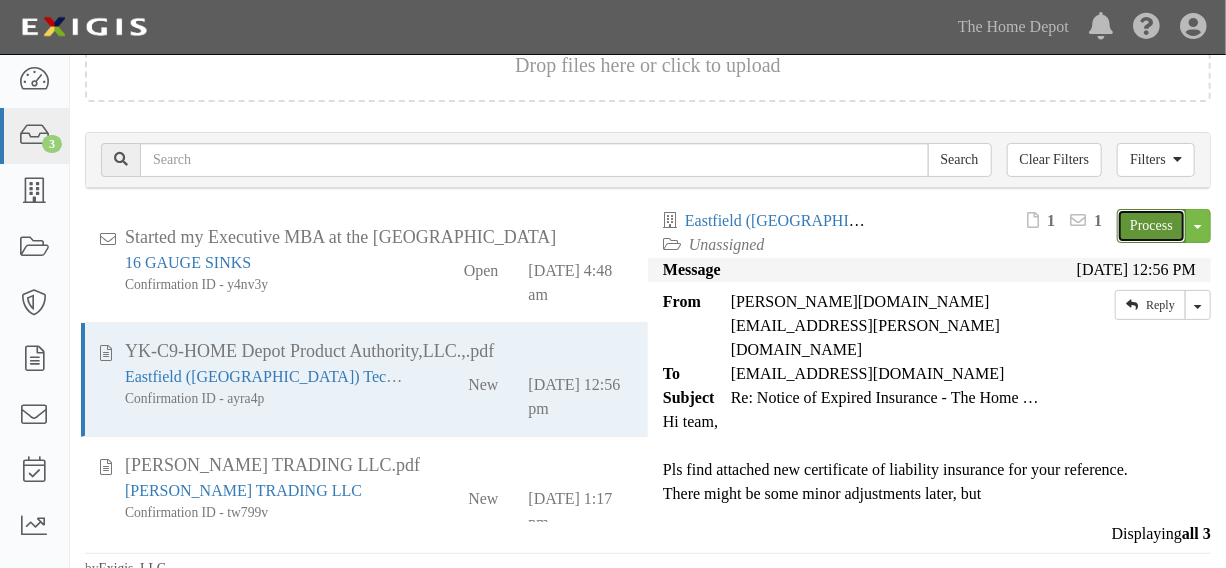 click on "Process" at bounding box center [1151, 226] 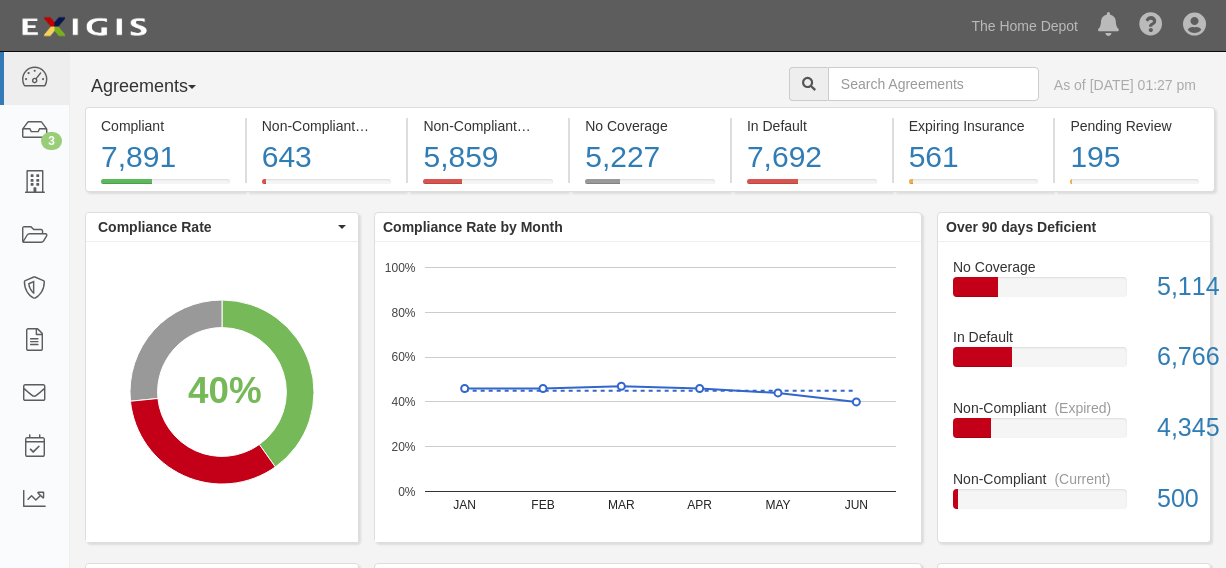 scroll, scrollTop: 0, scrollLeft: 0, axis: both 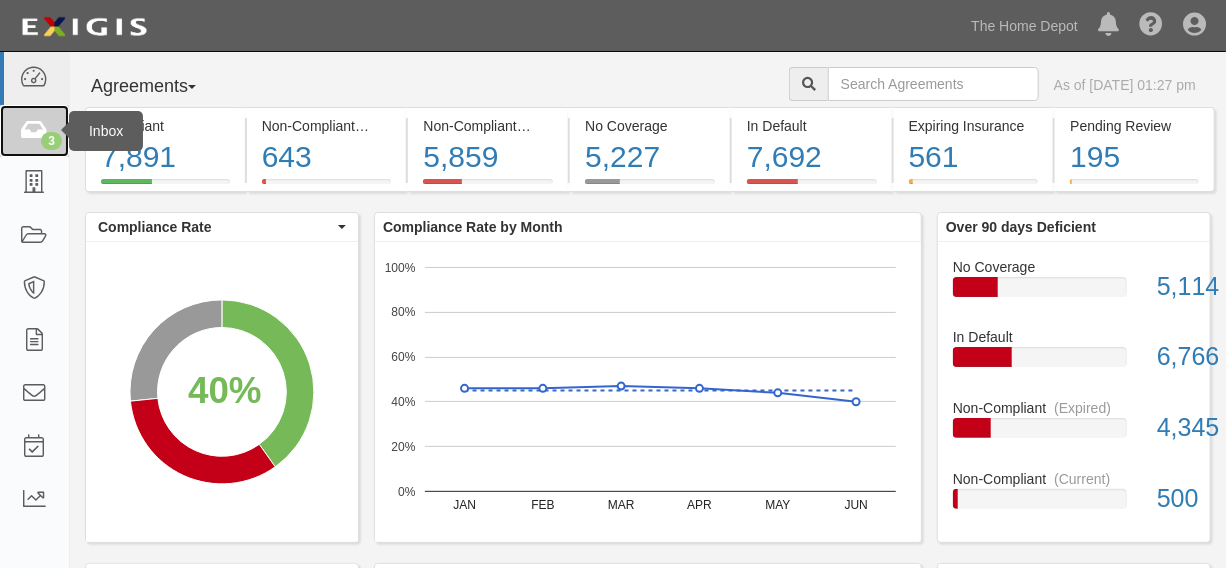 click on "3" at bounding box center (34, 131) 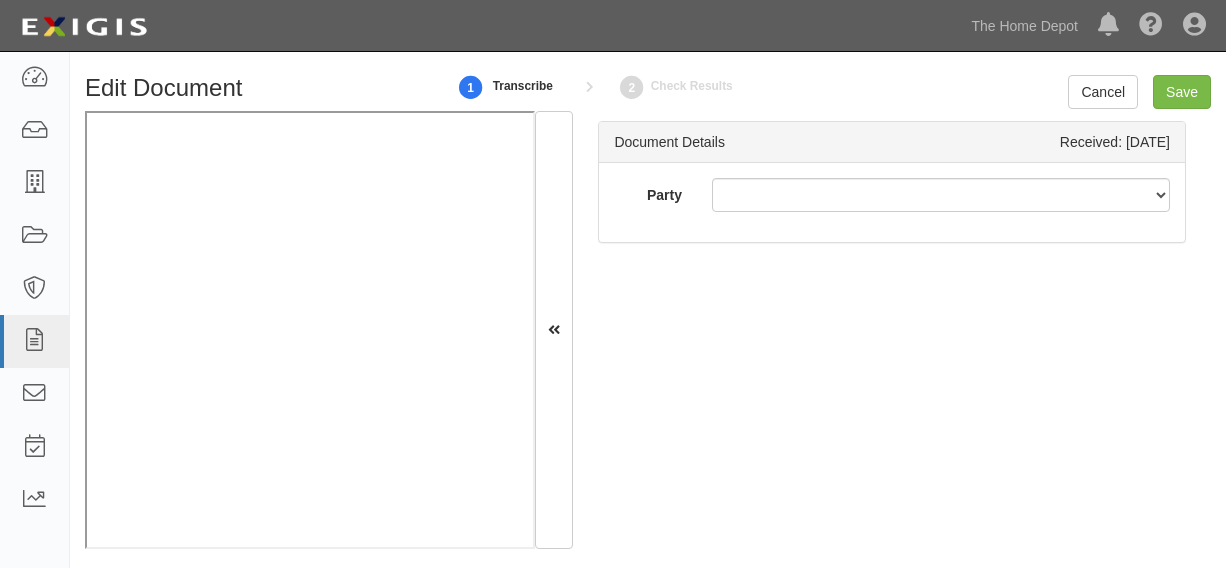 scroll, scrollTop: 0, scrollLeft: 0, axis: both 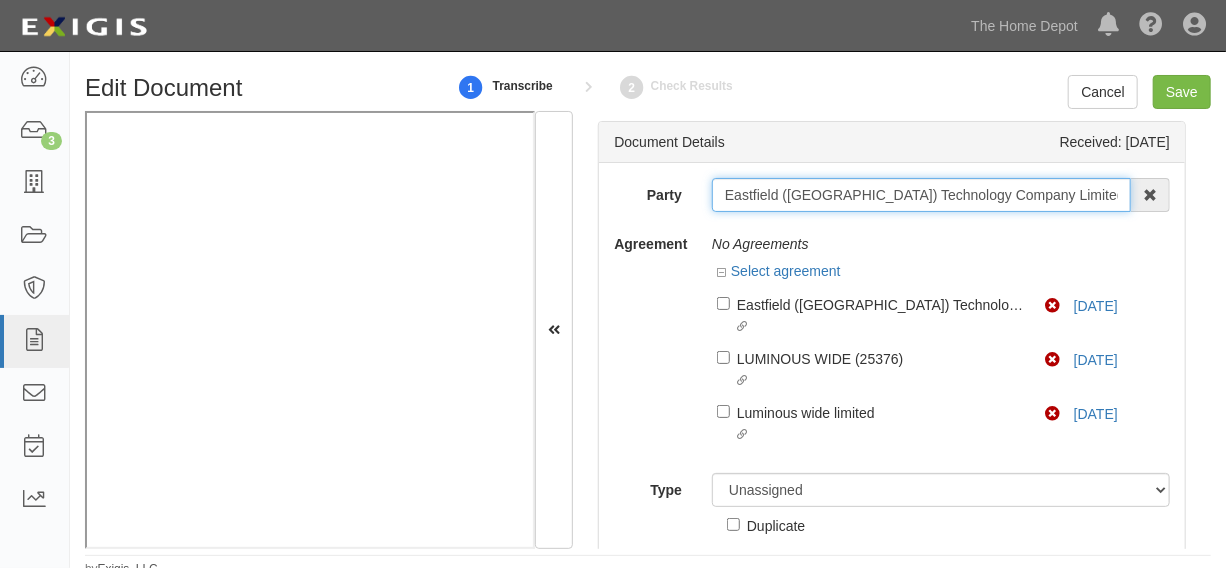 drag, startPoint x: 720, startPoint y: 201, endPoint x: 1078, endPoint y: 188, distance: 358.23596 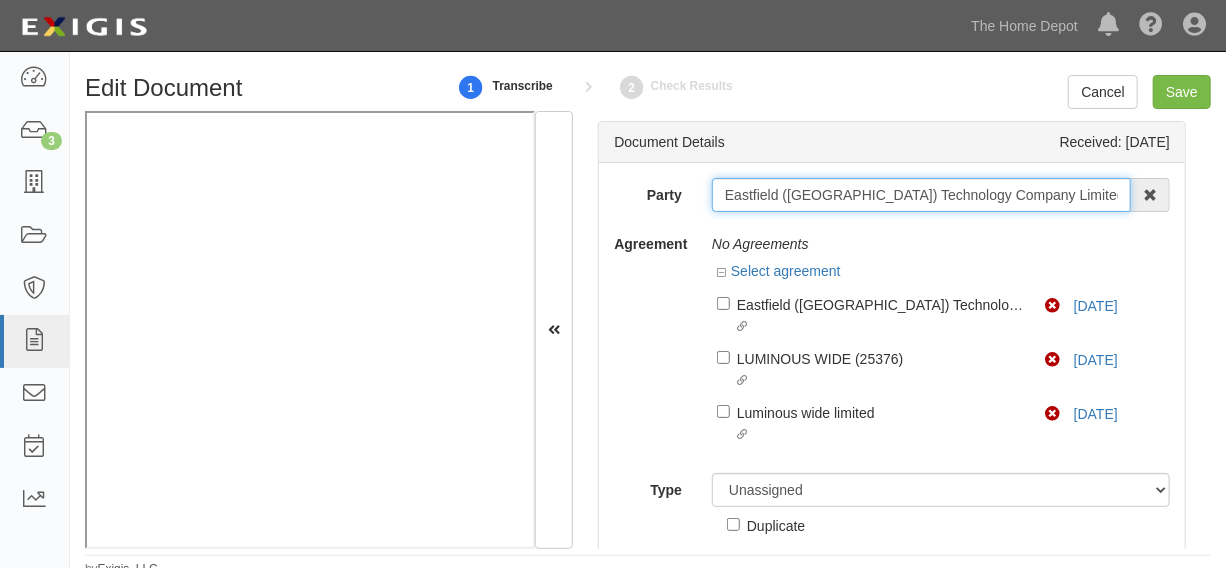 click on "Eastfield ([GEOGRAPHIC_DATA]) Technology Company Limited" at bounding box center (921, 195) 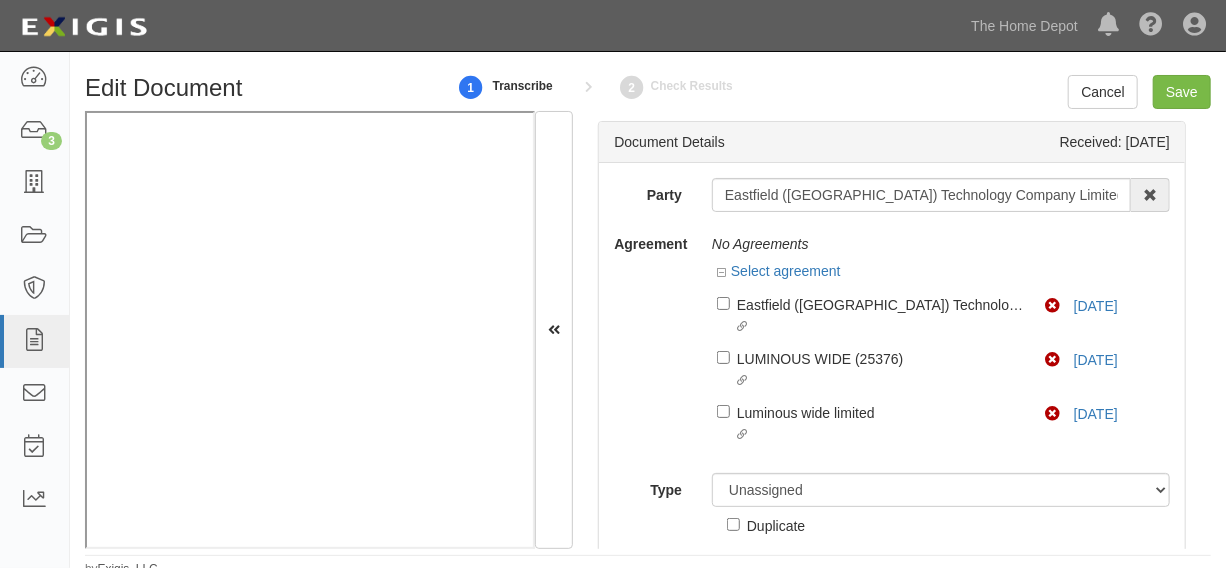 click on "No Agreements" at bounding box center [941, 244] 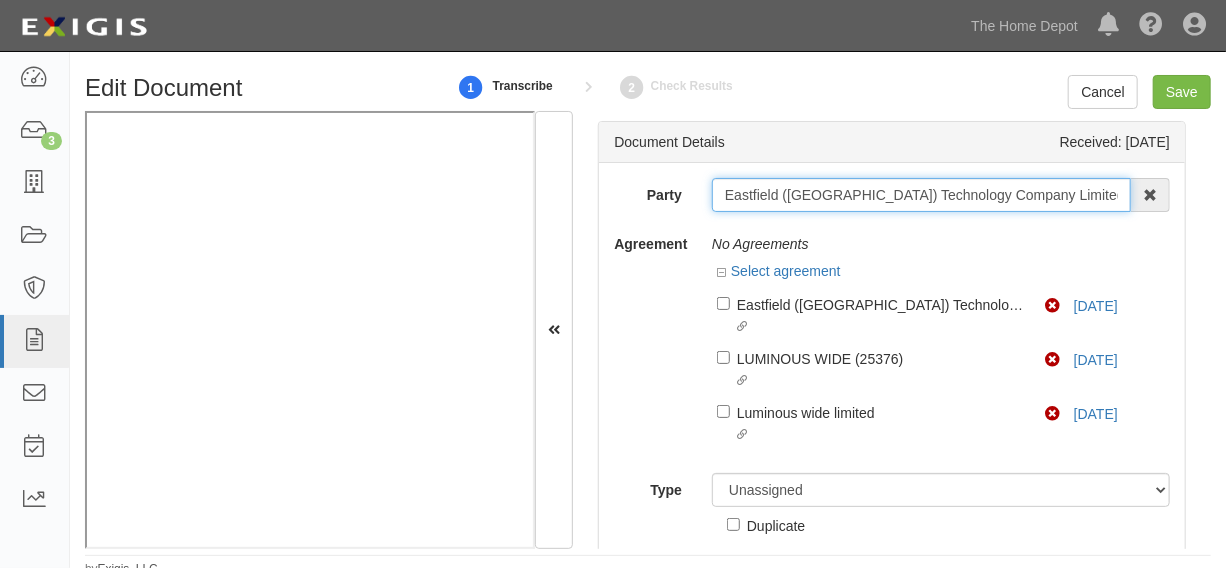 drag, startPoint x: 777, startPoint y: 199, endPoint x: 1087, endPoint y: 197, distance: 310.00644 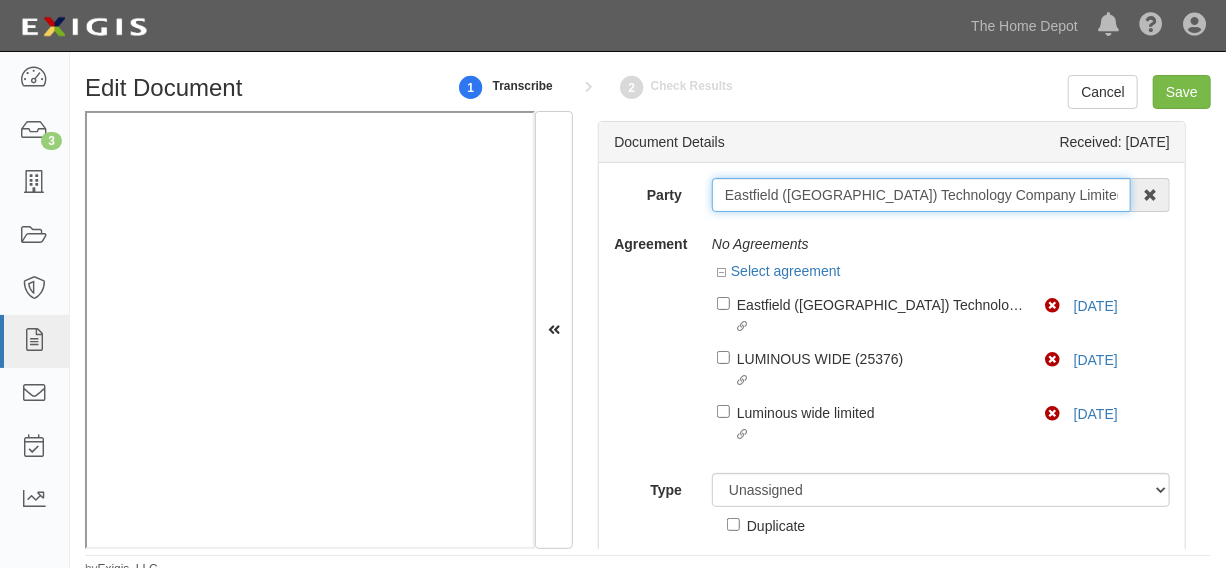click on "Eastfield ([GEOGRAPHIC_DATA]) Technology Company Limited" at bounding box center (921, 195) 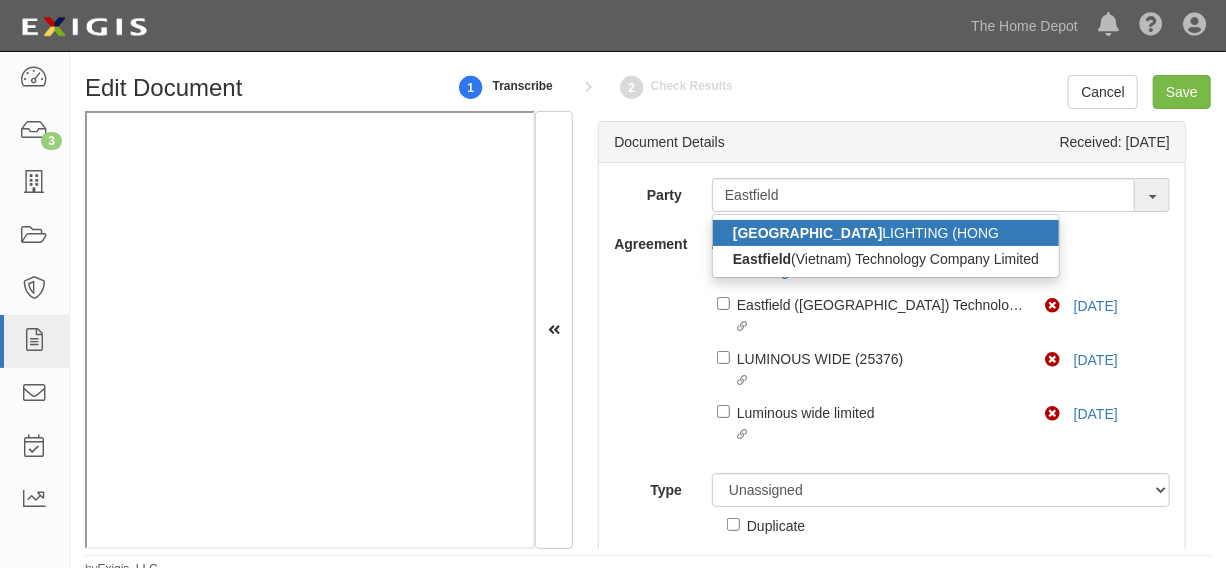 click on "EASTFIELD  LIGHTING (HONG" at bounding box center (886, 233) 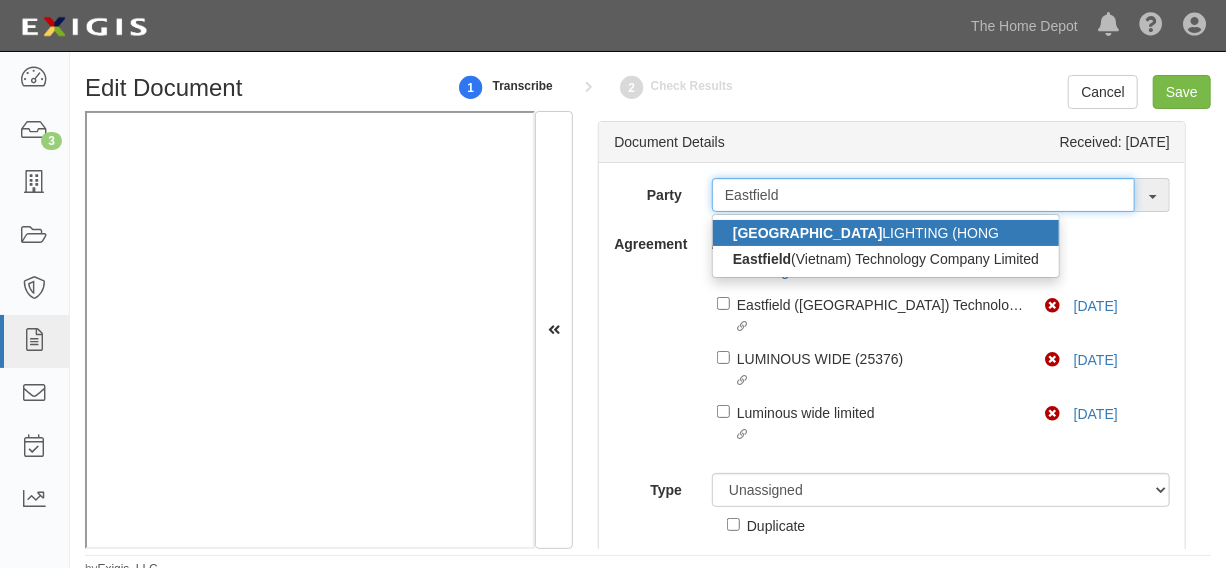 type on "EASTFIELD LIGHTING (HONG" 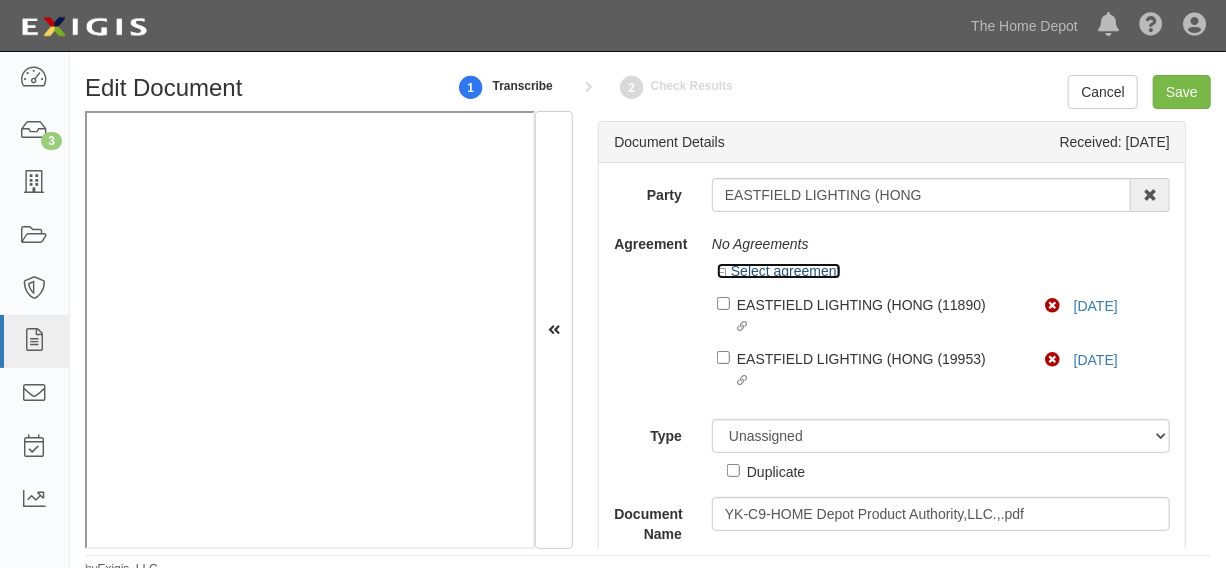 click on "Select agreement" at bounding box center (779, 271) 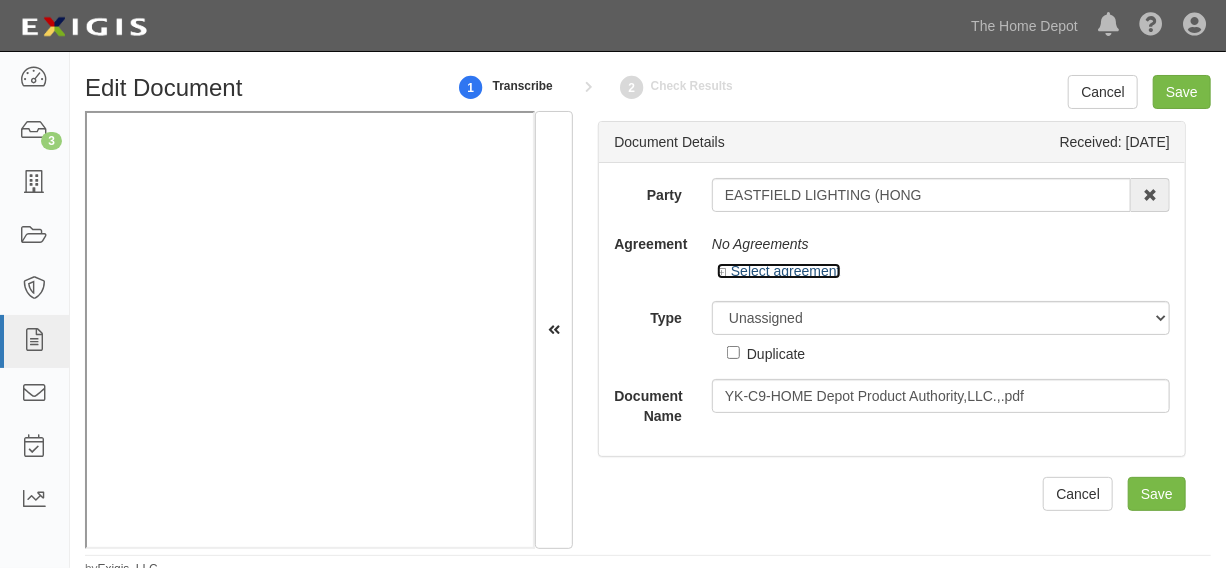 click on "Select agreement" at bounding box center (779, 271) 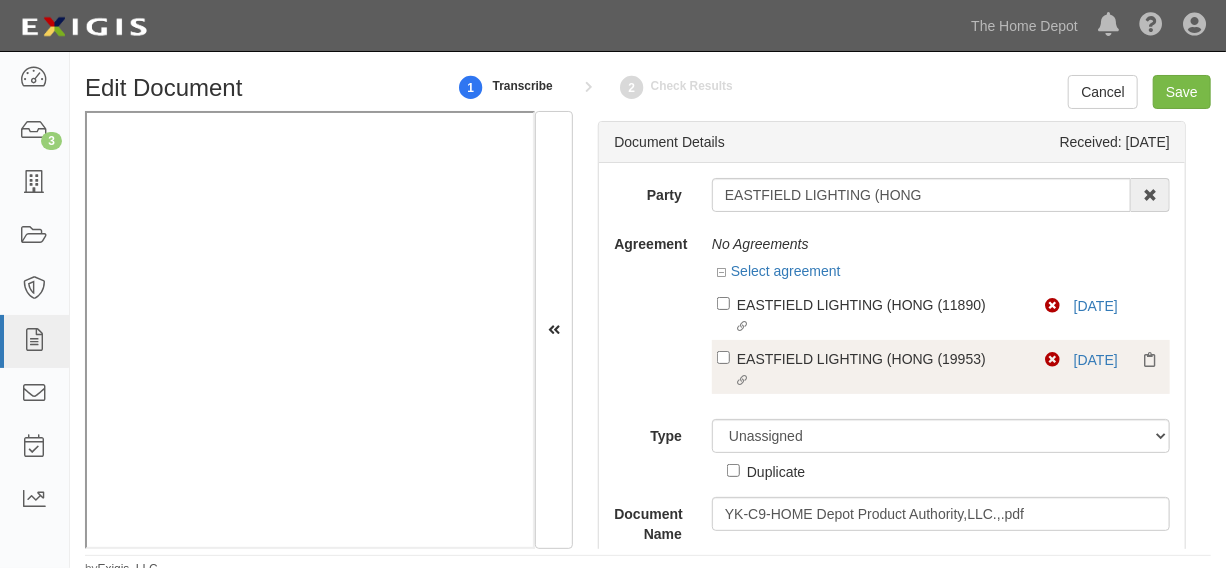 drag, startPoint x: 814, startPoint y: 325, endPoint x: 814, endPoint y: 346, distance: 21 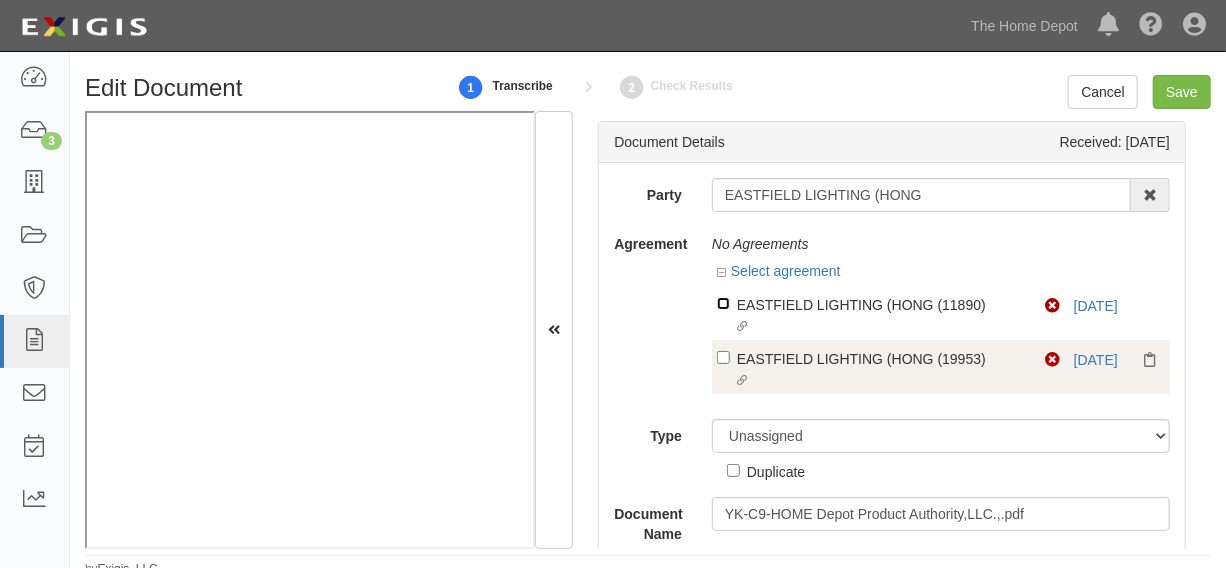 click on "Linked agreement
EASTFIELD LIGHTING (HONG (11890)
Linked agreement" at bounding box center [723, 303] 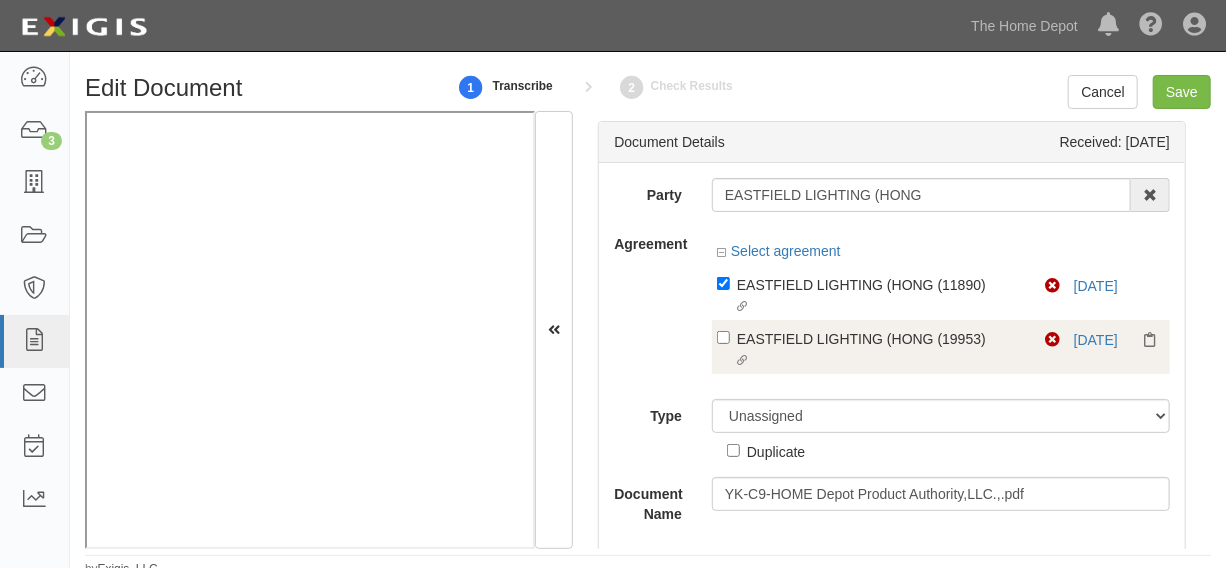 click on "Linked agreement
EASTFIELD LIGHTING (HONG (19953)
Linked agreement" at bounding box center (881, 350) 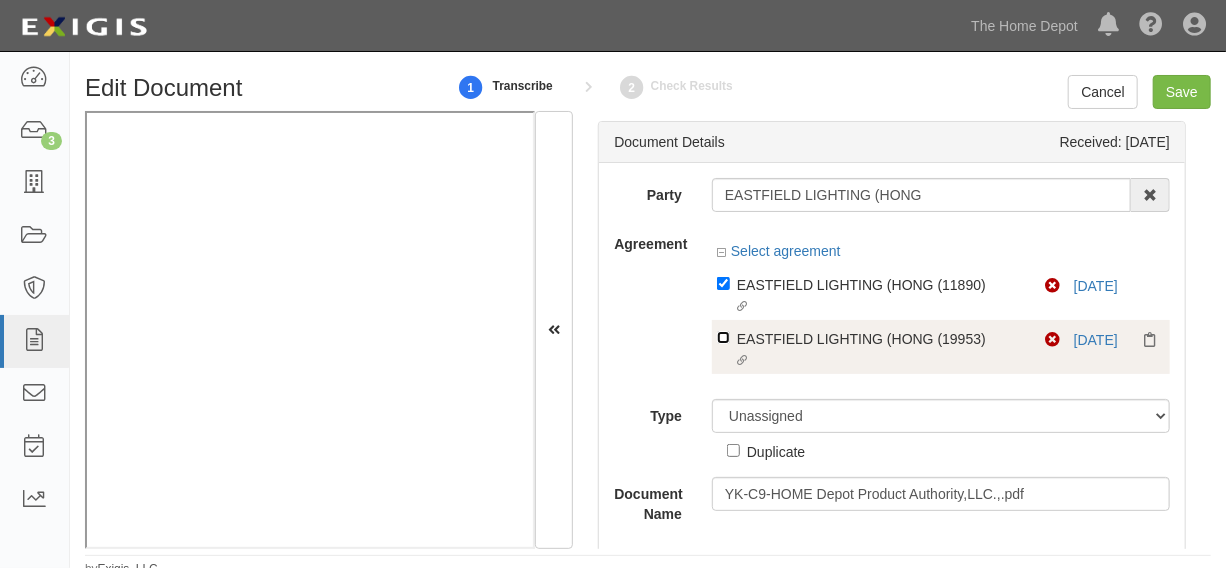 click on "Linked agreement
EASTFIELD LIGHTING (HONG (19953)
Linked agreement" at bounding box center [723, 283] 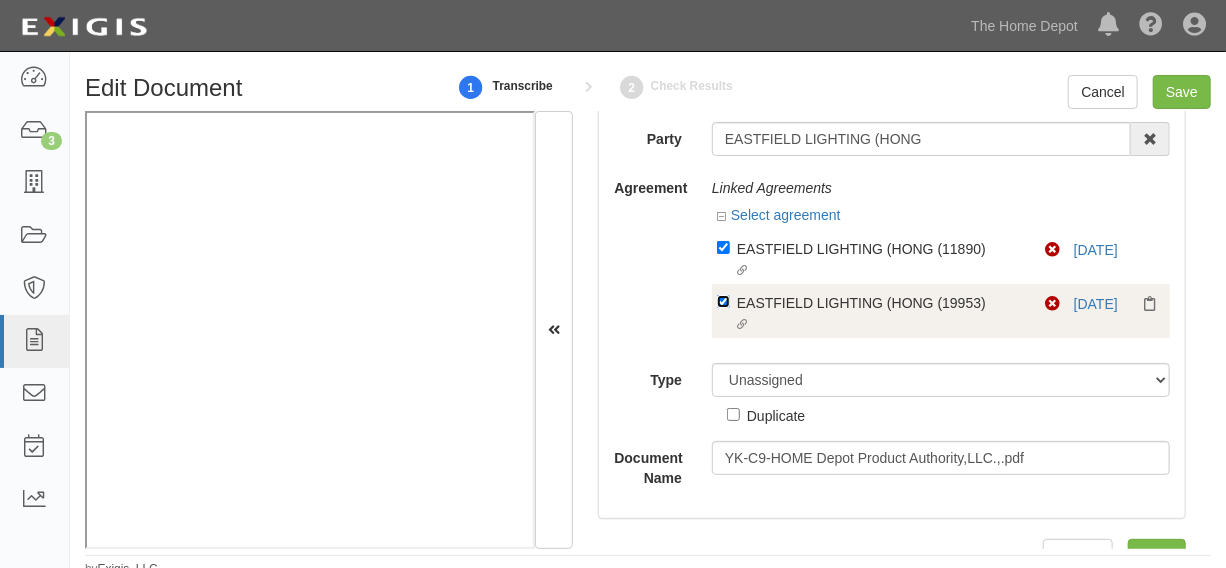 scroll, scrollTop: 90, scrollLeft: 0, axis: vertical 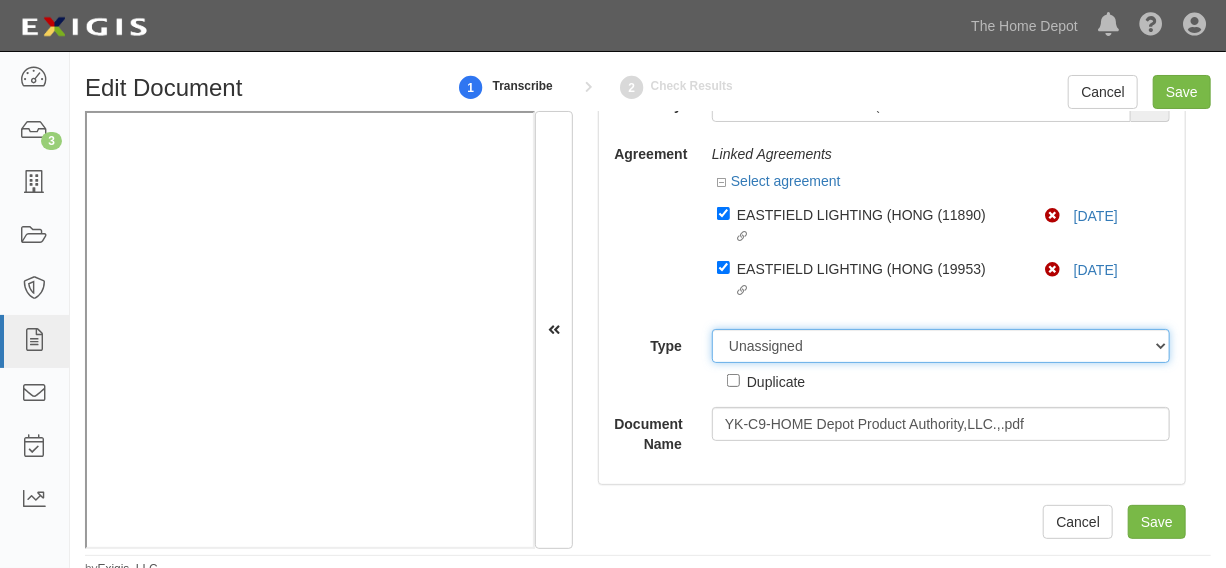click on "Unassigned
Binder
Cancellation Notice
Certificate
Contract
Endorsement
Insurance Policy
Junk
Other Document
Policy Declarations
Reinstatement Notice
Requirements
Waiver Request" at bounding box center [941, 346] 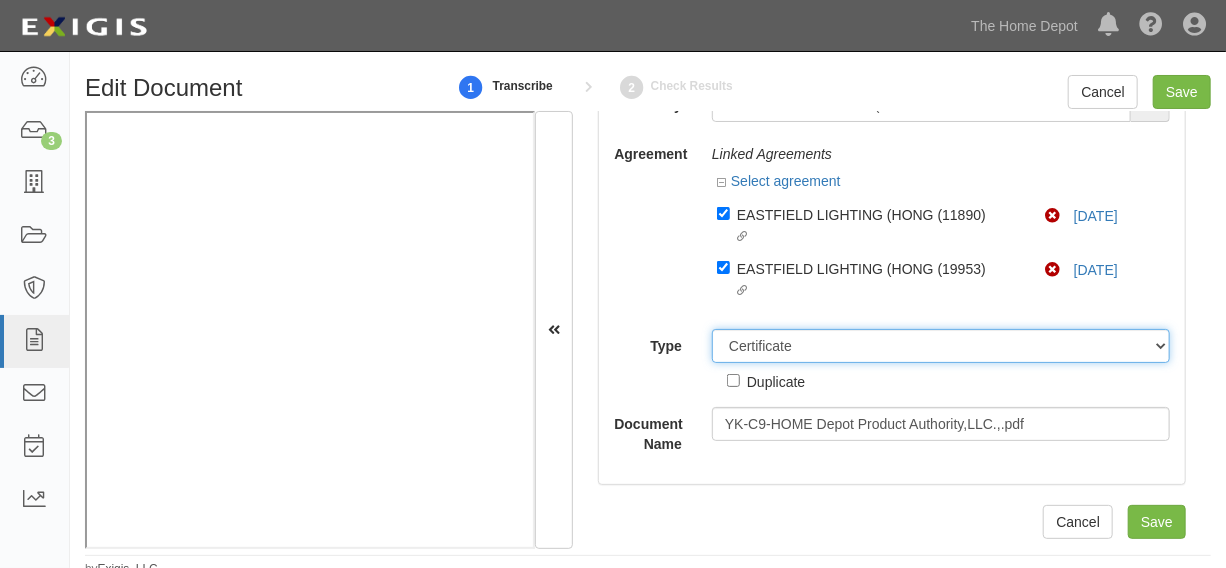 click on "Unassigned
Binder
Cancellation Notice
Certificate
Contract
Endorsement
Insurance Policy
Junk
Other Document
Policy Declarations
Reinstatement Notice
Requirements
Waiver Request" at bounding box center (941, 346) 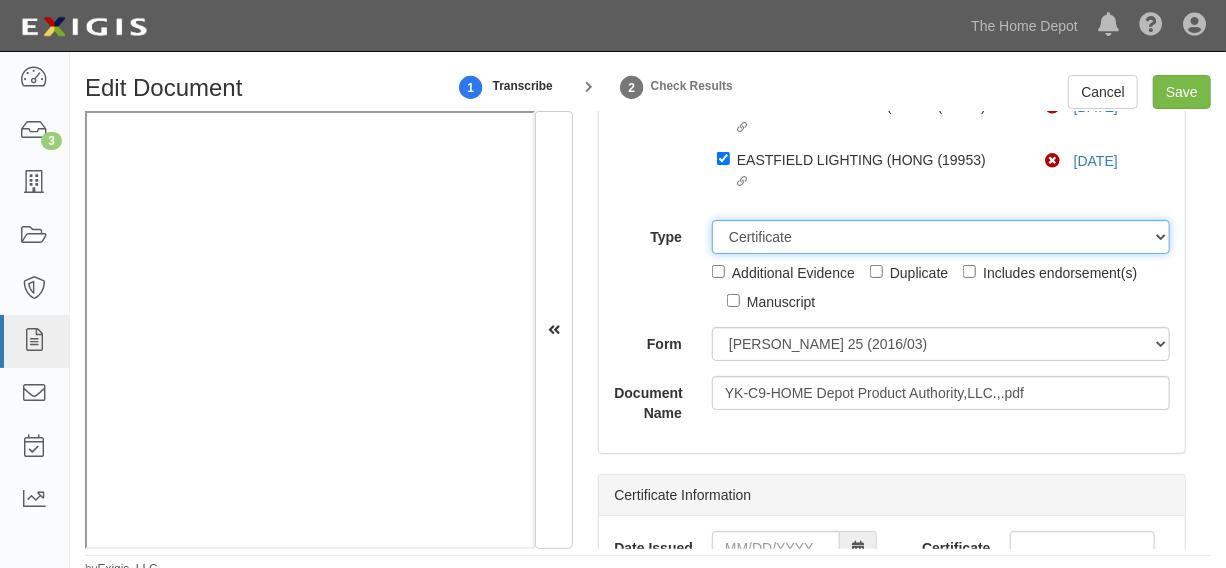 scroll, scrollTop: 242, scrollLeft: 0, axis: vertical 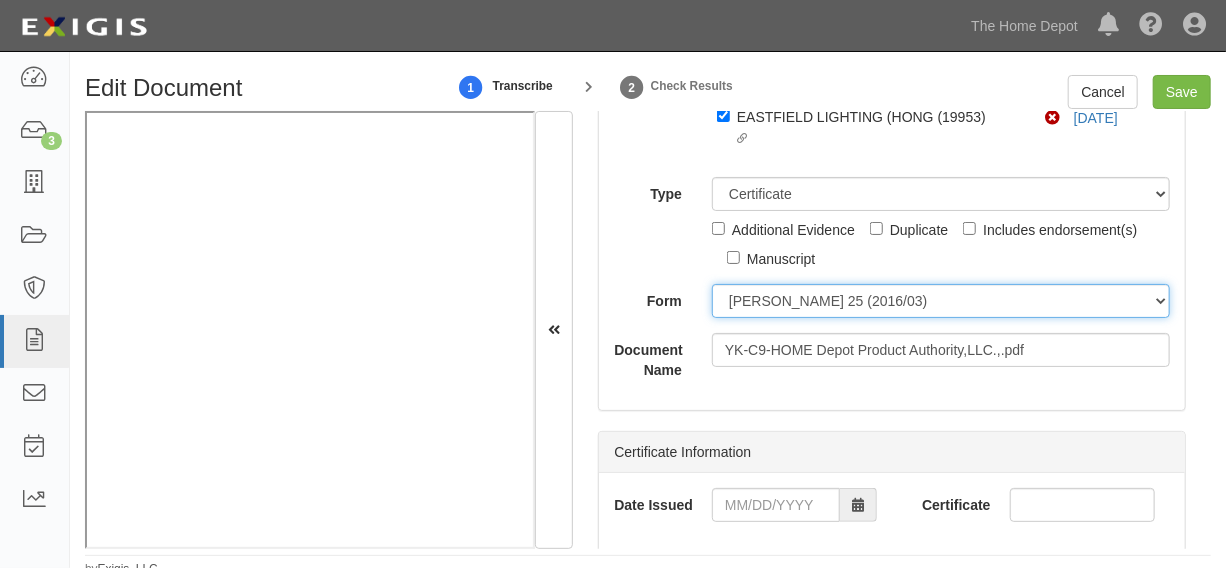 click on "ACORD 25 (2016/03)
ACORD 101
ACORD 855 NY (2014/05)
General" at bounding box center [941, 301] 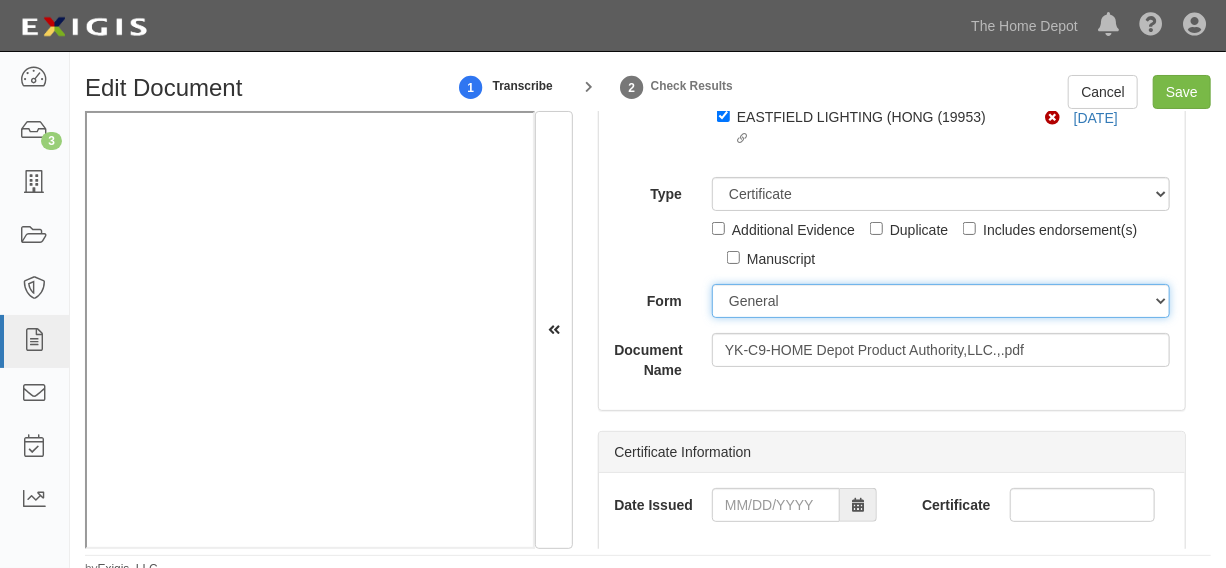 click on "ACORD 25 (2016/03)
ACORD 101
ACORD 855 NY (2014/05)
General" at bounding box center (941, 301) 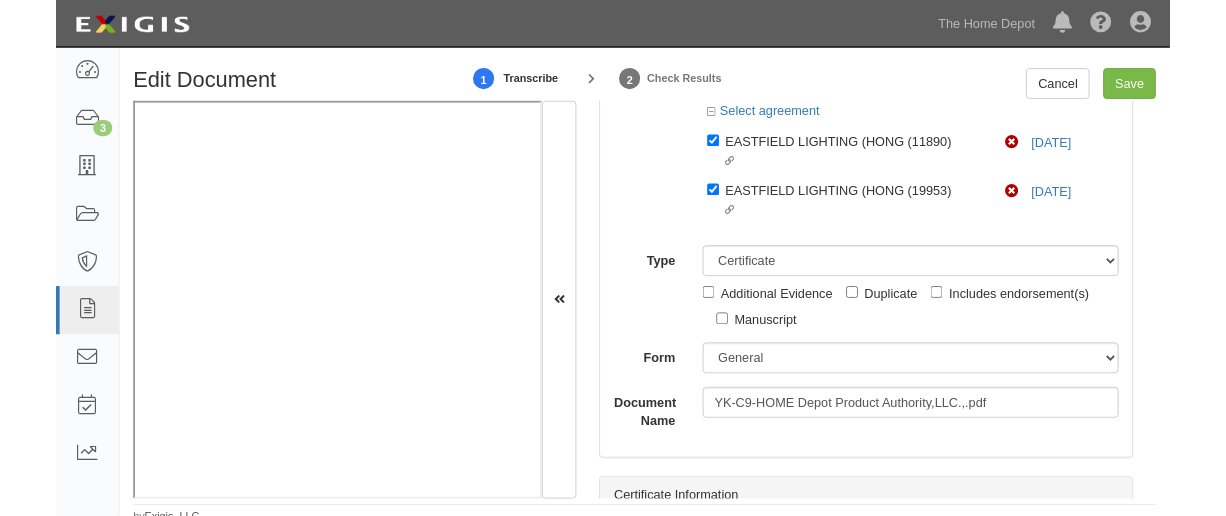 scroll, scrollTop: 0, scrollLeft: 0, axis: both 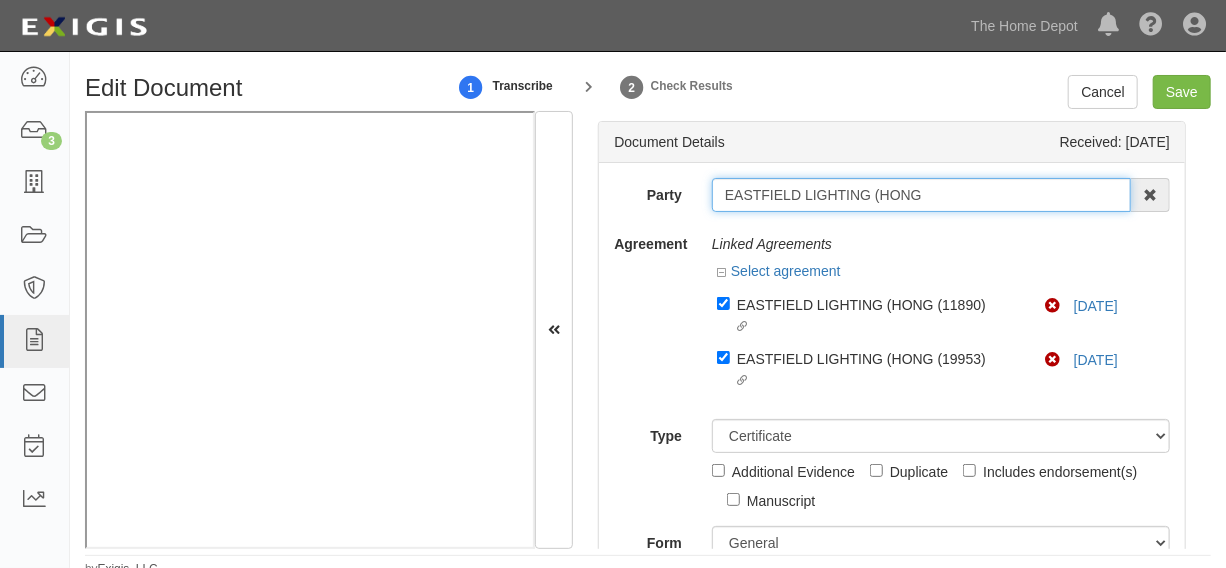 drag, startPoint x: 726, startPoint y: 195, endPoint x: 869, endPoint y: 195, distance: 143 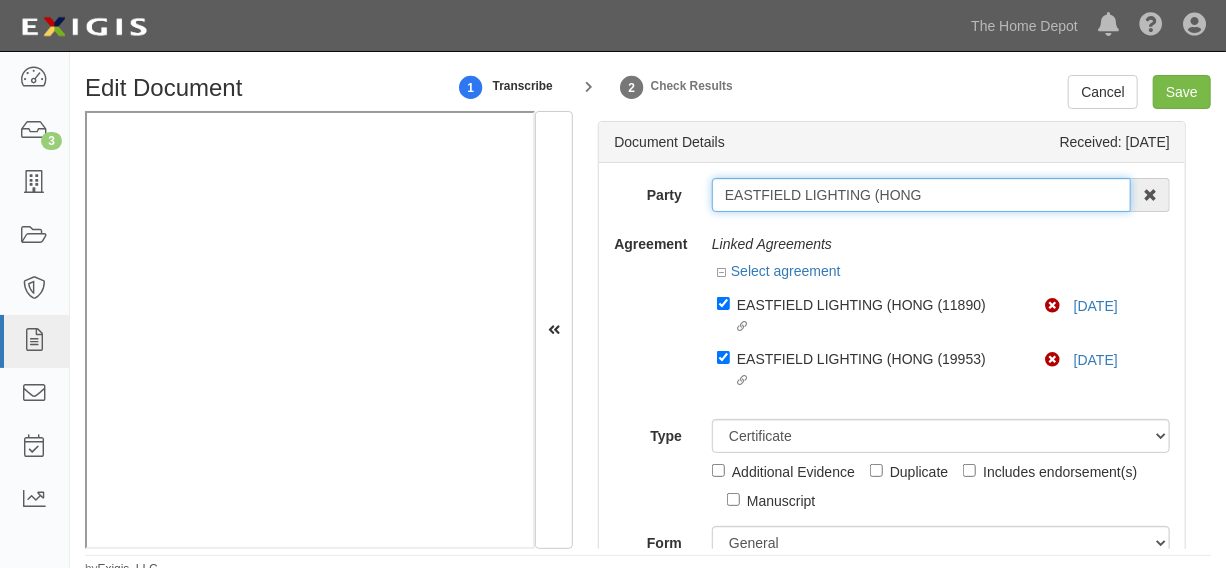 click on "EASTFIELD LIGHTING (HONG" at bounding box center [921, 195] 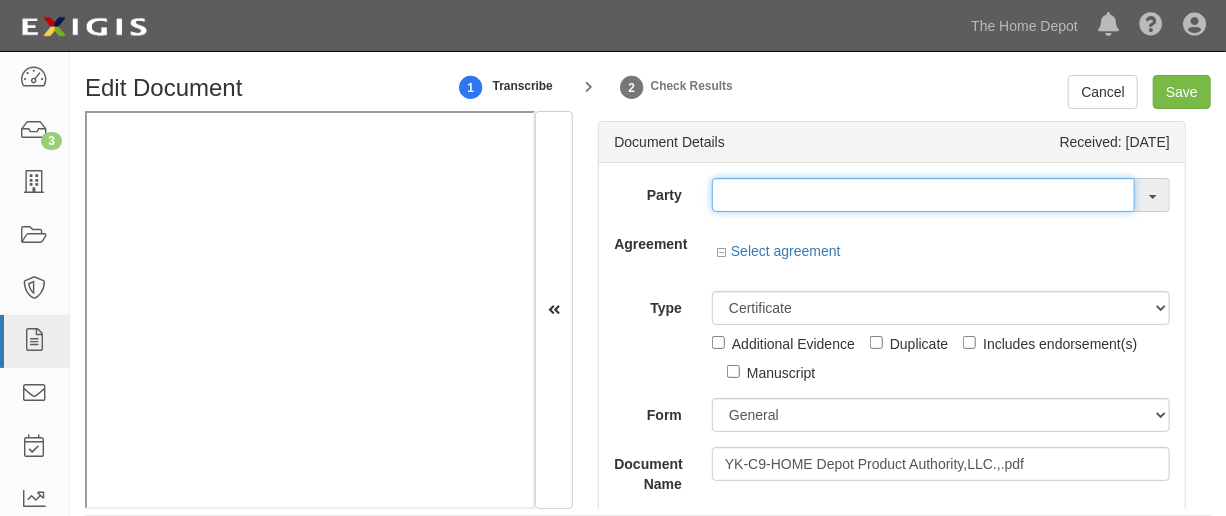 click at bounding box center (923, 195) 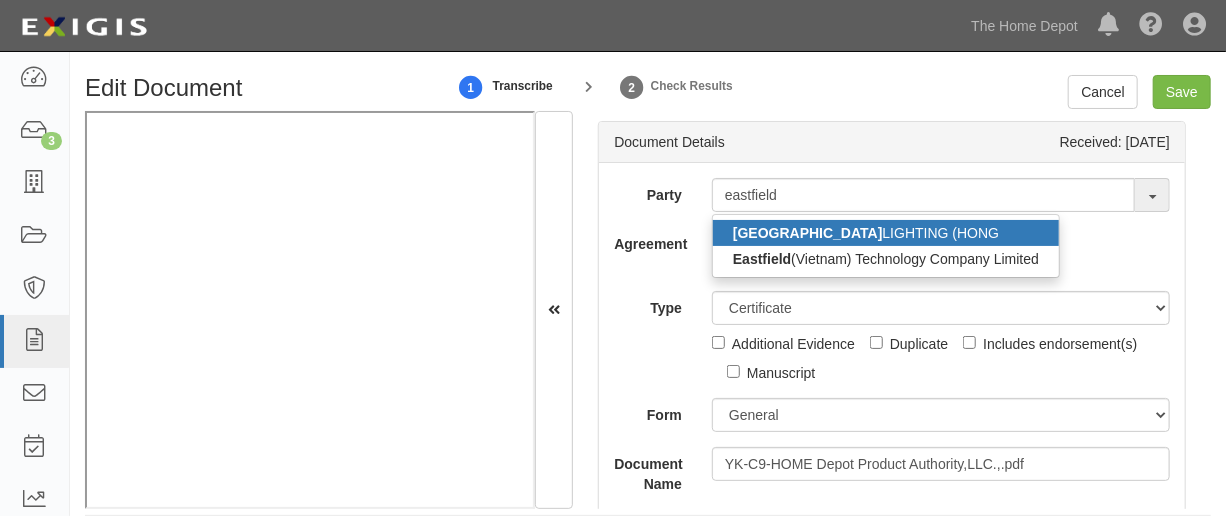 click on "EASTFIELD" at bounding box center [808, 233] 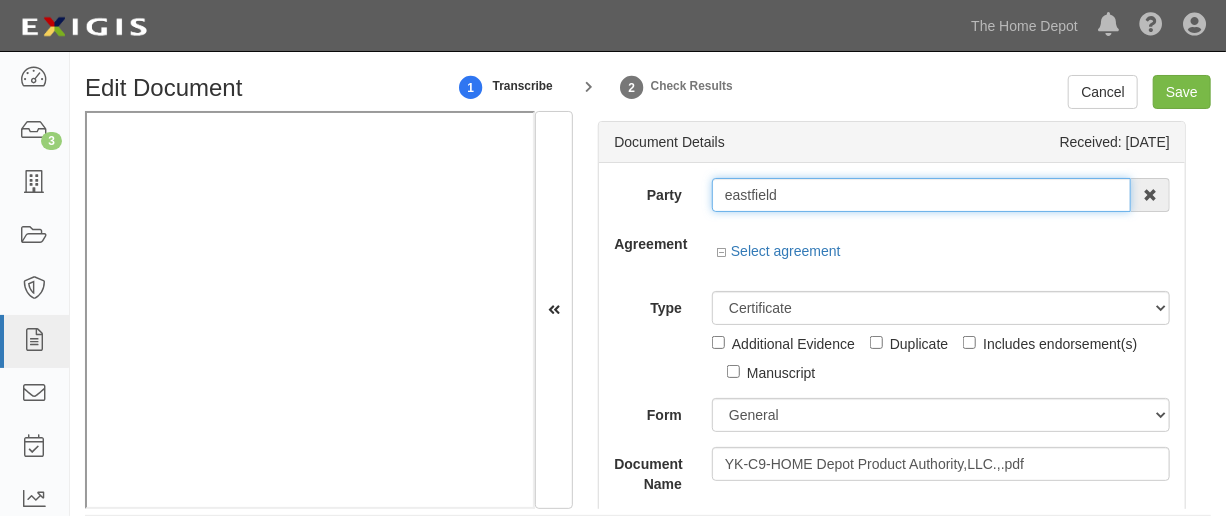 type on "EASTFIELD LIGHTING (HONG" 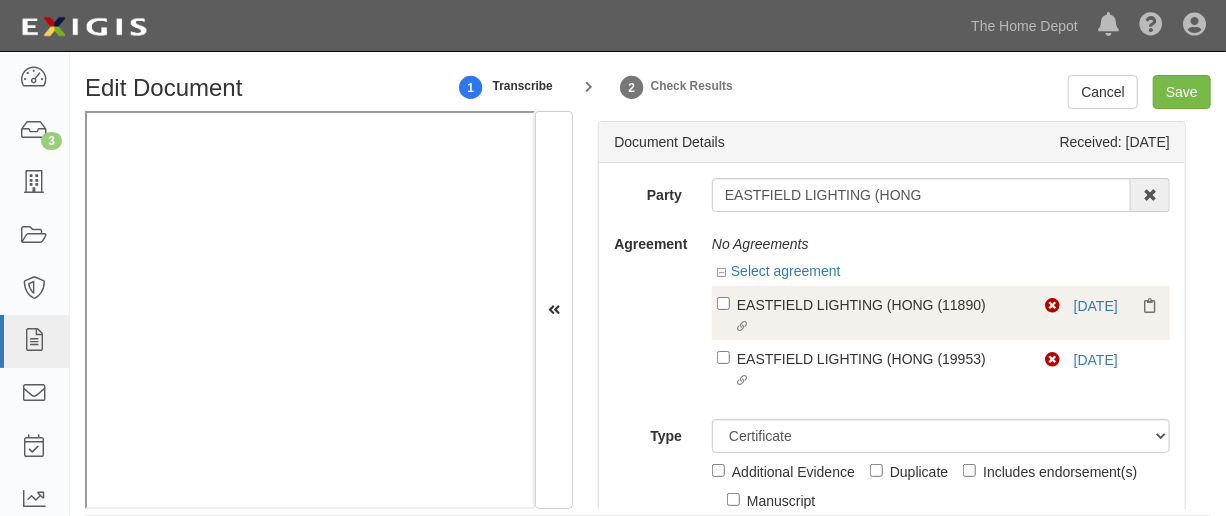 click on "EASTFIELD LIGHTING (HONG (11890)" at bounding box center [880, 304] 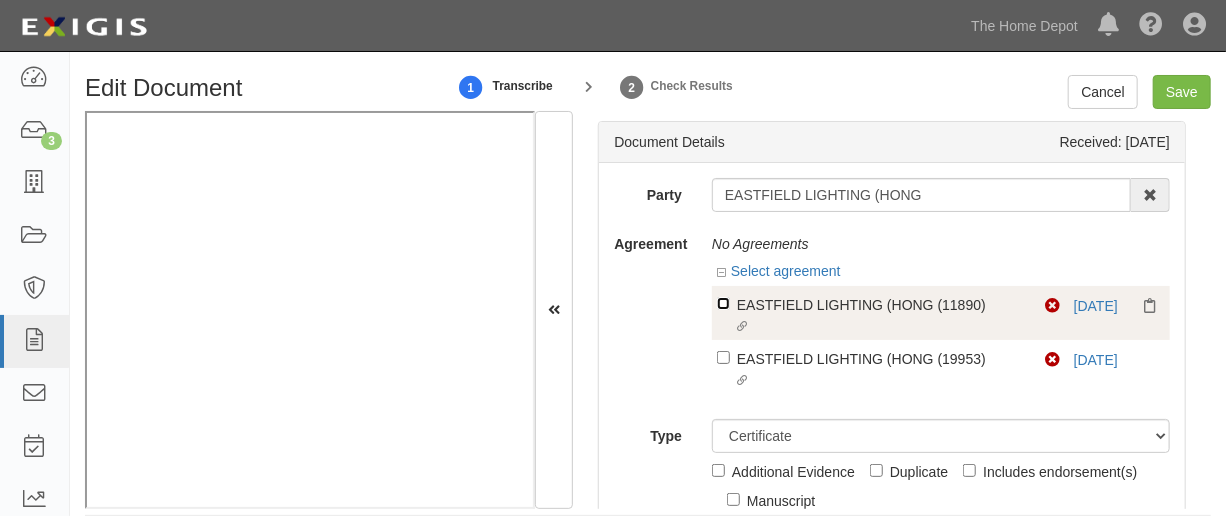 click on "Linked agreement
EASTFIELD LIGHTING (HONG (11890)
Linked agreement" at bounding box center (723, 303) 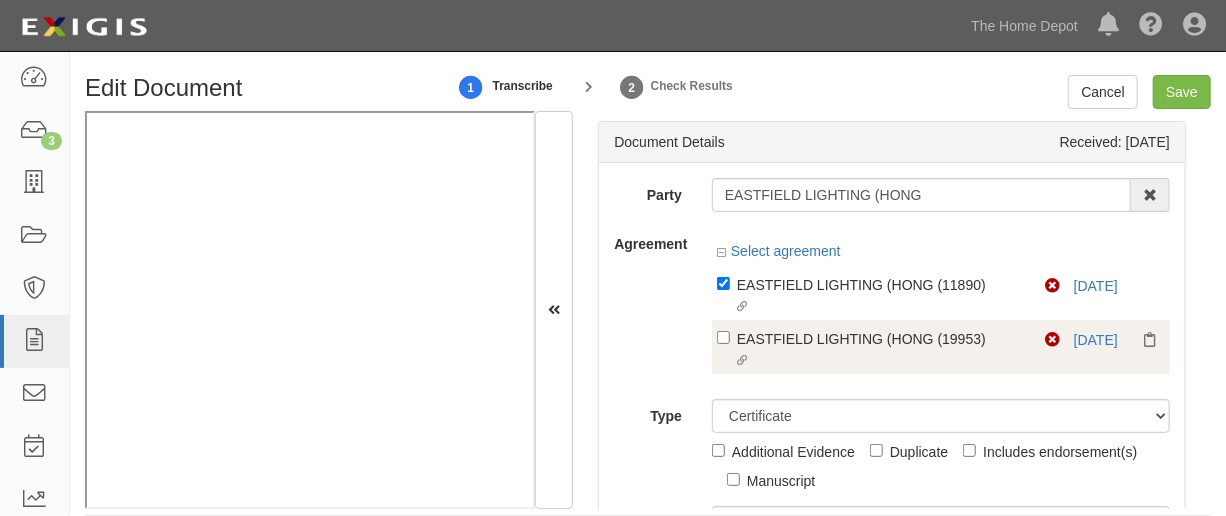 click on "Linked agreement
EASTFIELD LIGHTING (HONG (19953)
Linked agreement" at bounding box center [881, 350] 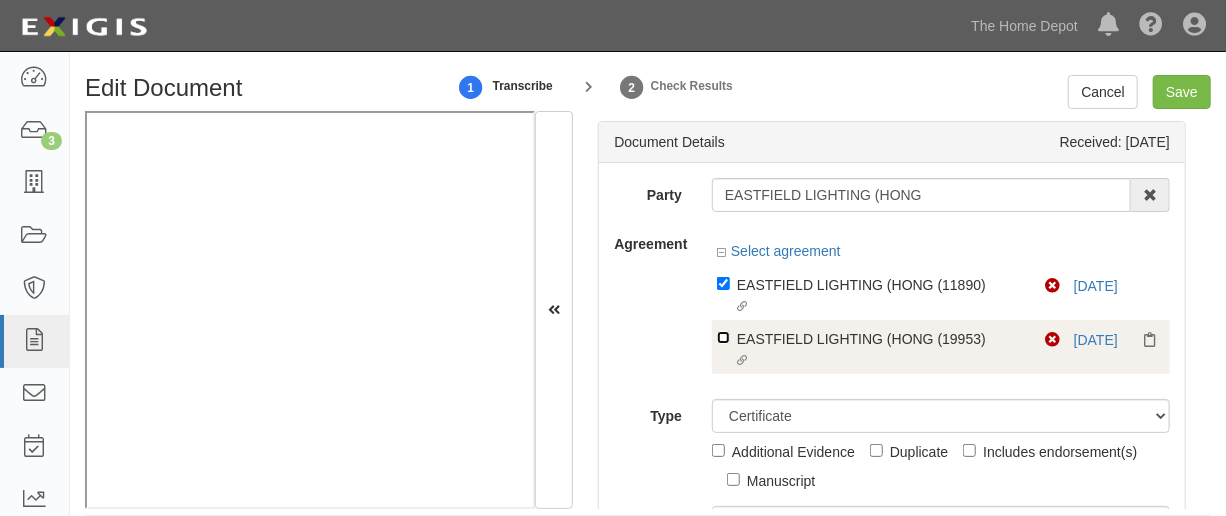 click on "Linked agreement
EASTFIELD LIGHTING (HONG (19953)
Linked agreement" at bounding box center [723, 283] 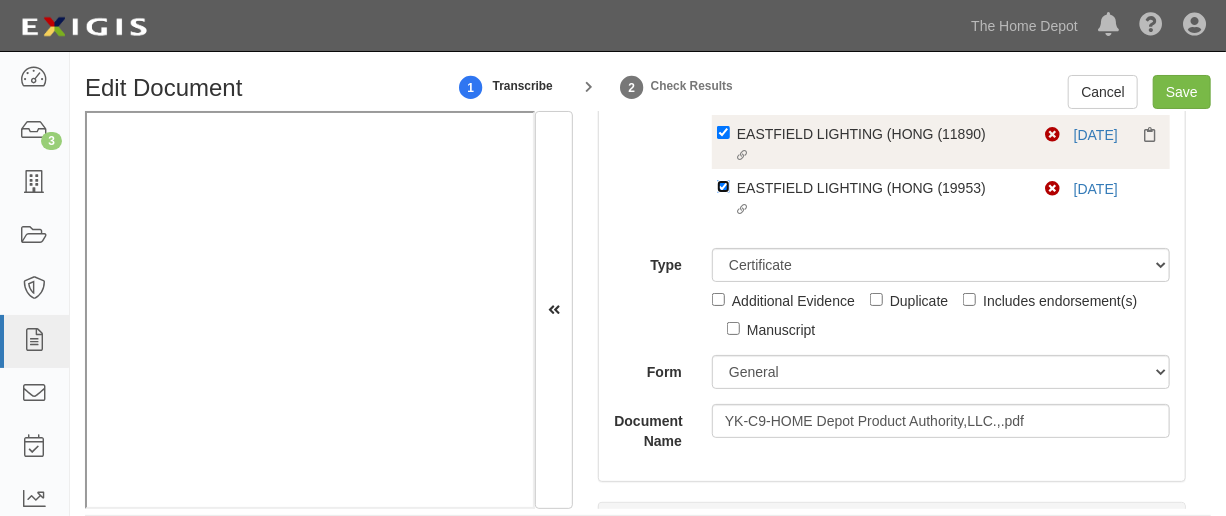scroll, scrollTop: 0, scrollLeft: 0, axis: both 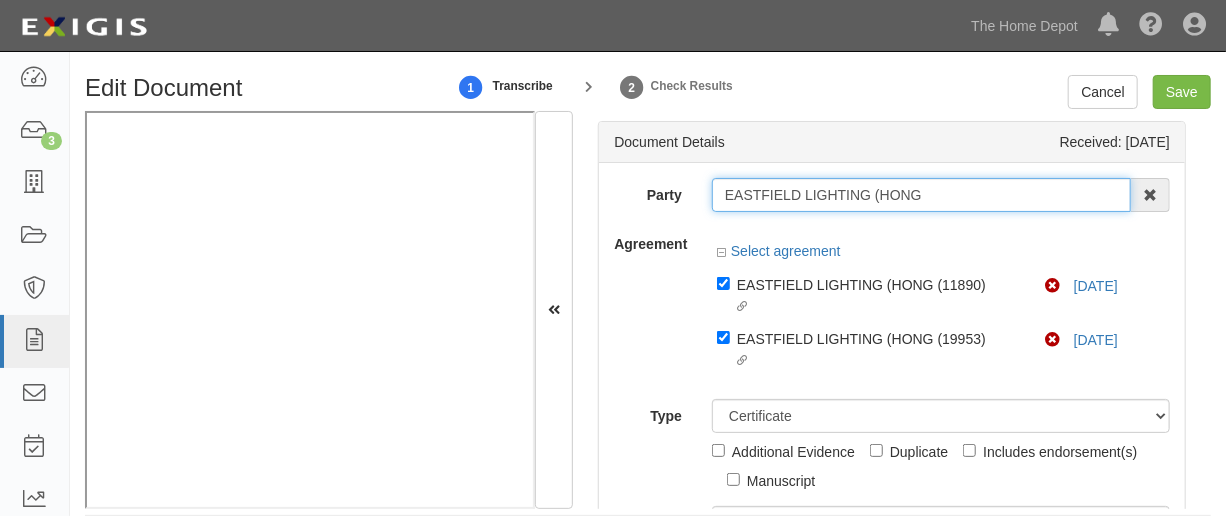 drag, startPoint x: 715, startPoint y: 194, endPoint x: 955, endPoint y: 194, distance: 240 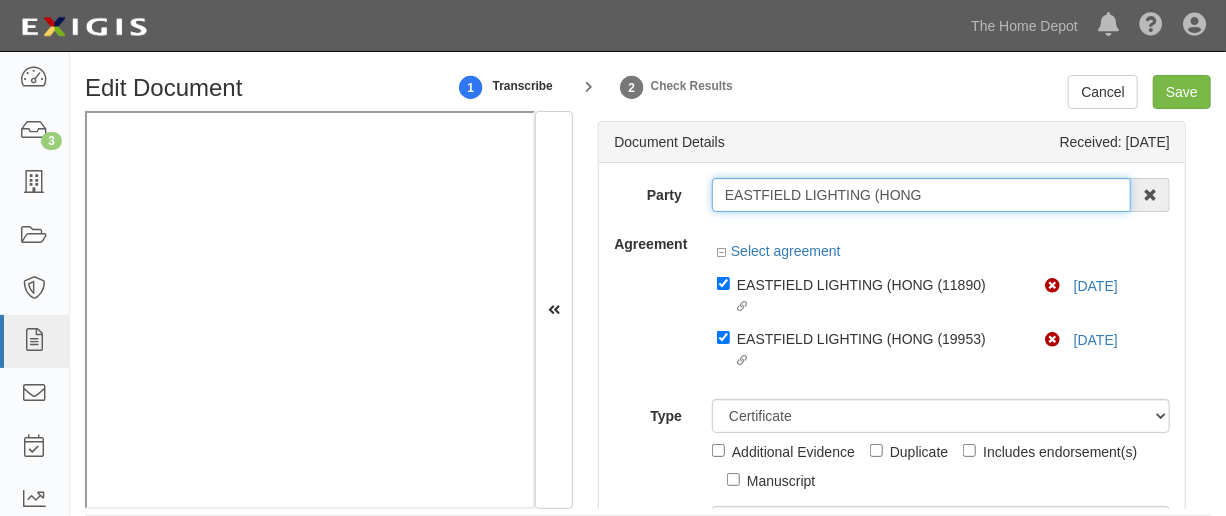 click on "EASTFIELD LIGHTING (HONG" at bounding box center (921, 195) 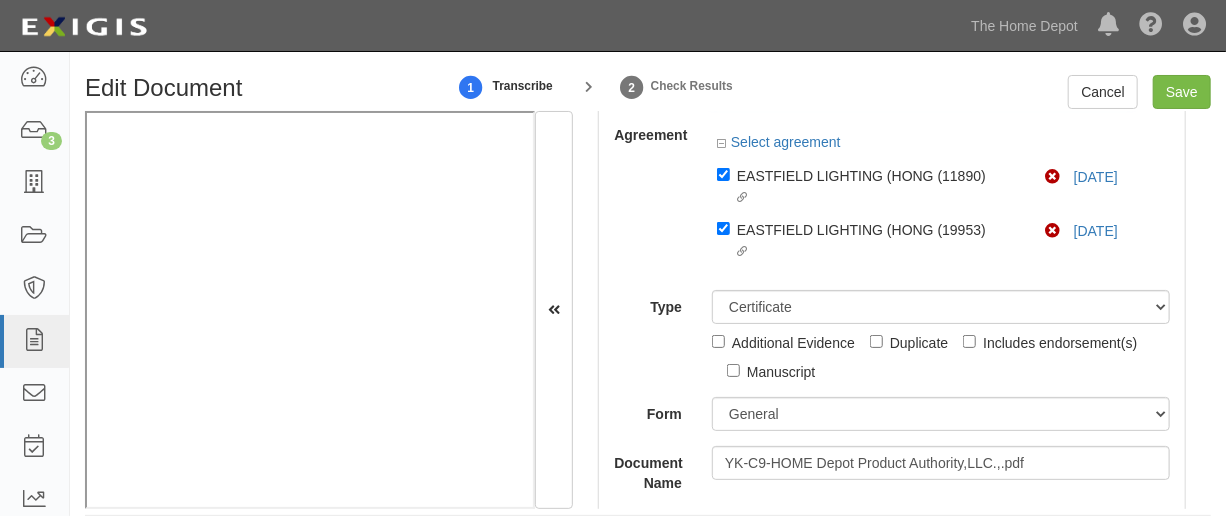 scroll, scrollTop: 151, scrollLeft: 0, axis: vertical 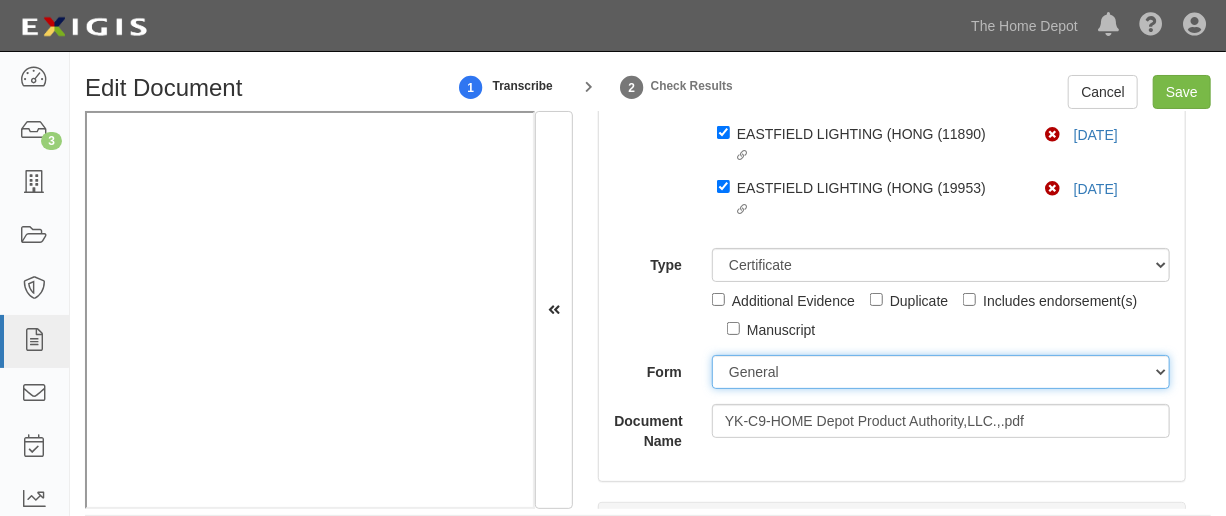 click on "ACORD 25 (2016/03)
ACORD 101
ACORD 855 NY (2014/05)
General" at bounding box center (941, 372) 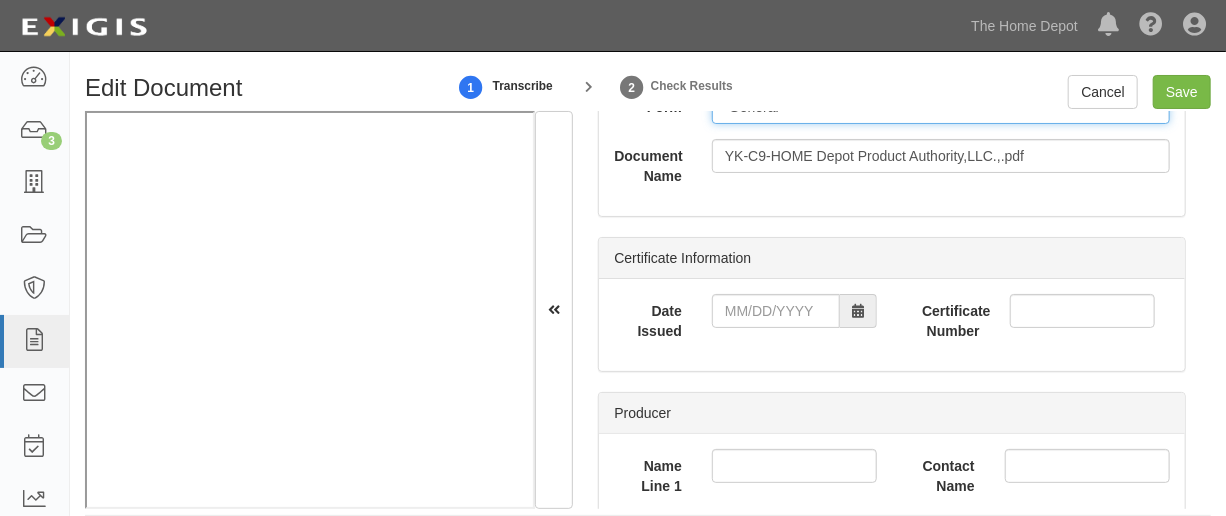 scroll, scrollTop: 454, scrollLeft: 0, axis: vertical 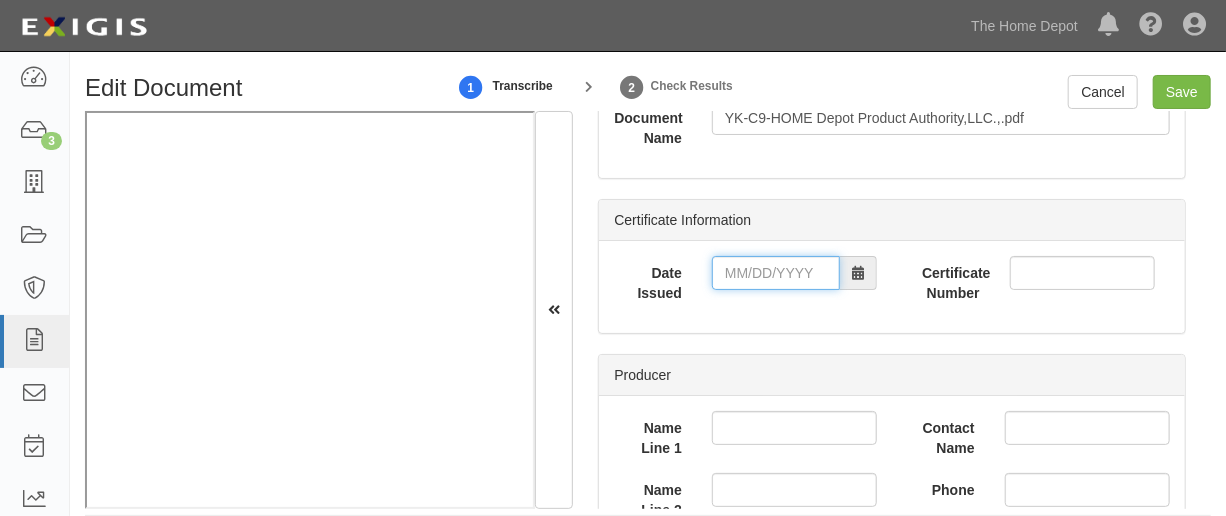 click on "Date Issued" at bounding box center (776, 273) 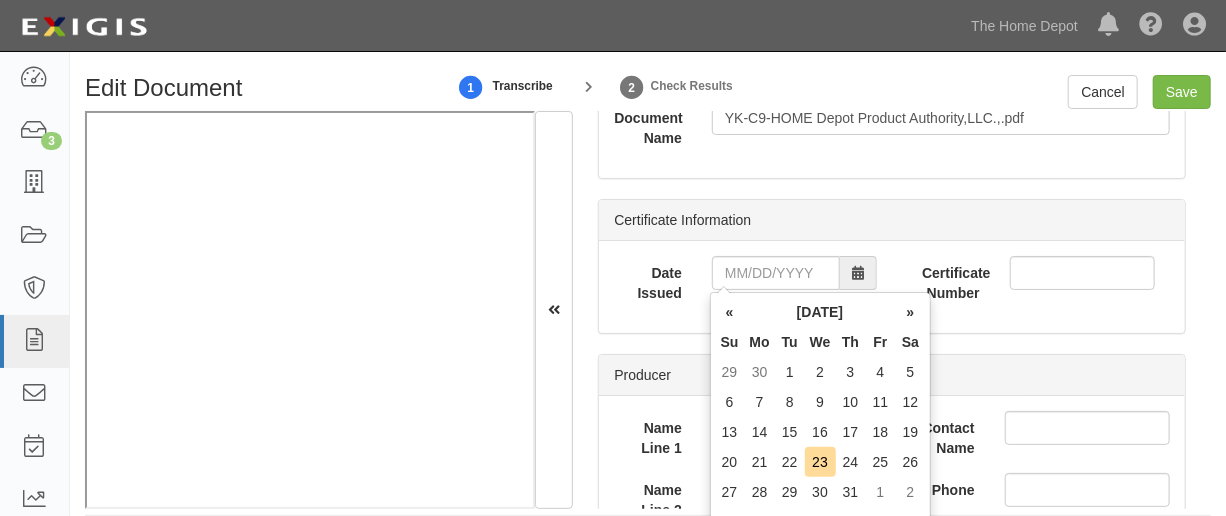 click on "Th" at bounding box center (851, 342) 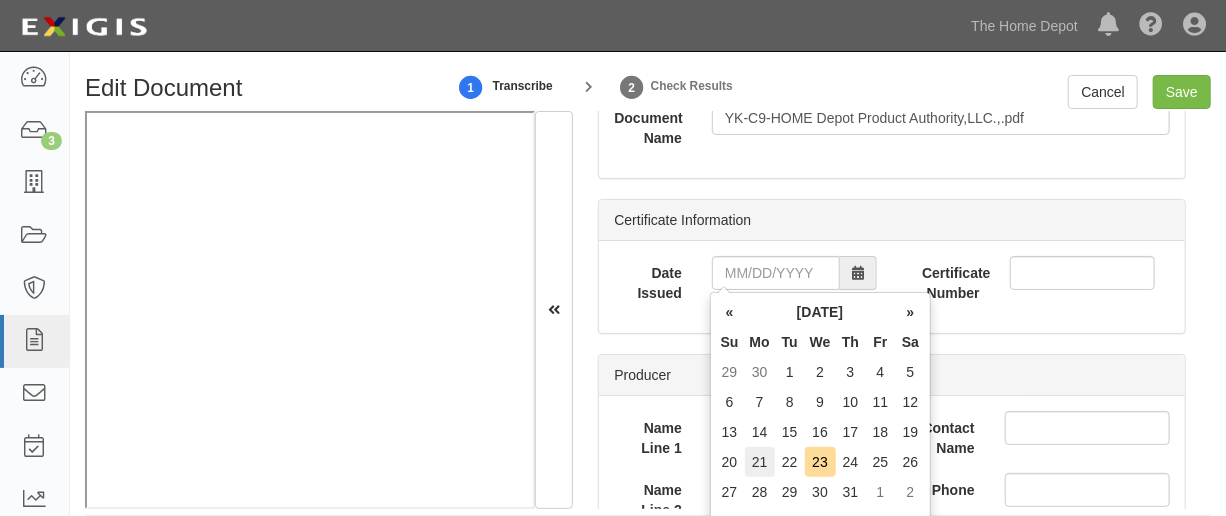 click on "21" at bounding box center [760, 462] 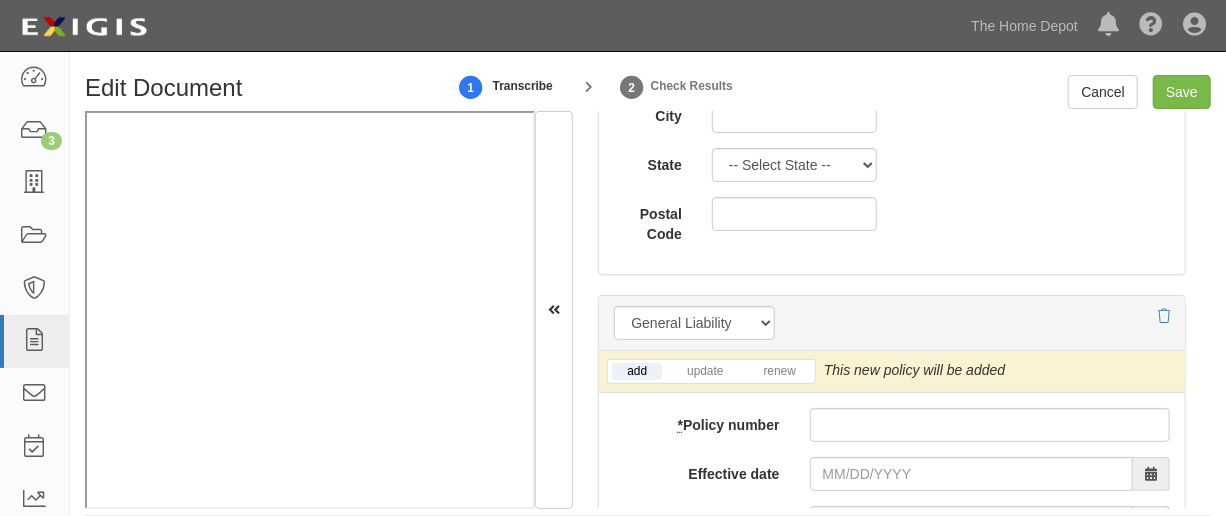 scroll, scrollTop: 1666, scrollLeft: 0, axis: vertical 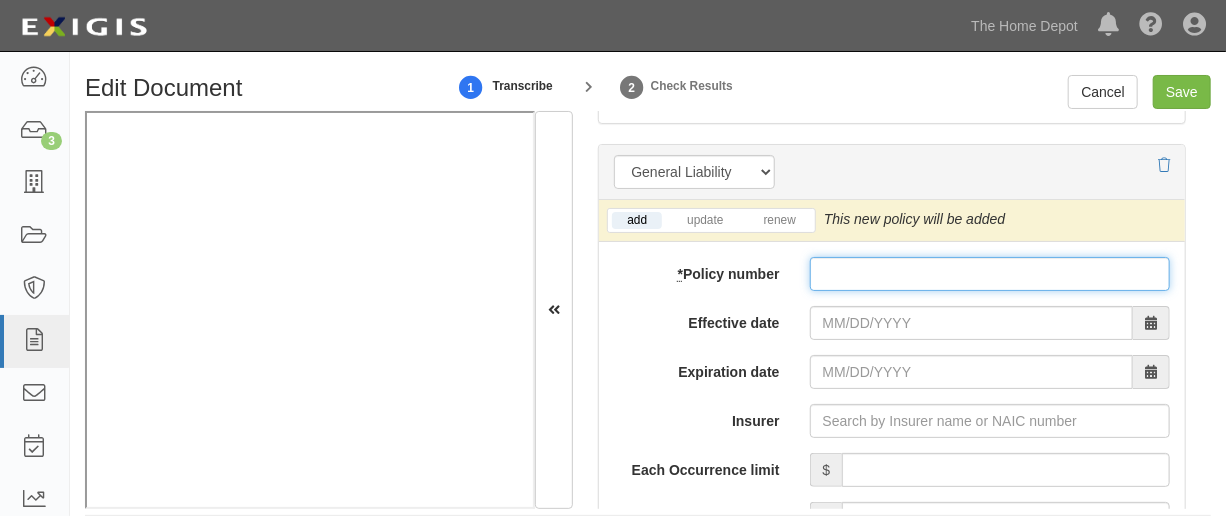 click on "*  Policy number" at bounding box center [990, 274] 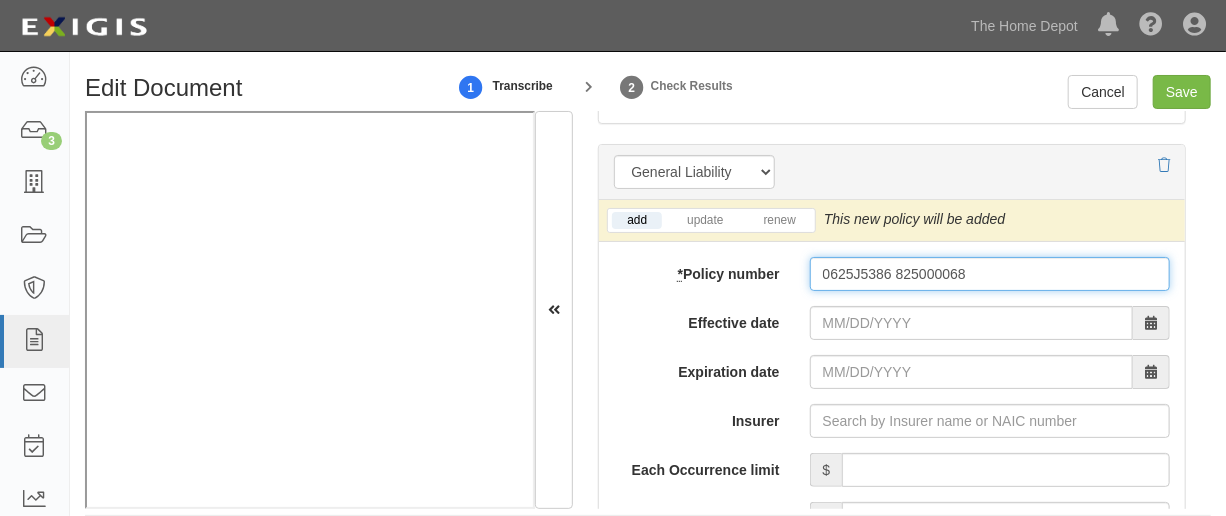 type on "0625J5386 825000068" 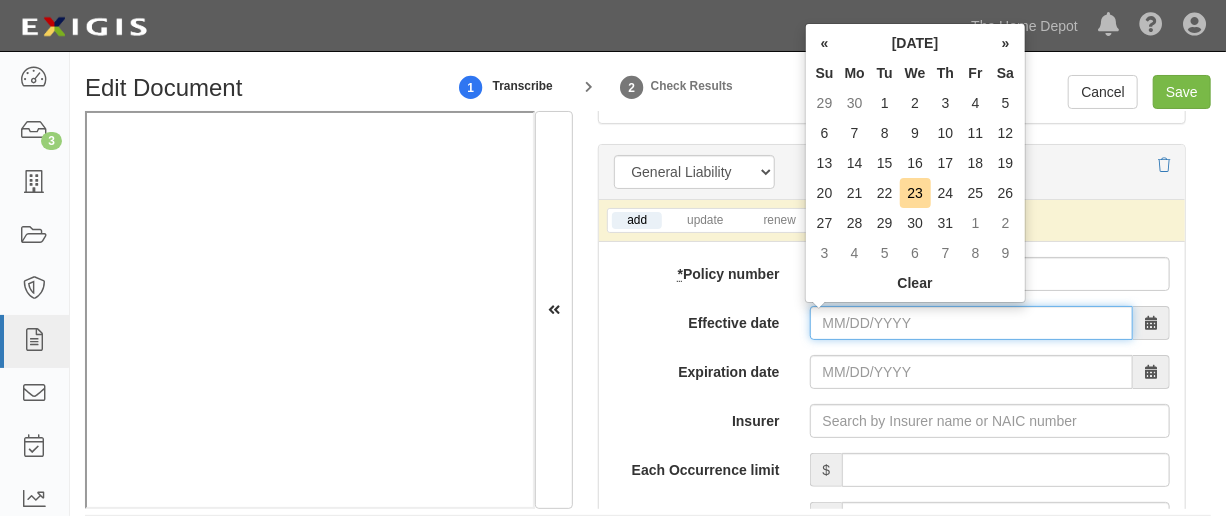 click on "Effective date" at bounding box center (971, 323) 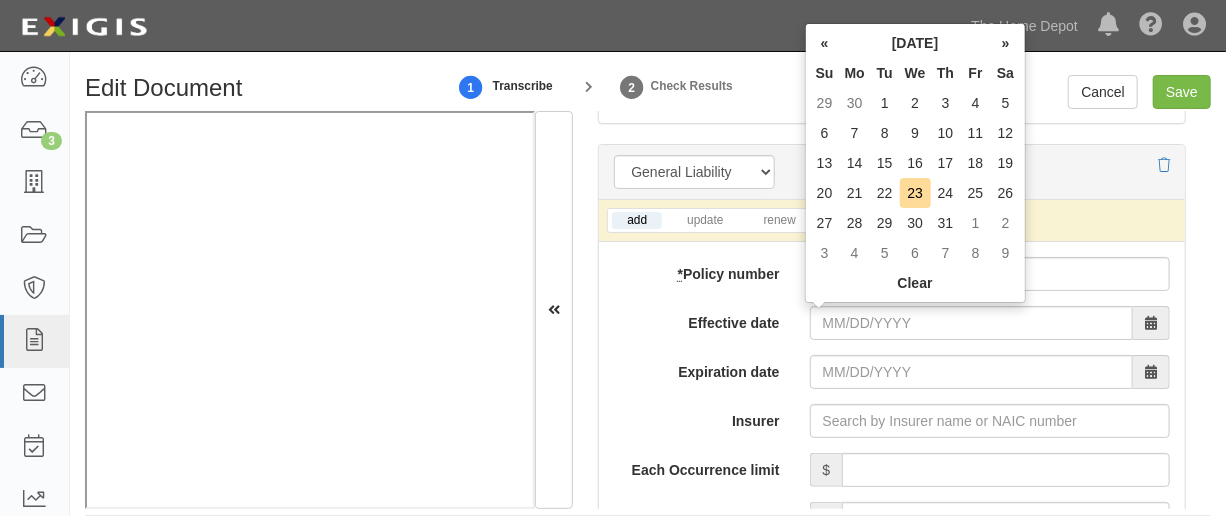 click on "Tu" at bounding box center (885, 73) 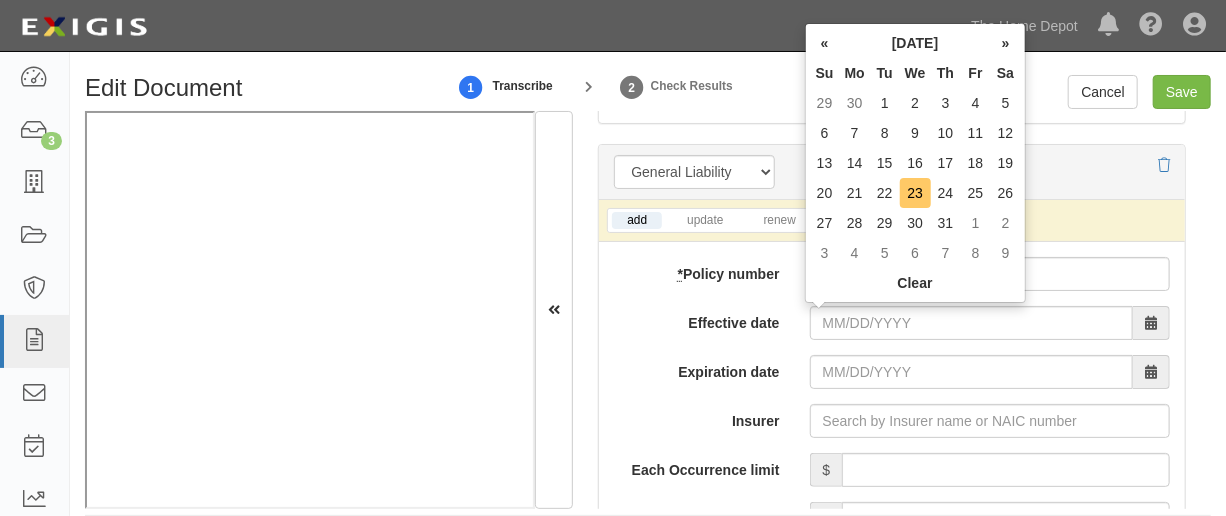 click on "23" at bounding box center (915, 193) 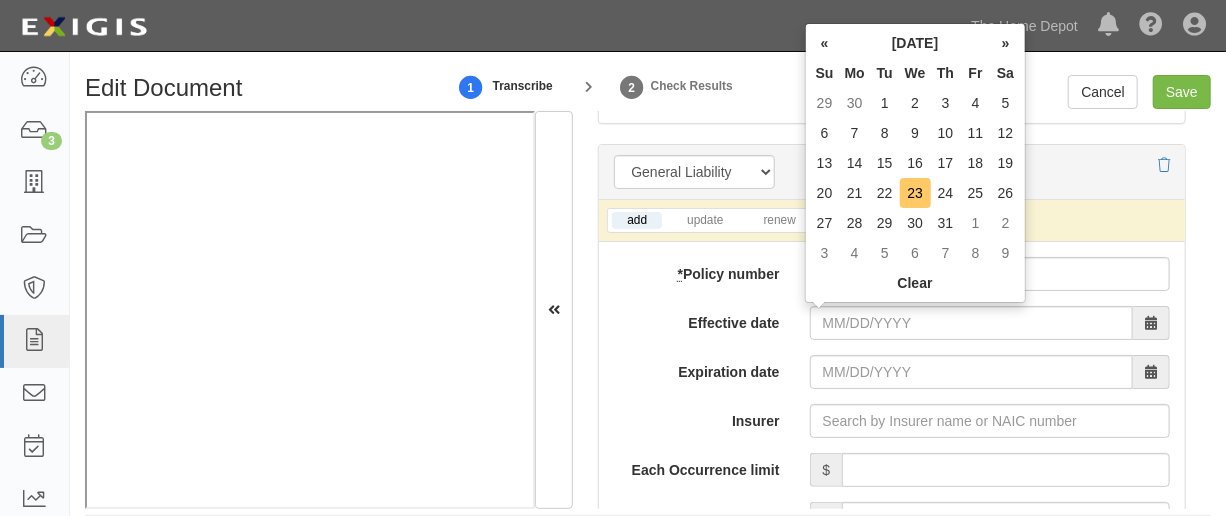 type on "07/23/2025" 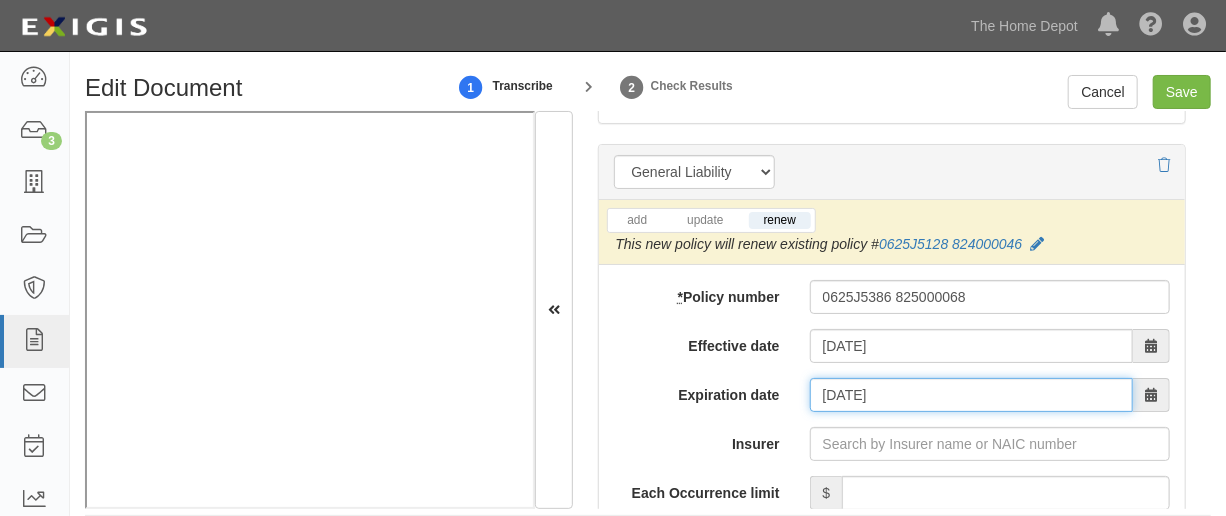 click on "07/23/2026" at bounding box center [971, 395] 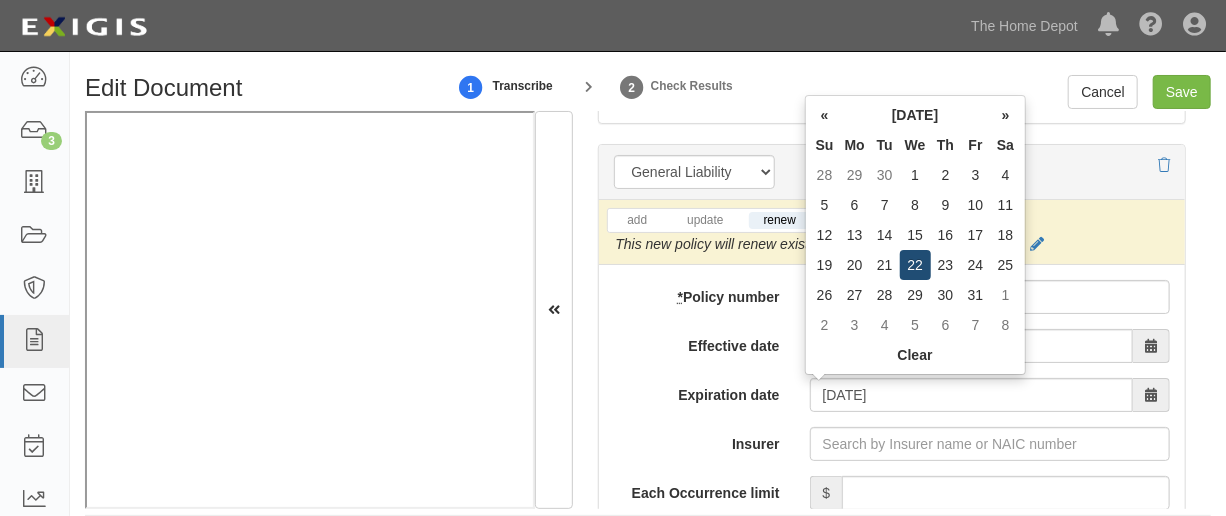 click on "22" at bounding box center [915, 265] 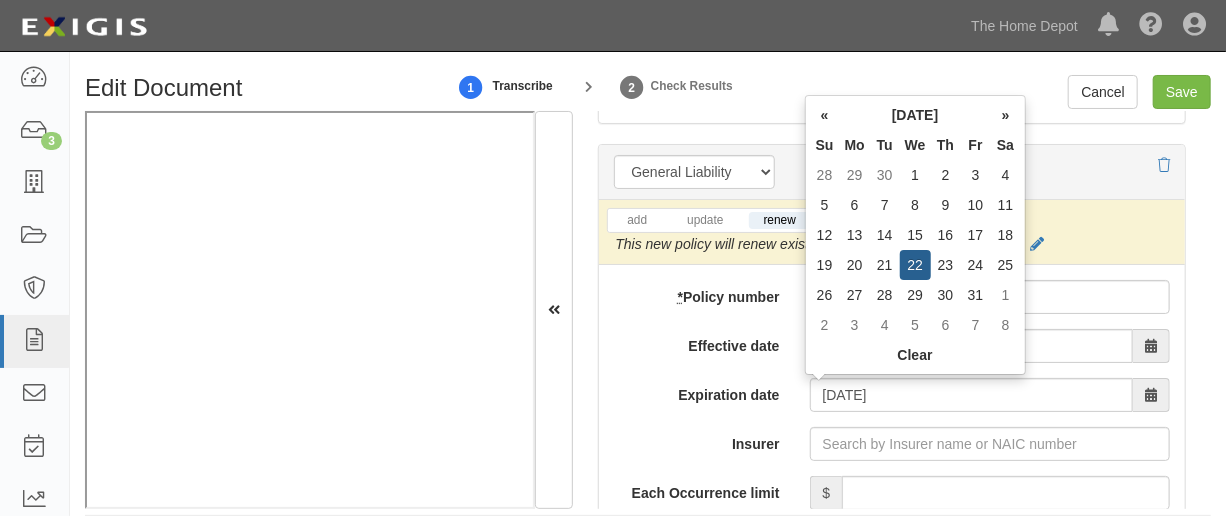 type on "07/22/2026" 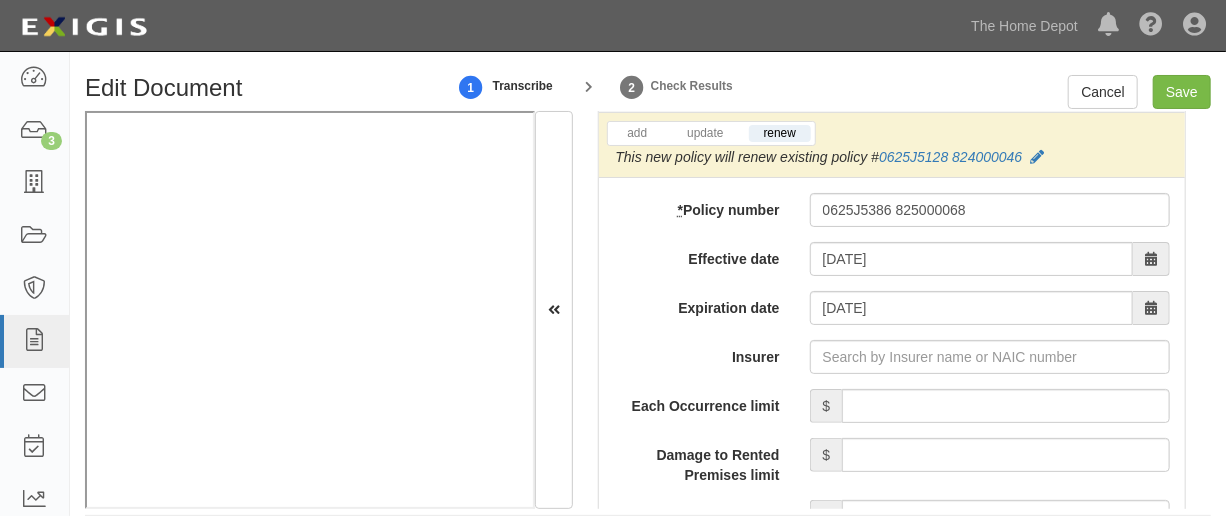 scroll, scrollTop: 1818, scrollLeft: 0, axis: vertical 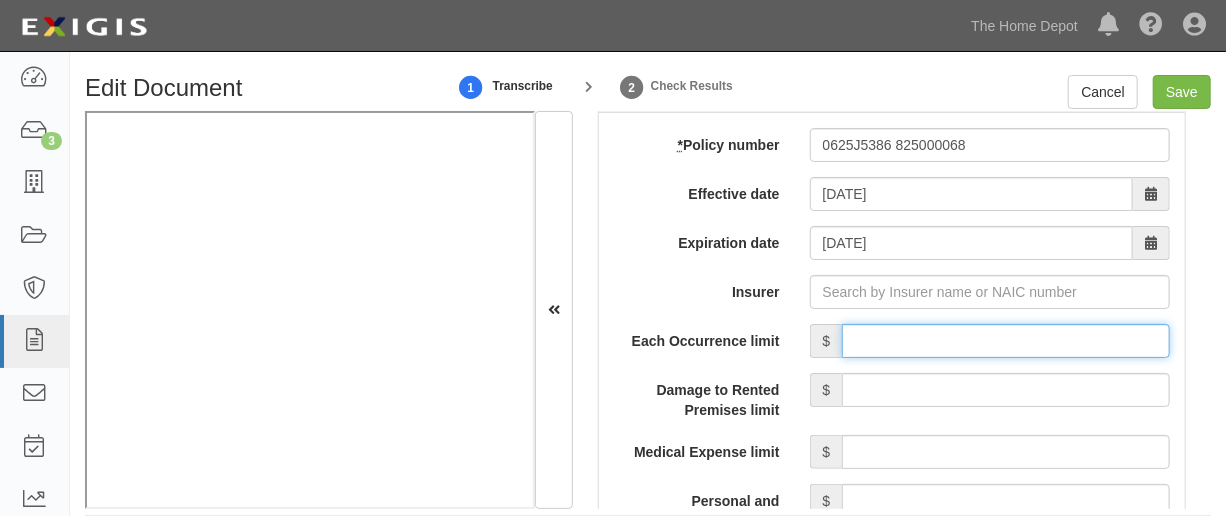click on "Each Occurrence limit" at bounding box center [1006, 341] 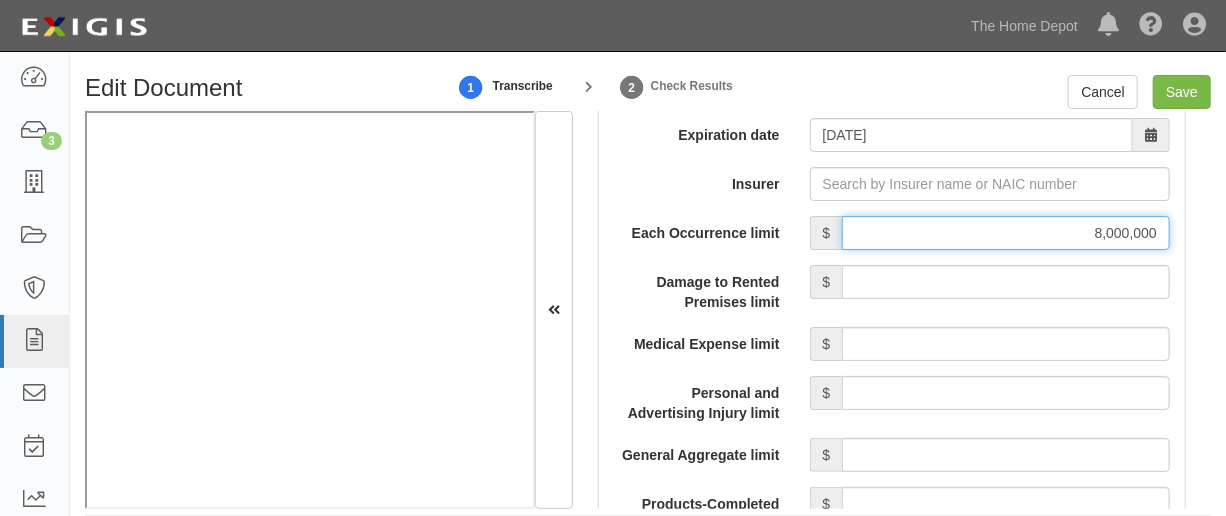 scroll, scrollTop: 1970, scrollLeft: 0, axis: vertical 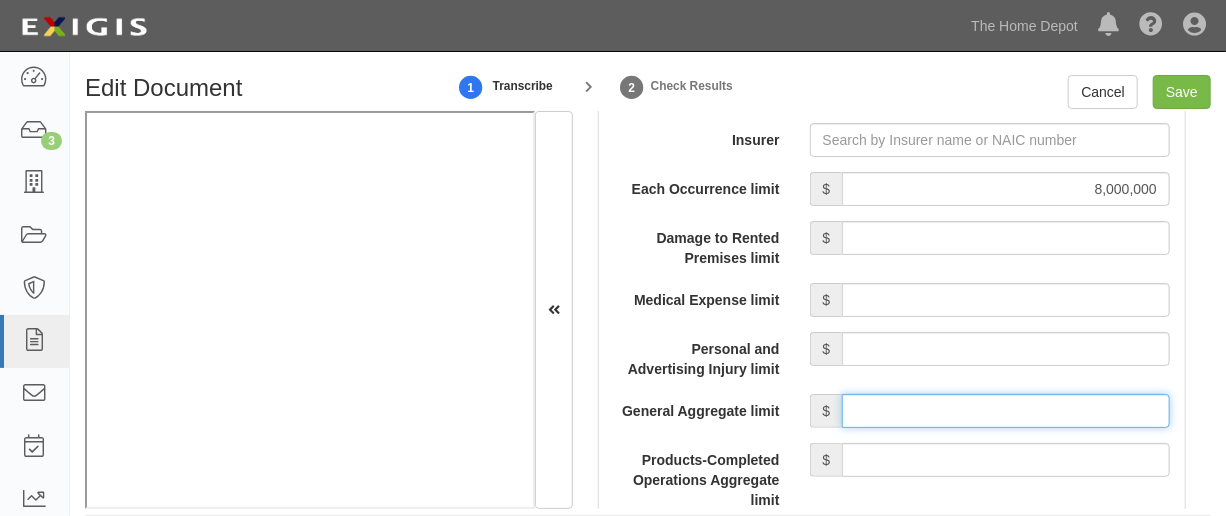 click on "General Aggregate limit" at bounding box center (1006, 411) 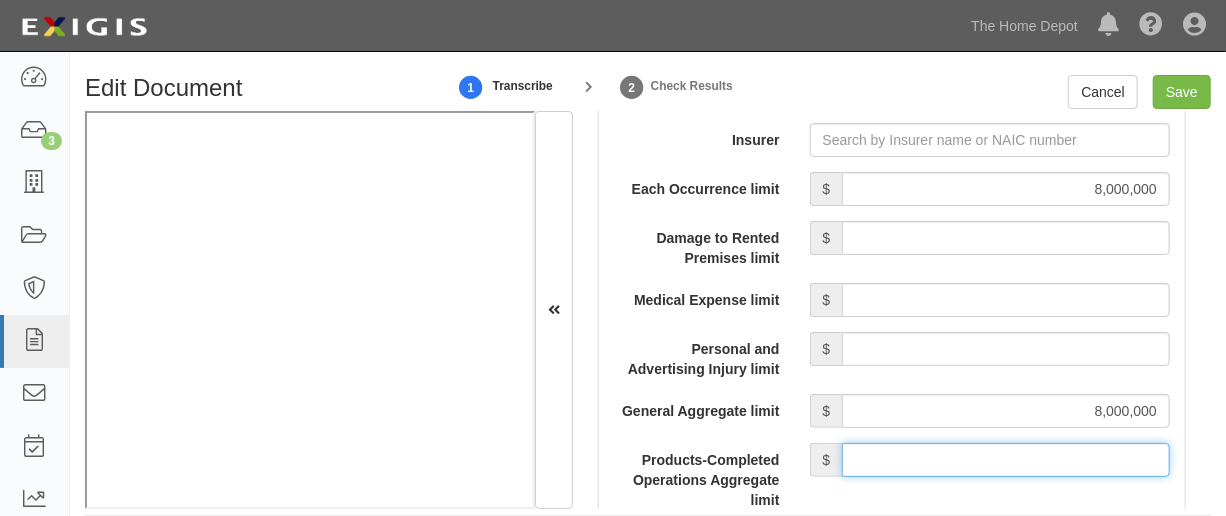 click on "Products-Completed Operations Aggregate limit" at bounding box center [1006, 460] 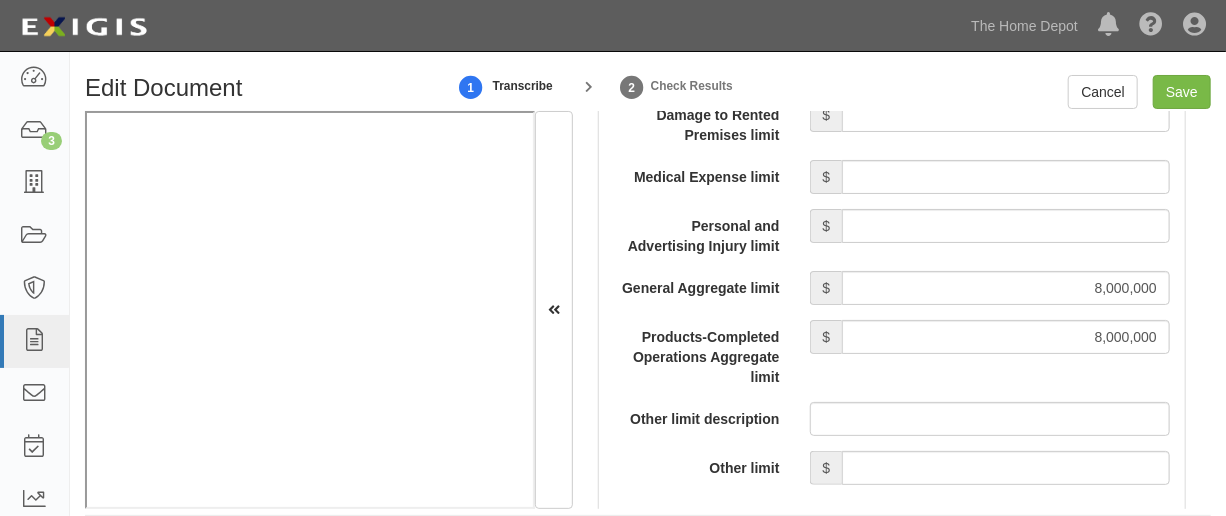 scroll, scrollTop: 2272, scrollLeft: 0, axis: vertical 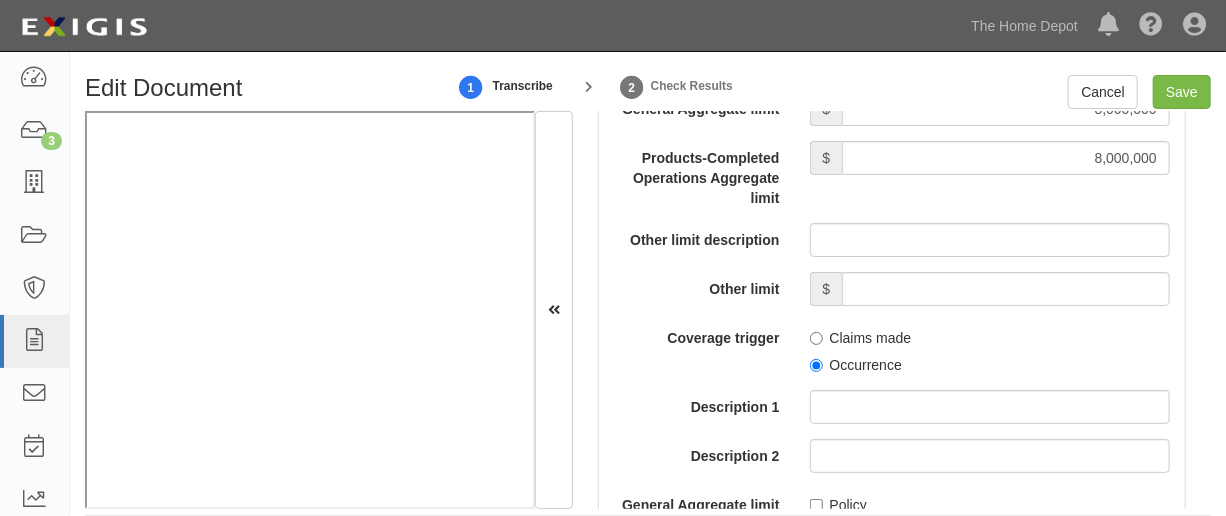 click on "Occurrence" at bounding box center (856, 365) 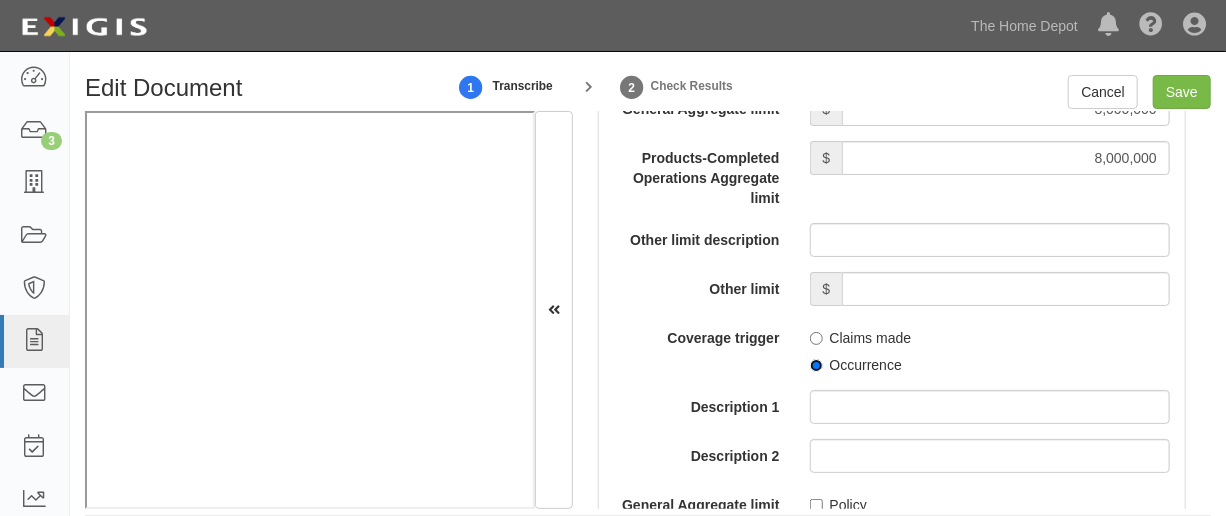 click on "Occurrence" at bounding box center (816, 365) 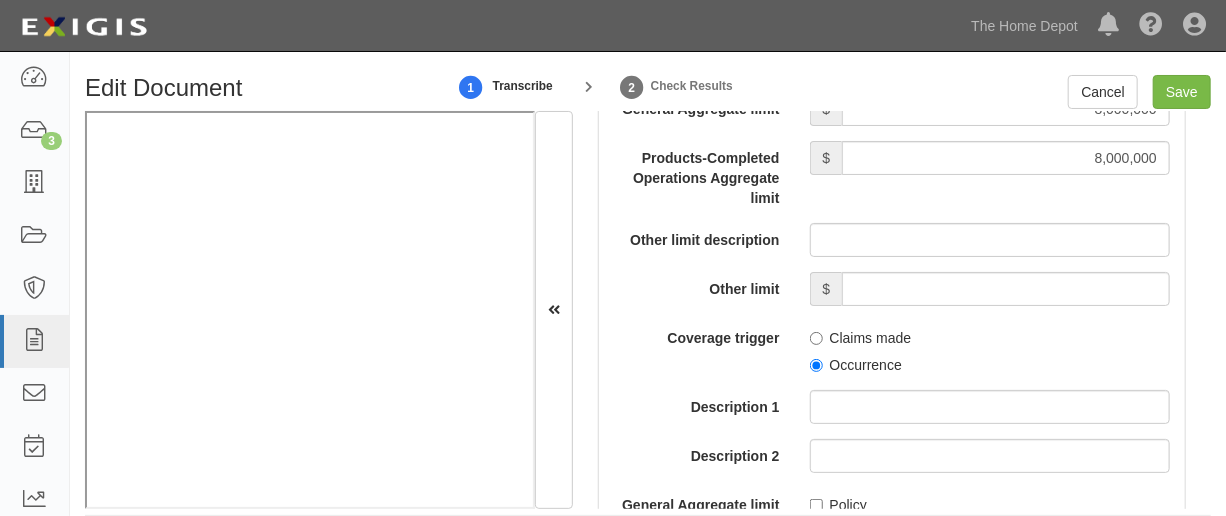 click on "Policy" at bounding box center [838, 505] 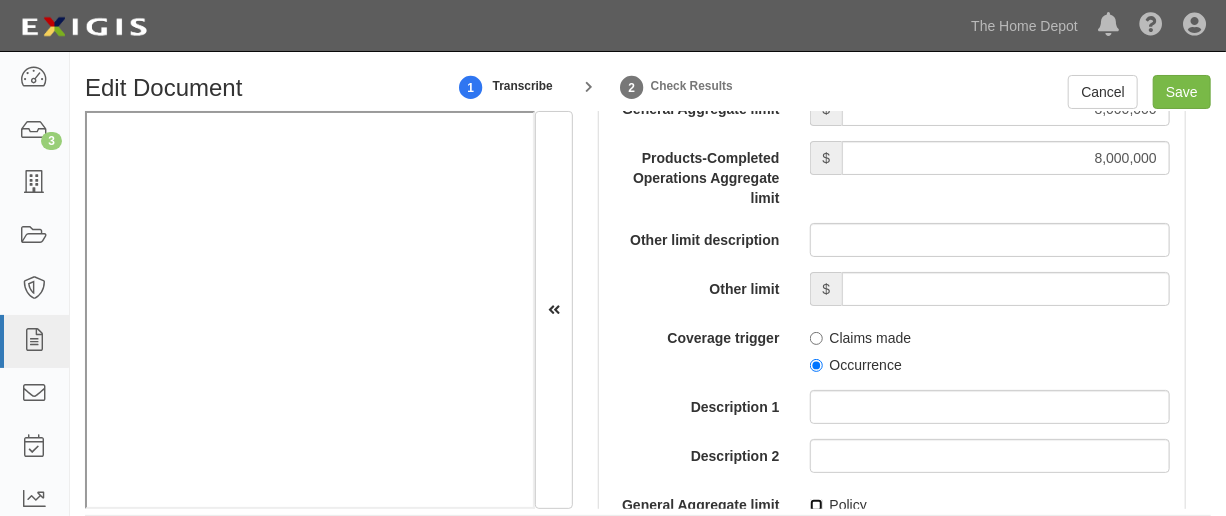 click on "Policy" at bounding box center [816, 505] 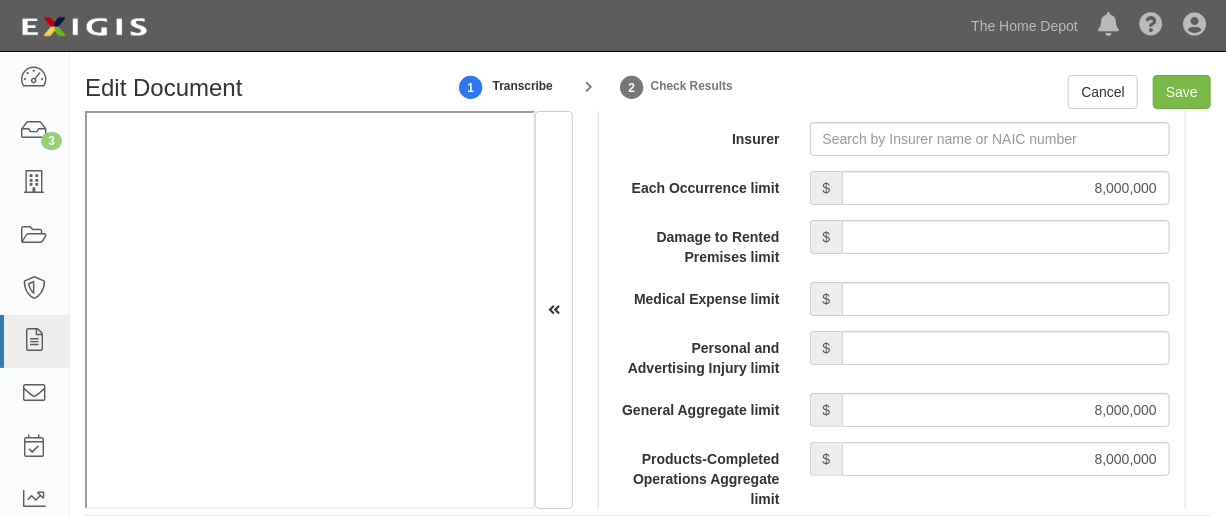 scroll, scrollTop: 1820, scrollLeft: 0, axis: vertical 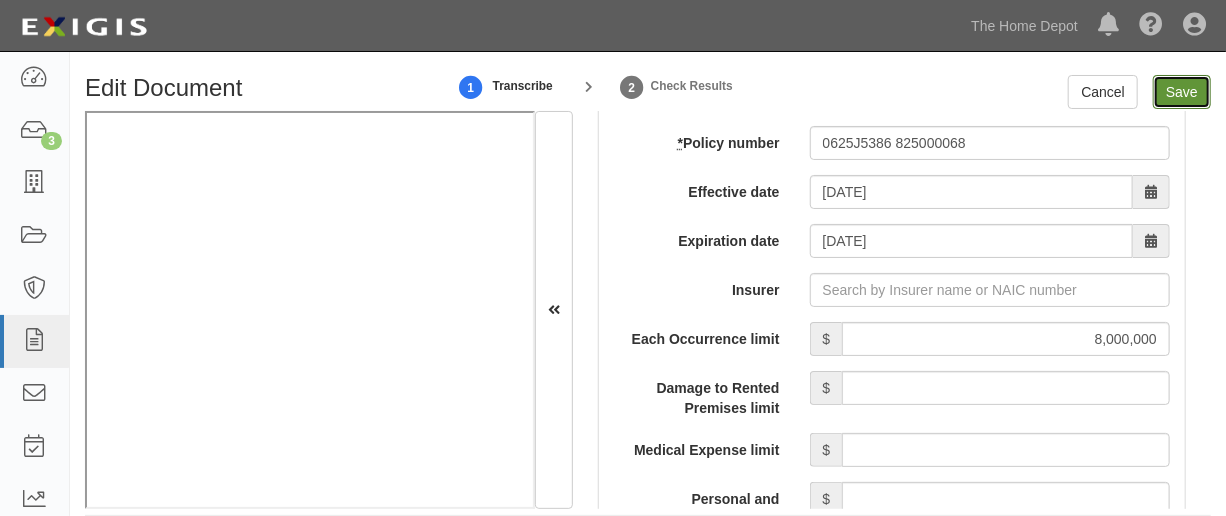 click on "Save" at bounding box center [1182, 92] 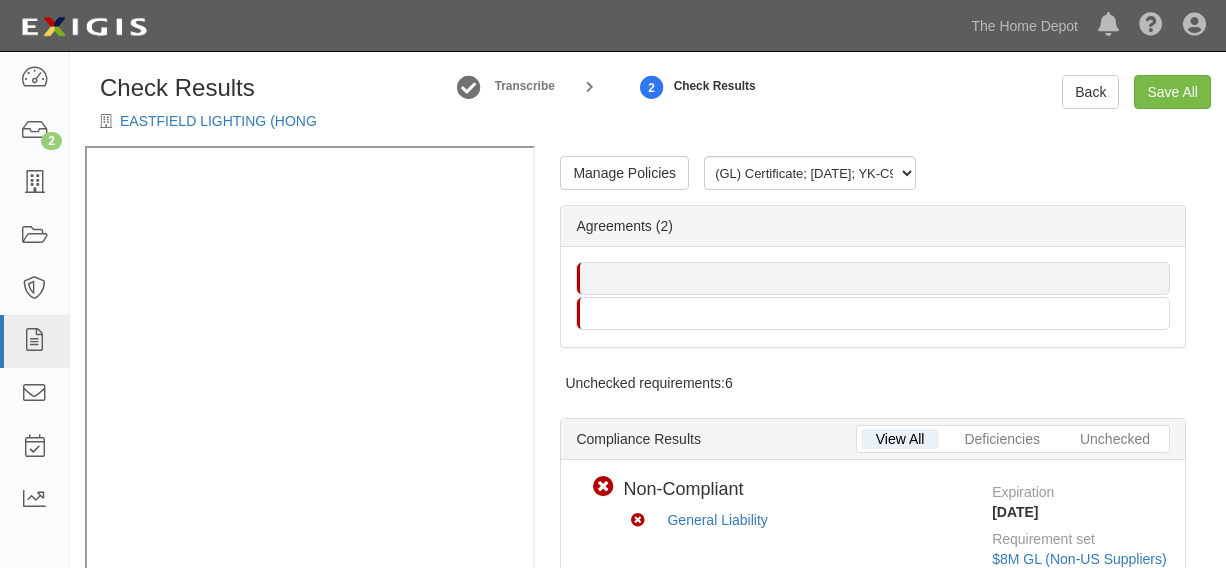 scroll, scrollTop: 0, scrollLeft: 0, axis: both 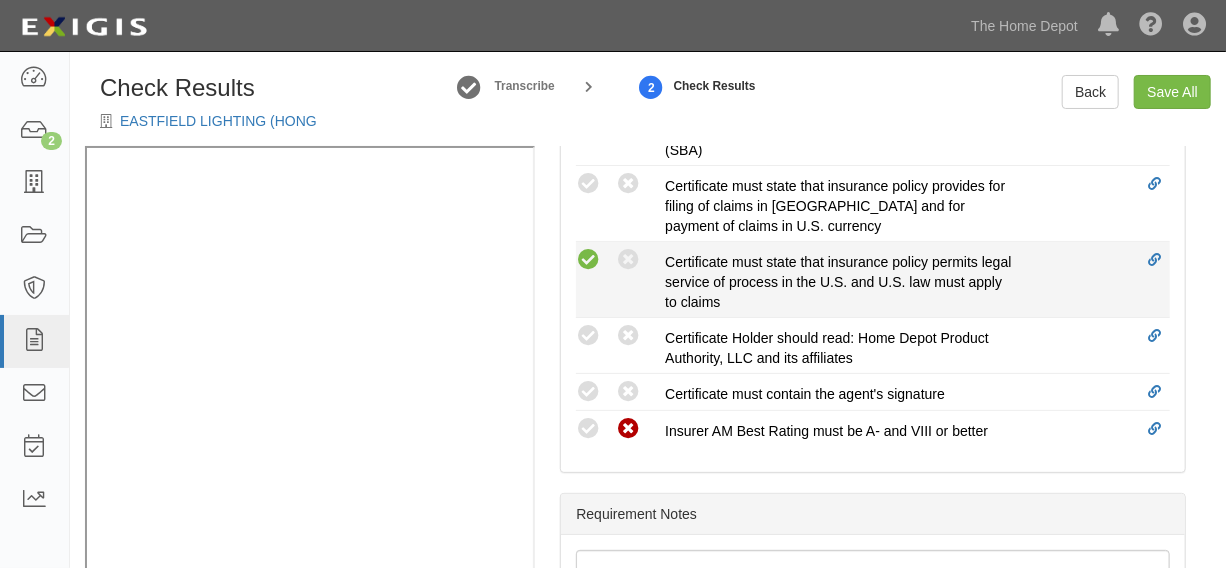 click at bounding box center [588, 260] 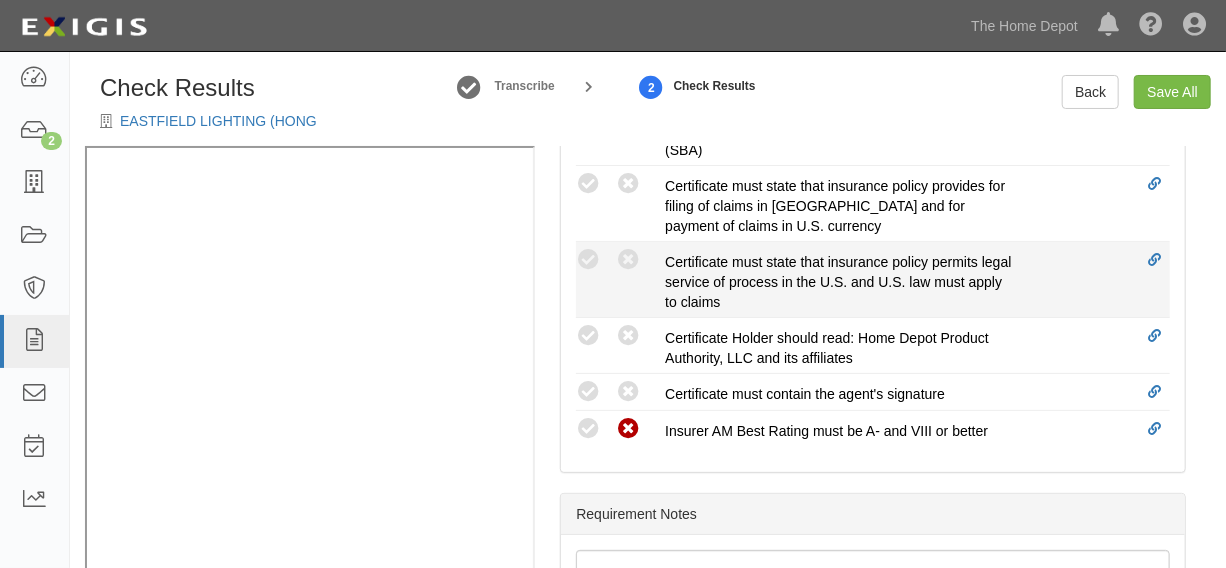 radio on "true" 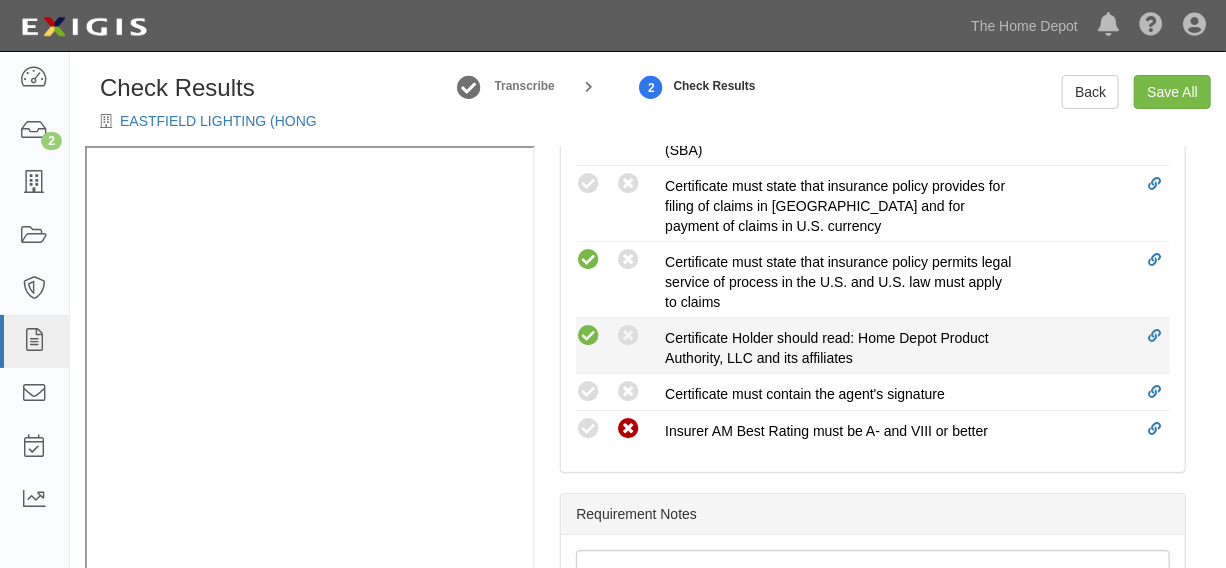 click at bounding box center [588, 336] 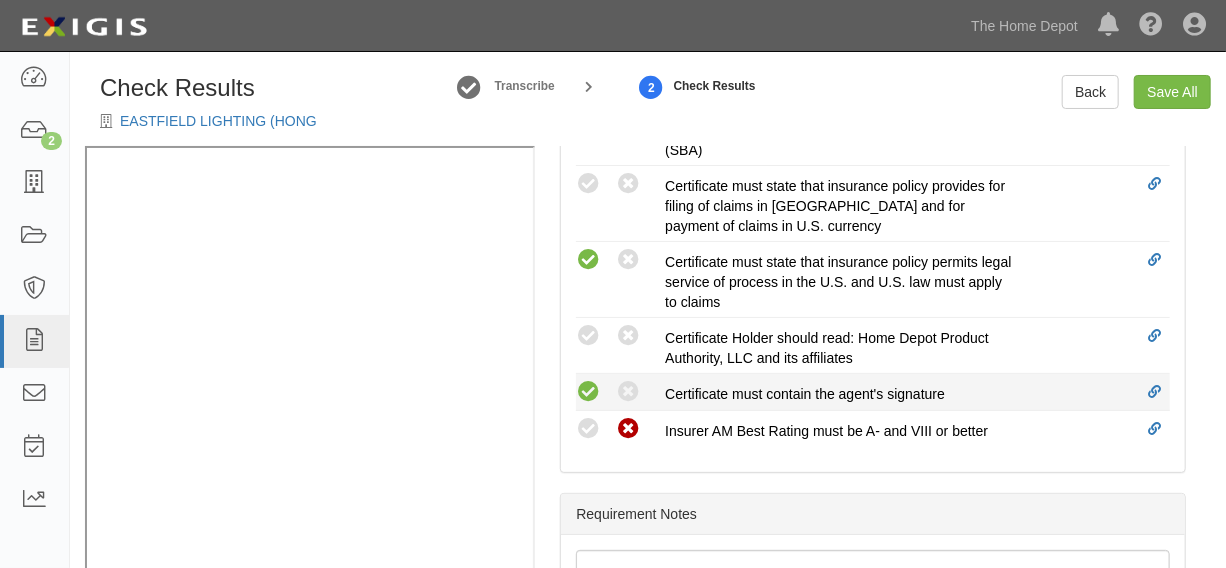 radio on "true" 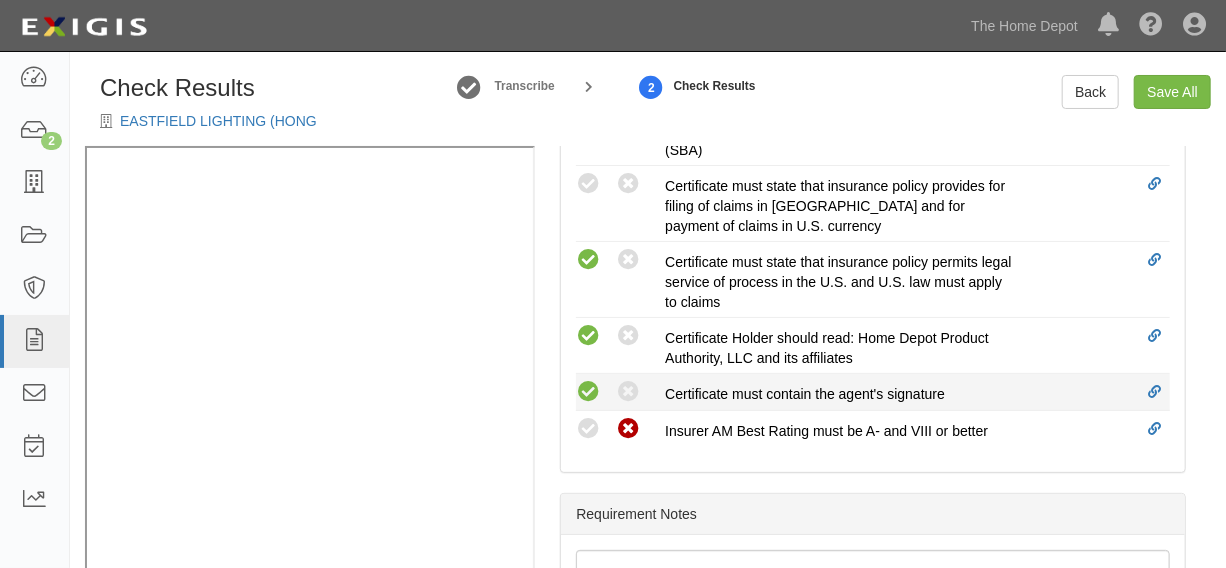 click at bounding box center [588, 392] 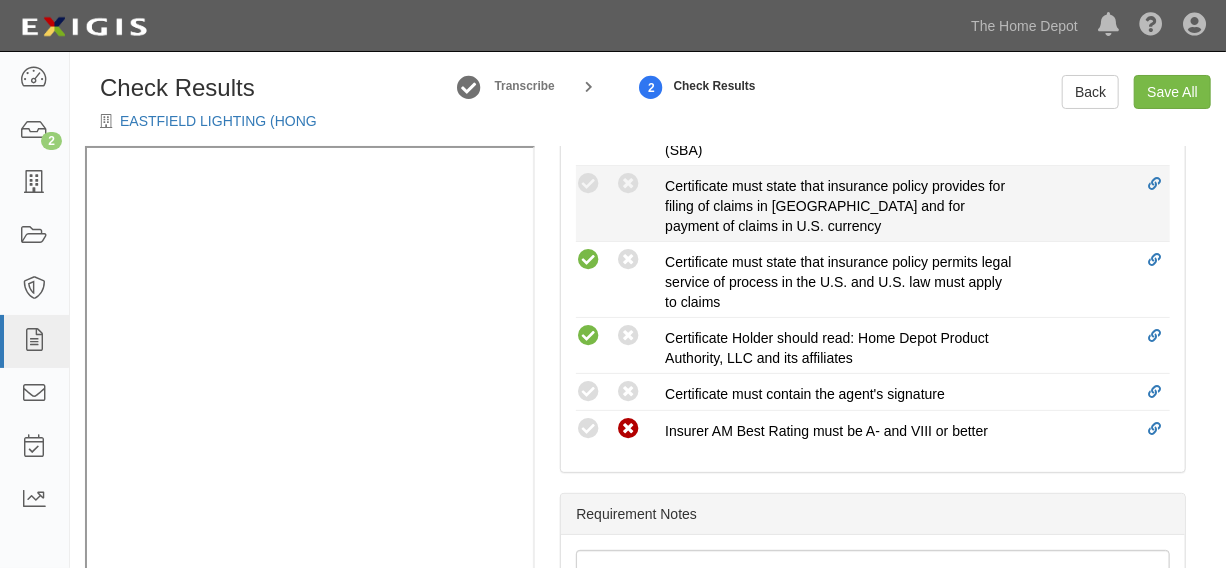 radio on "true" 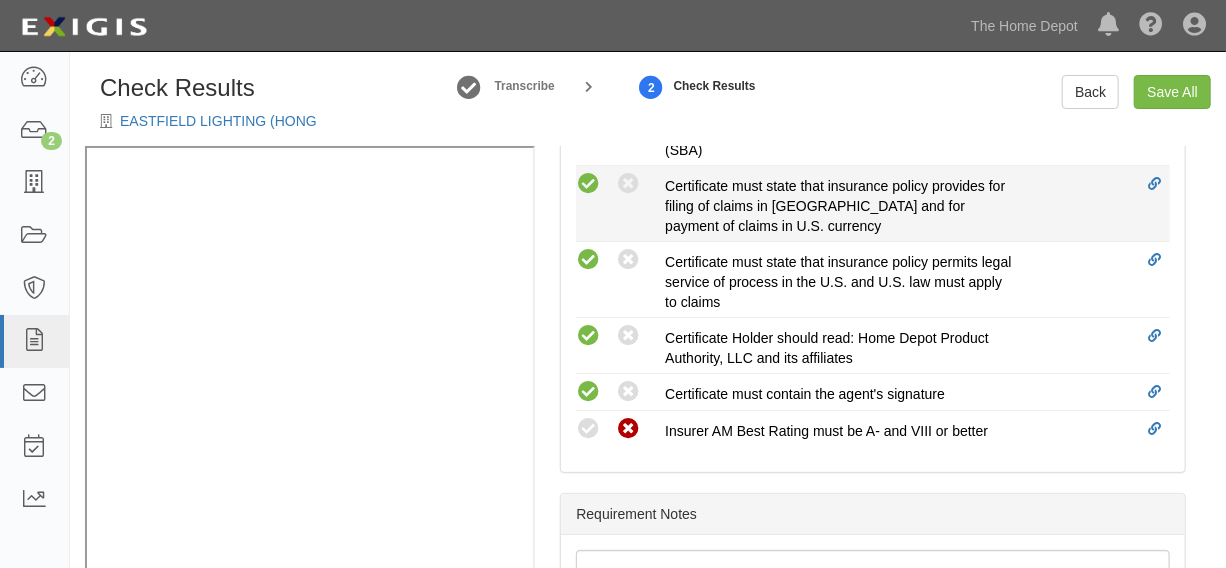 click at bounding box center [588, 184] 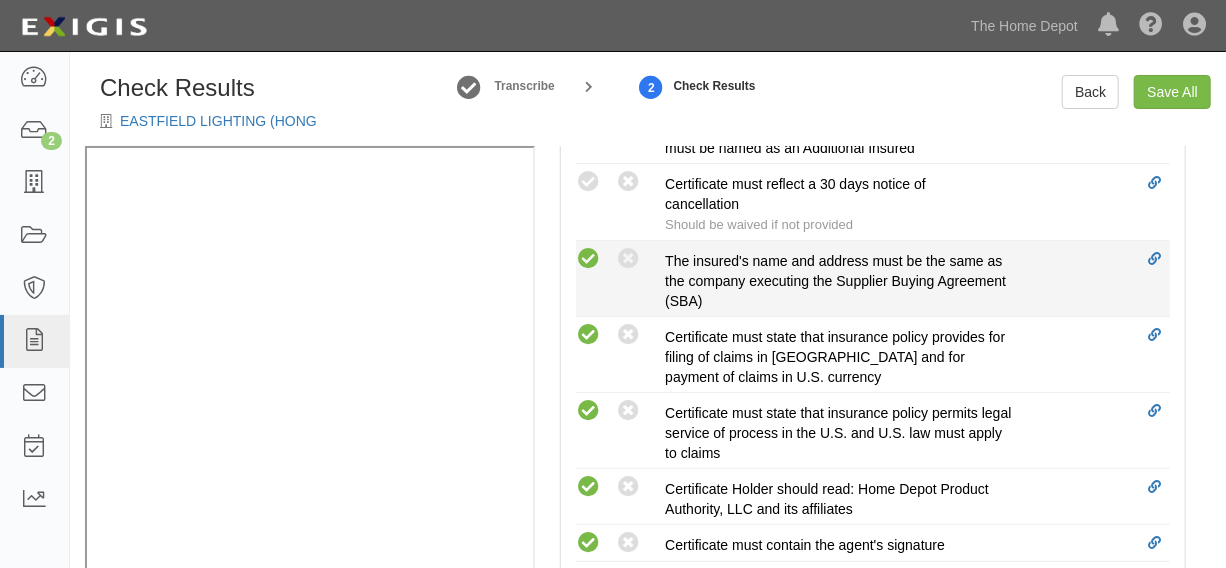 click at bounding box center [588, 259] 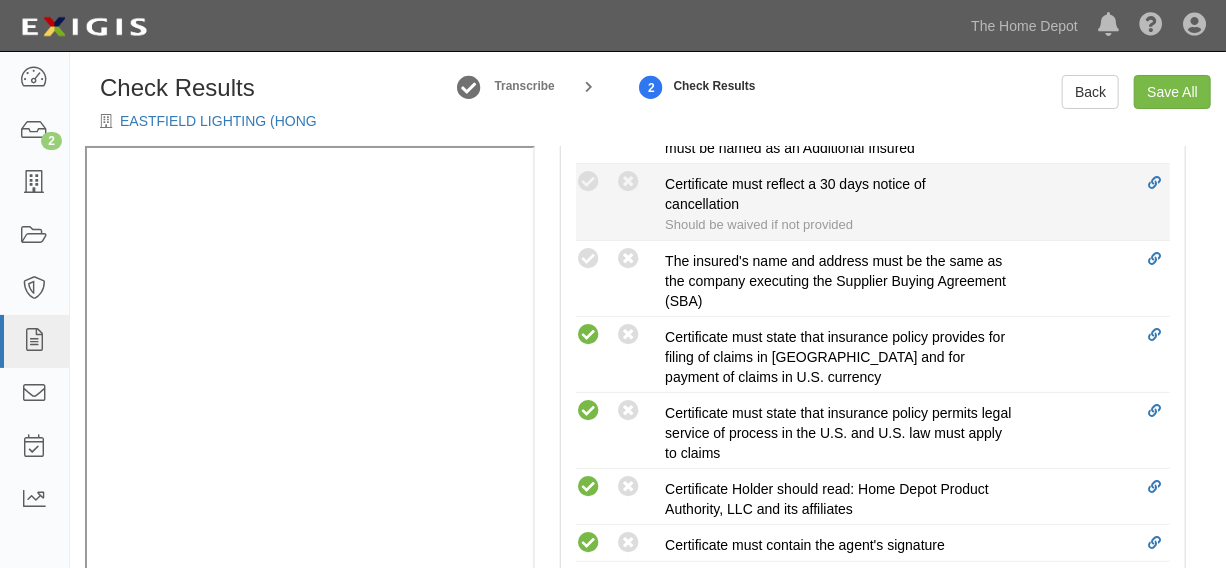 radio on "true" 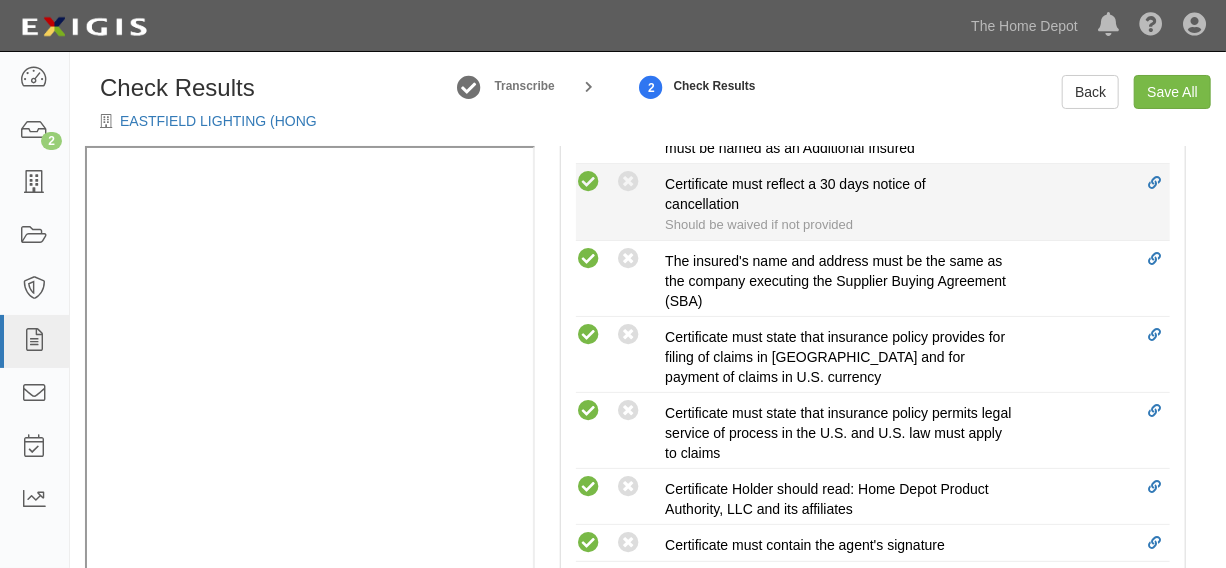 click at bounding box center [588, 182] 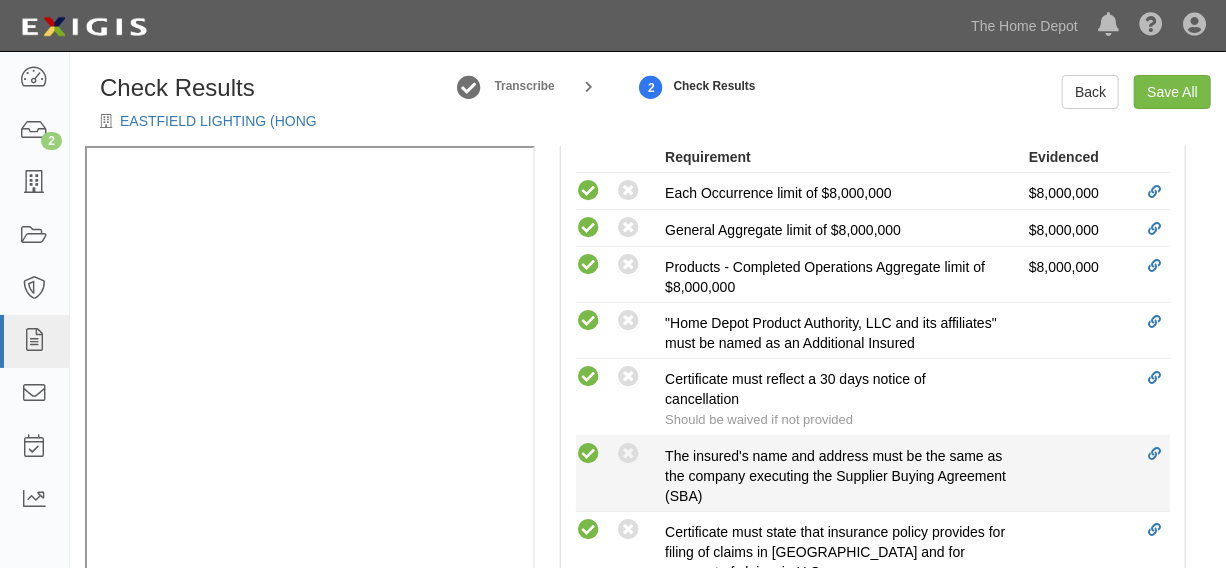 scroll, scrollTop: 707, scrollLeft: 0, axis: vertical 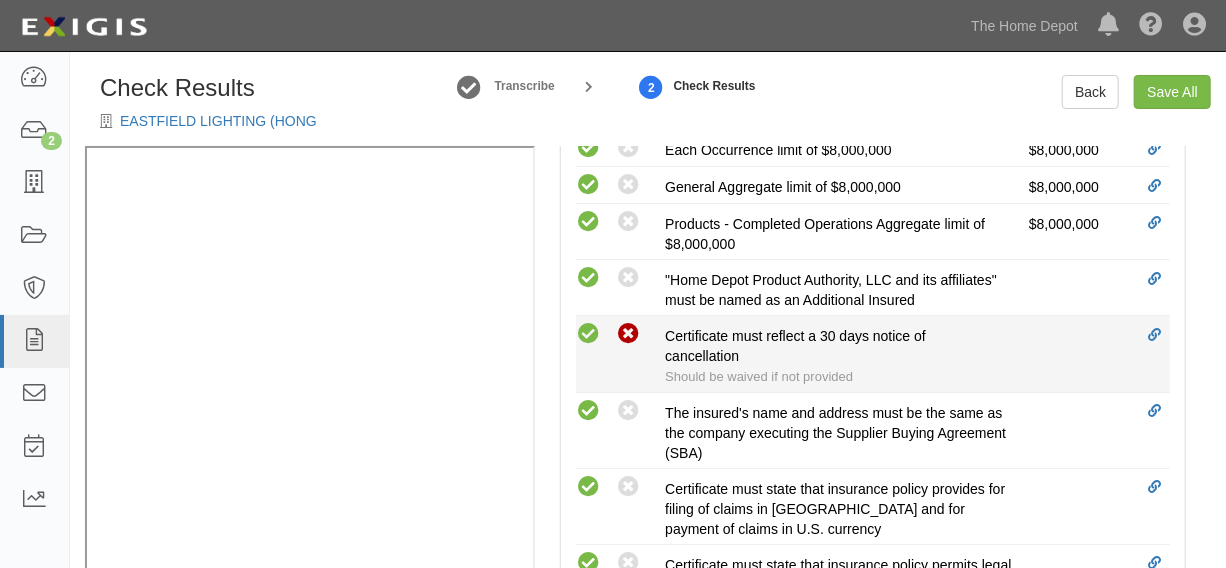 click at bounding box center [628, 334] 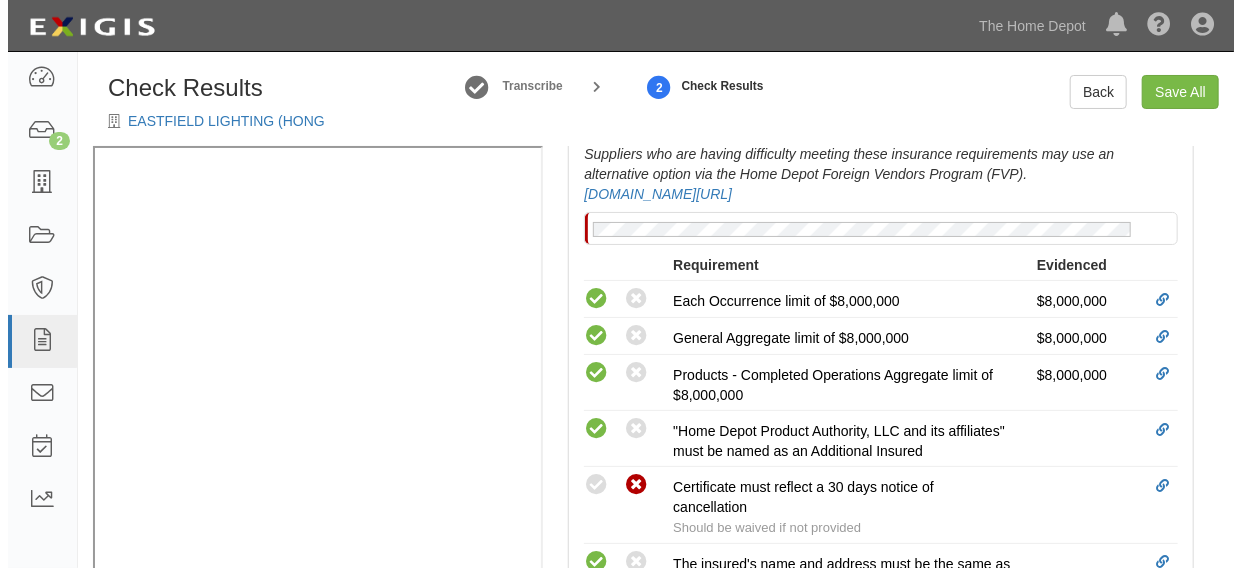 scroll, scrollTop: 404, scrollLeft: 0, axis: vertical 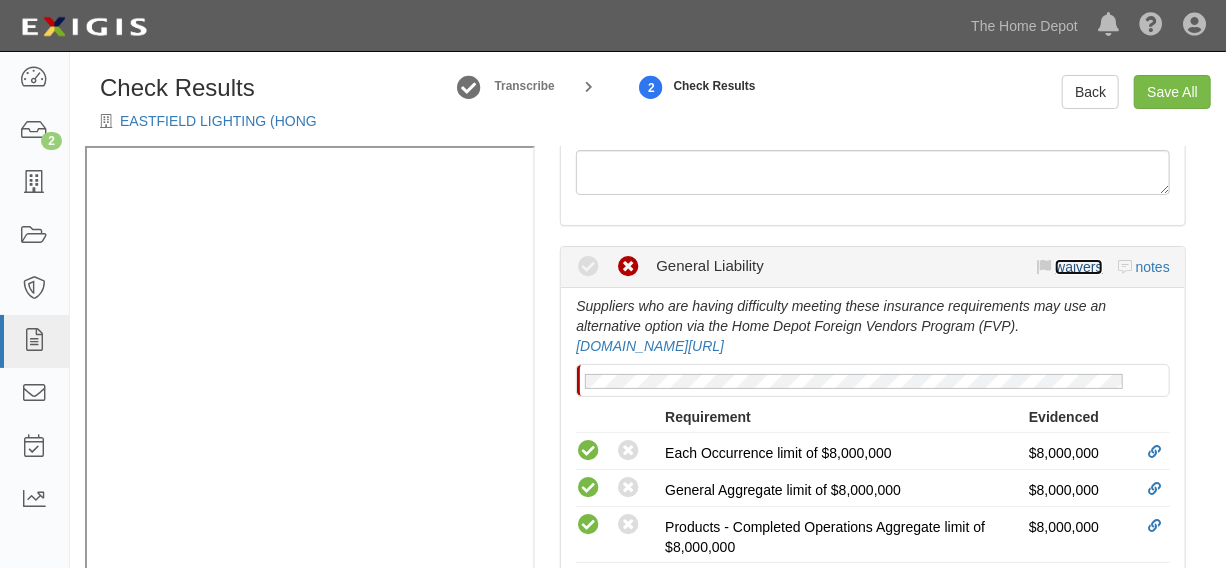 click on "waivers" at bounding box center (1078, 267) 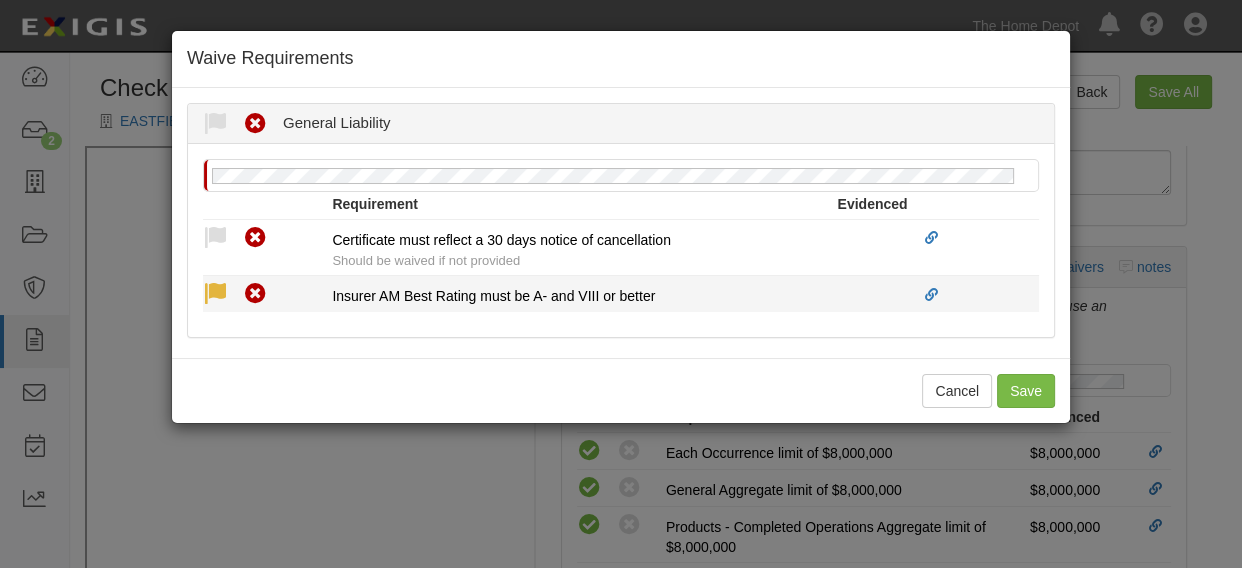 click at bounding box center (215, 294) 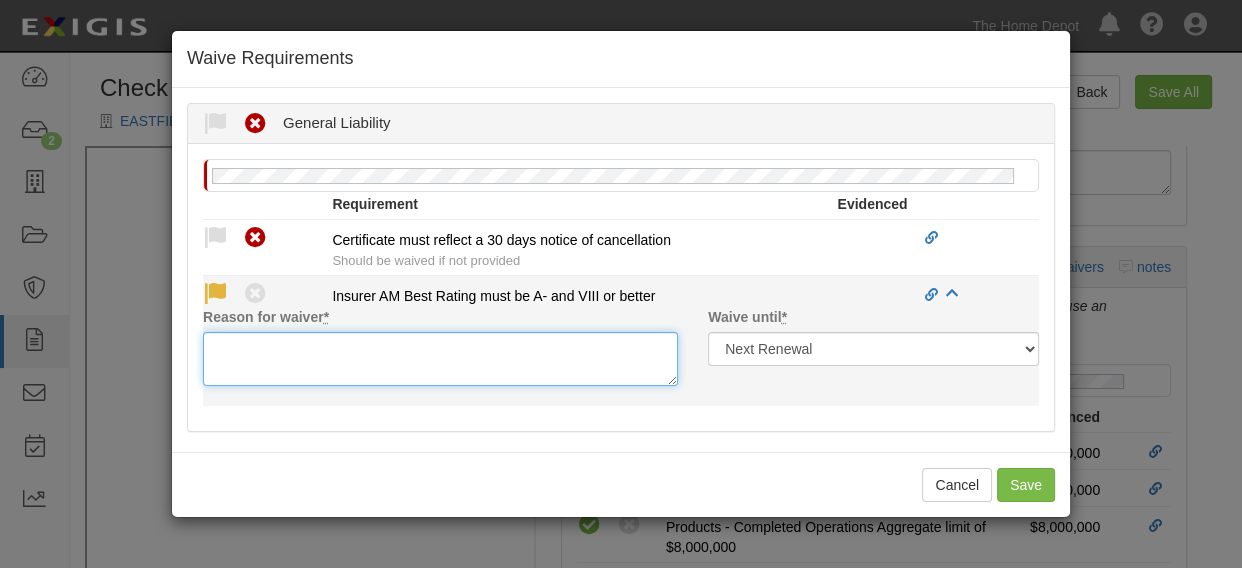 click on "Reason for waiver  *" at bounding box center (440, 359) 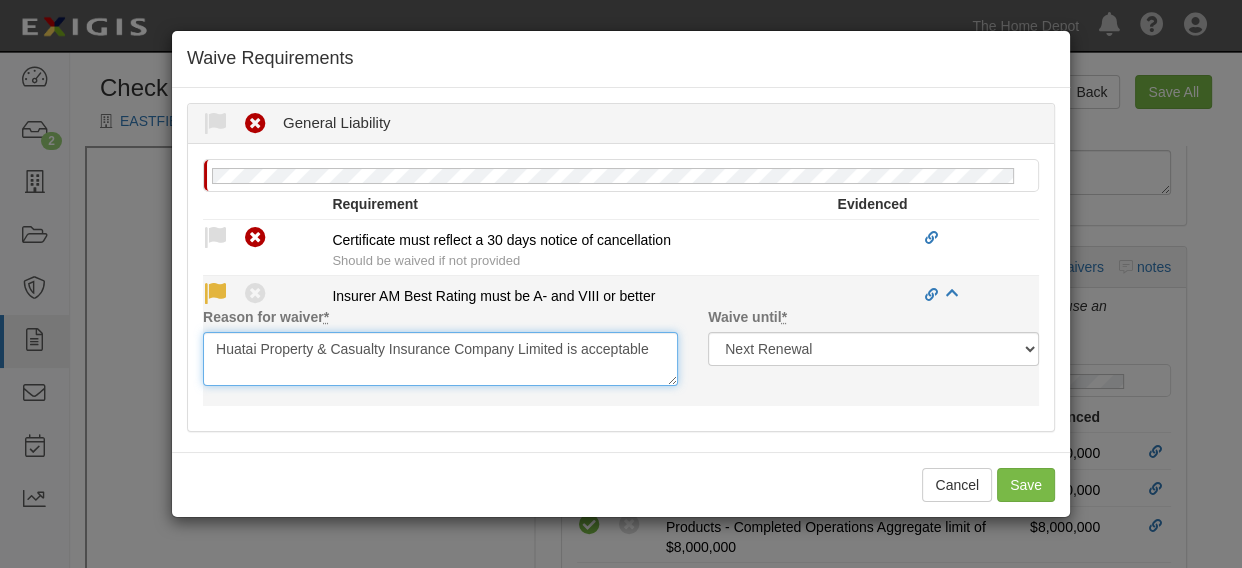 type on "Huatai Property & Casualty Insurance Company Limited is acceptable" 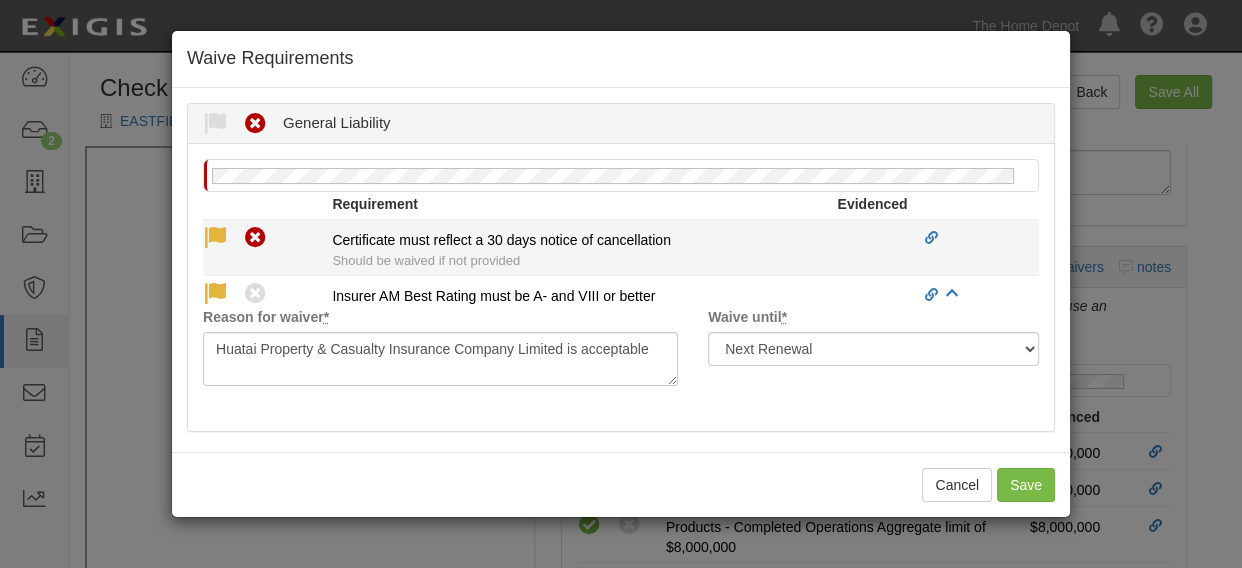 click at bounding box center [215, 238] 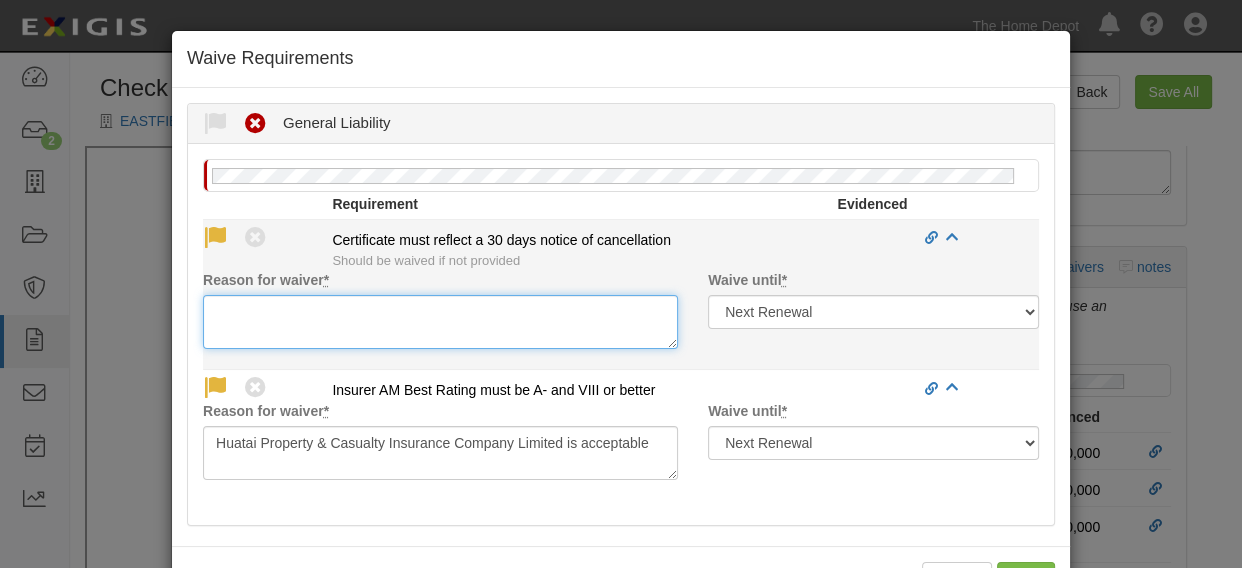 click on "Reason for waiver  *" at bounding box center (440, 322) 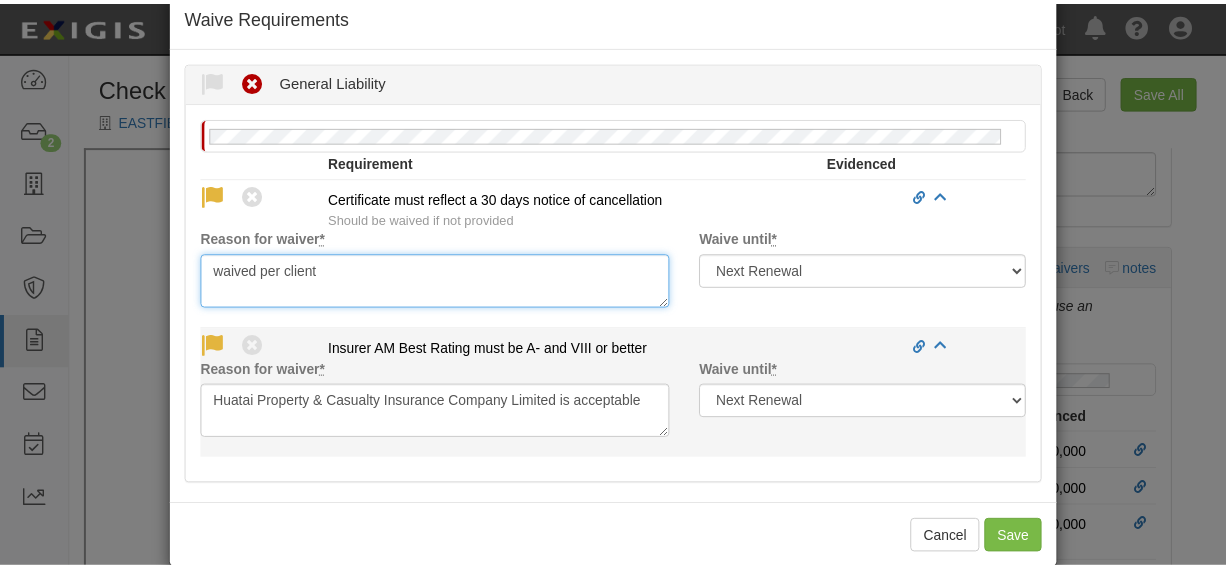 scroll, scrollTop: 71, scrollLeft: 0, axis: vertical 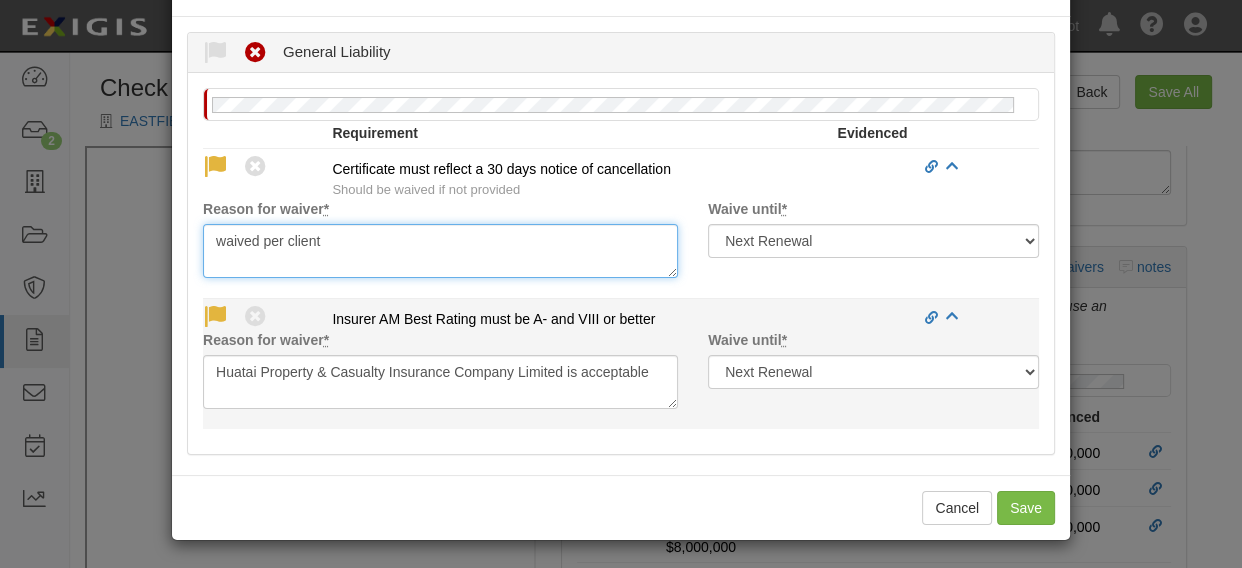 type on "waived per client" 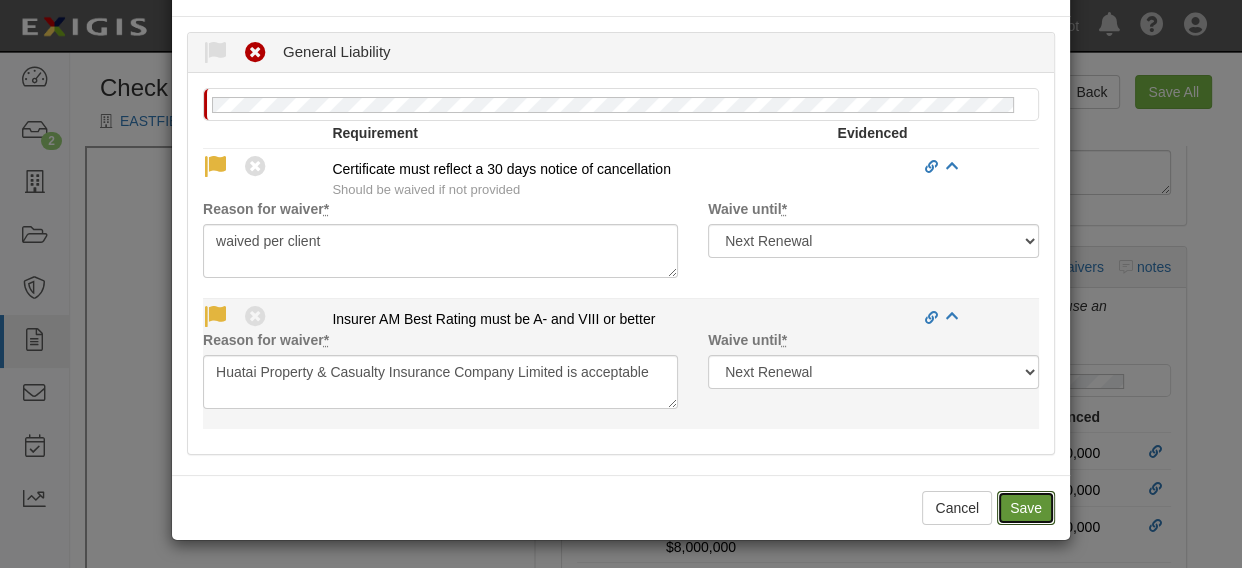 click on "Save" at bounding box center (1026, 508) 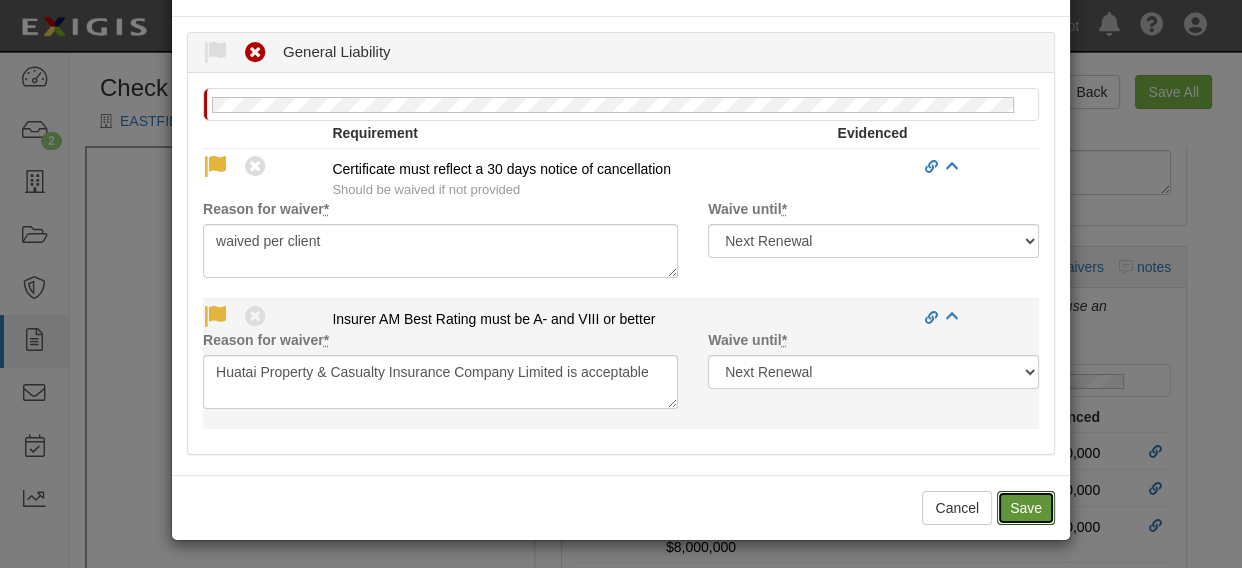 radio on "true" 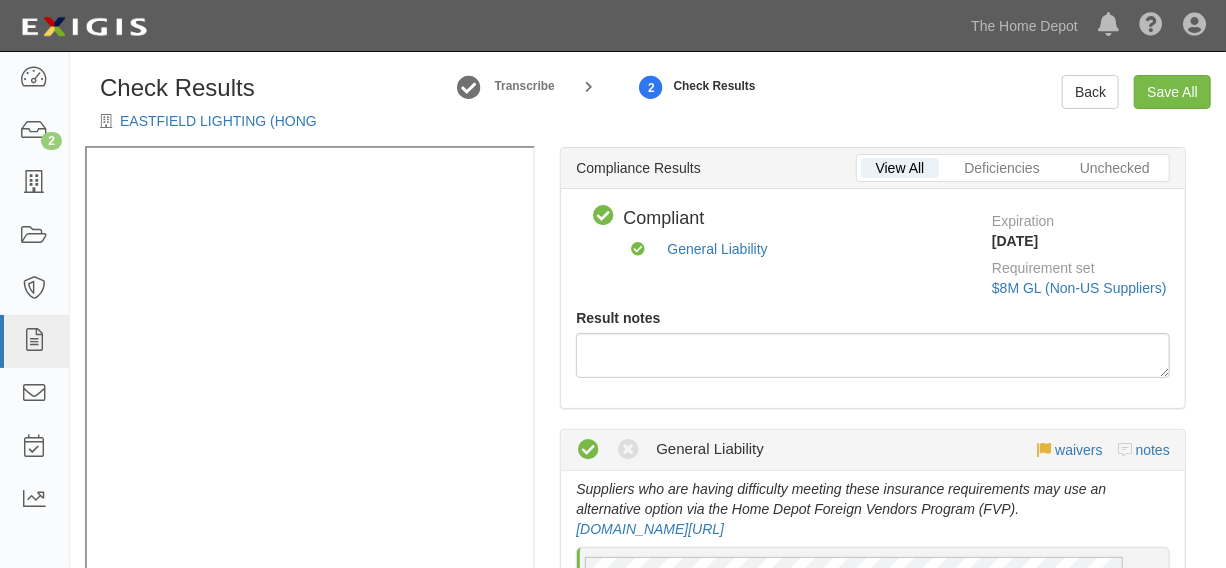scroll, scrollTop: 101, scrollLeft: 0, axis: vertical 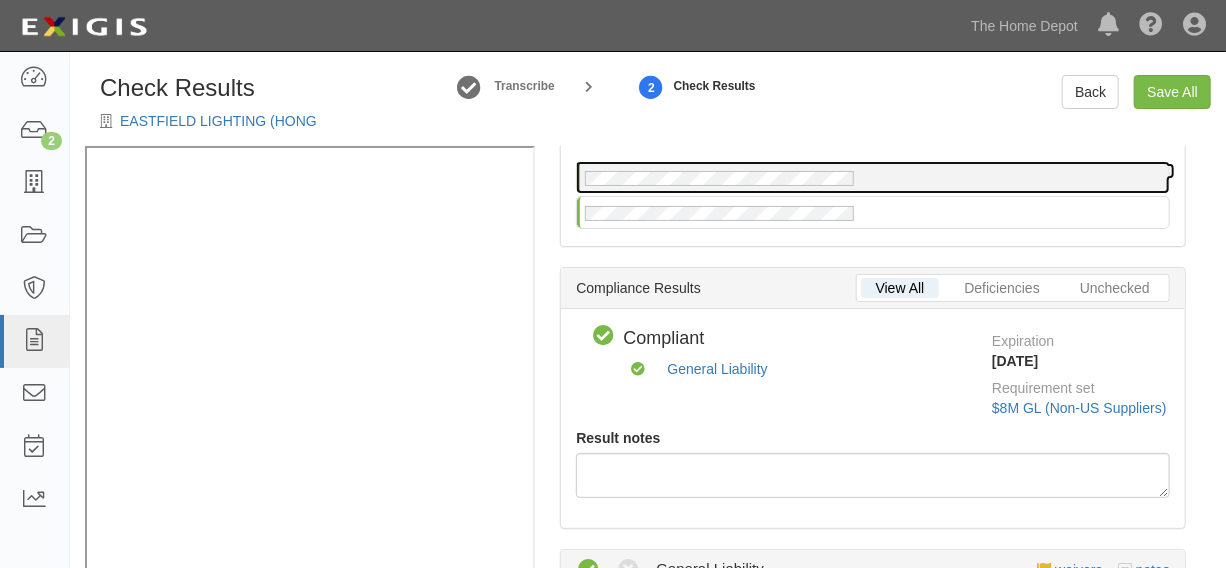 click at bounding box center [873, 177] 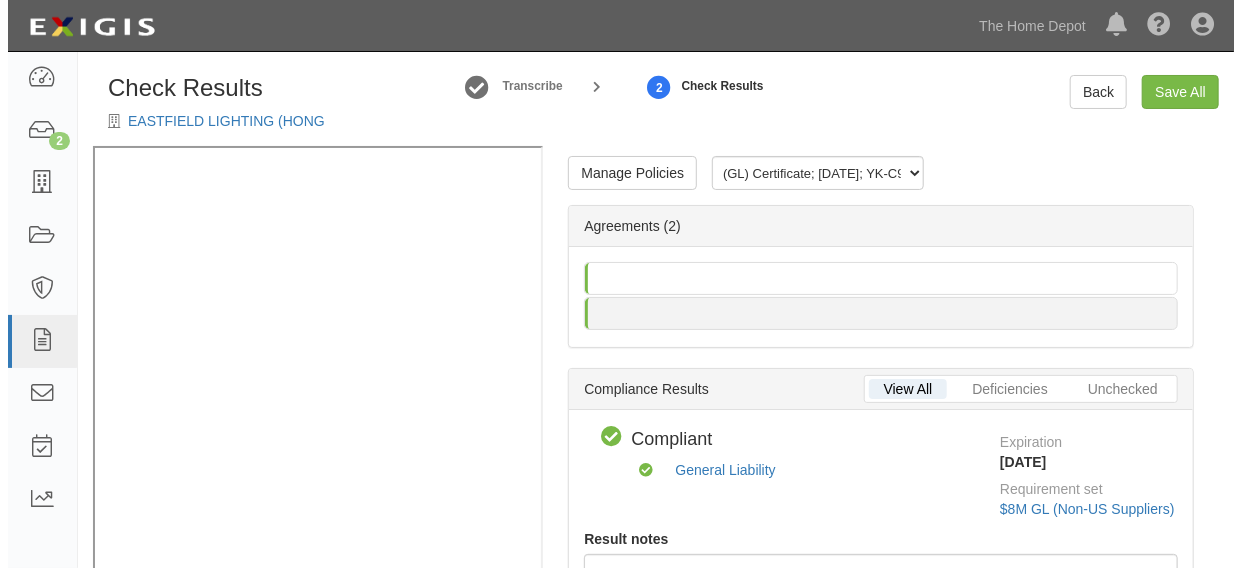 scroll, scrollTop: 33, scrollLeft: 0, axis: vertical 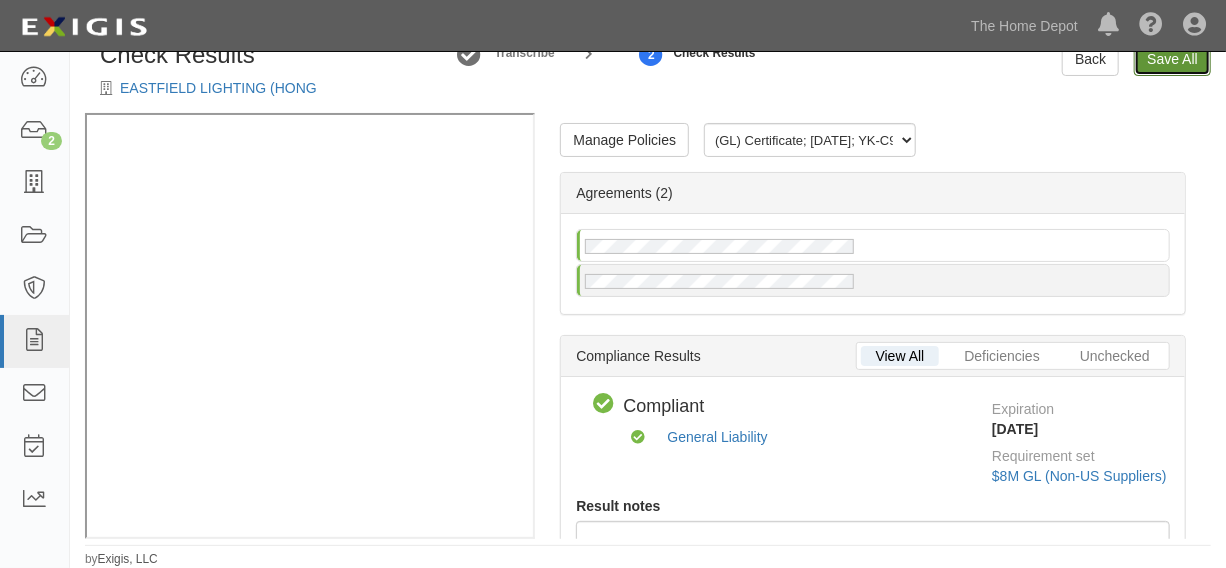click on "Save All" at bounding box center [1172, 59] 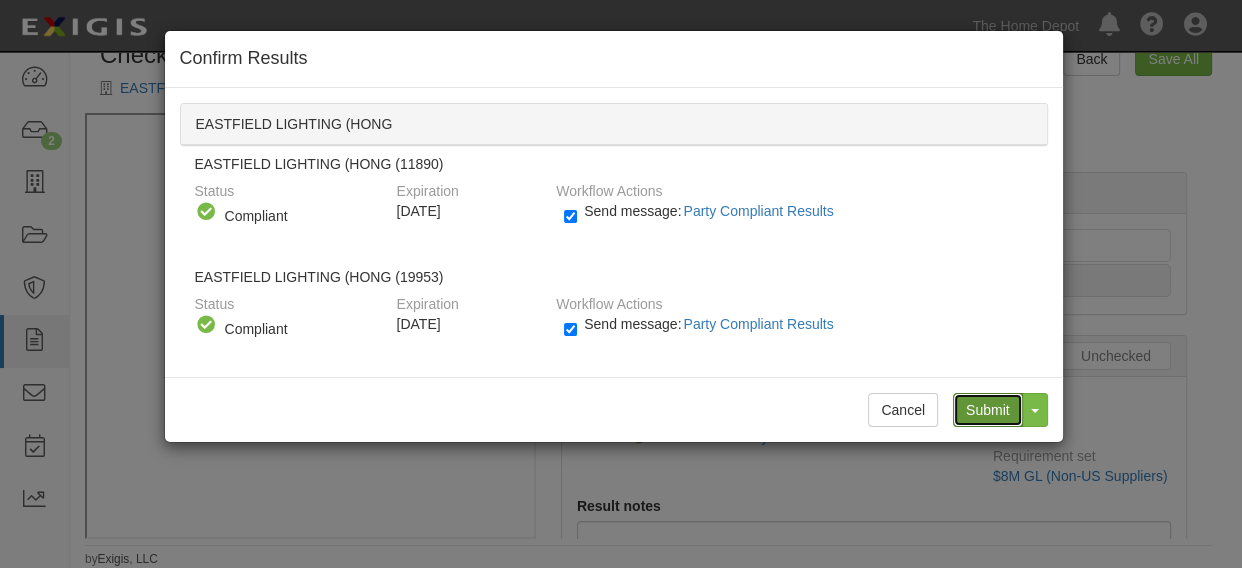 click on "Submit" at bounding box center (988, 410) 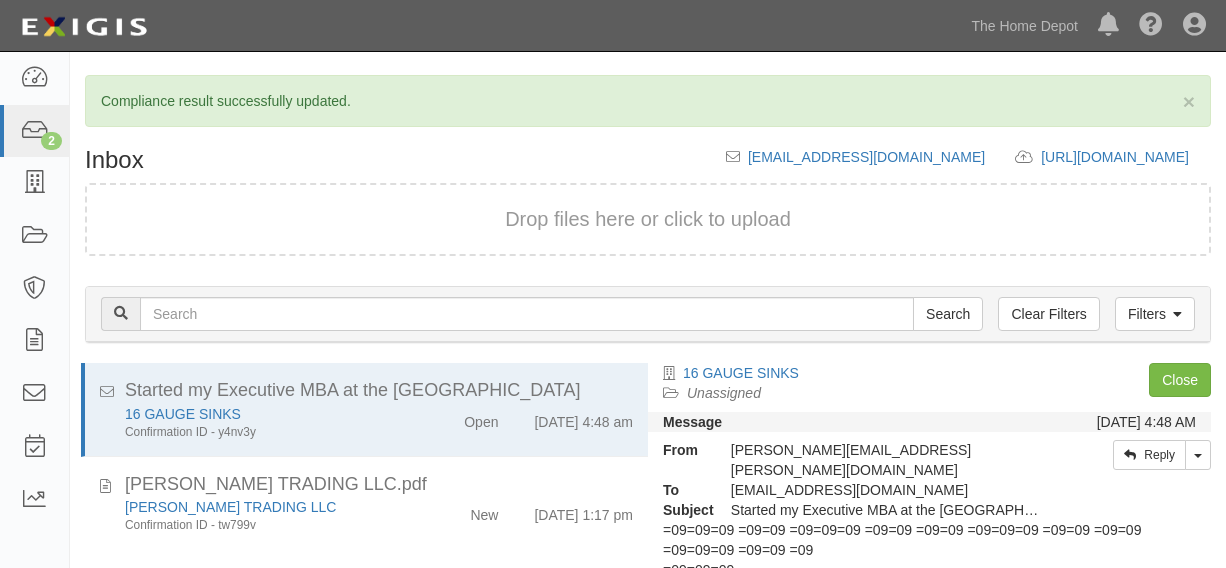 scroll, scrollTop: 0, scrollLeft: 0, axis: both 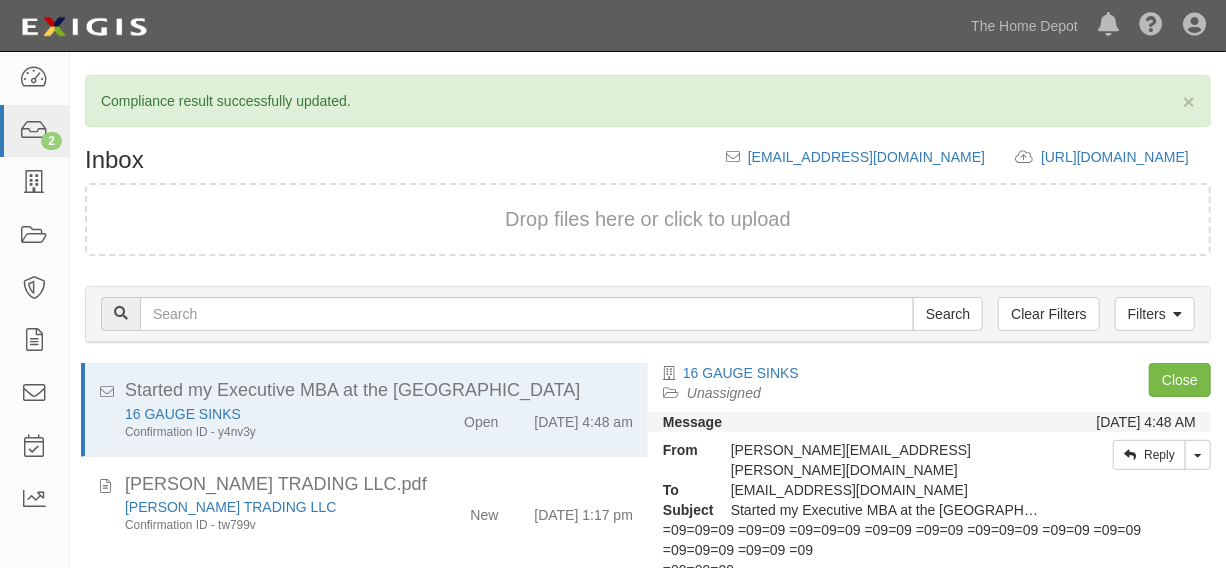 click on "Drop files here or click to upload" at bounding box center [648, 219] 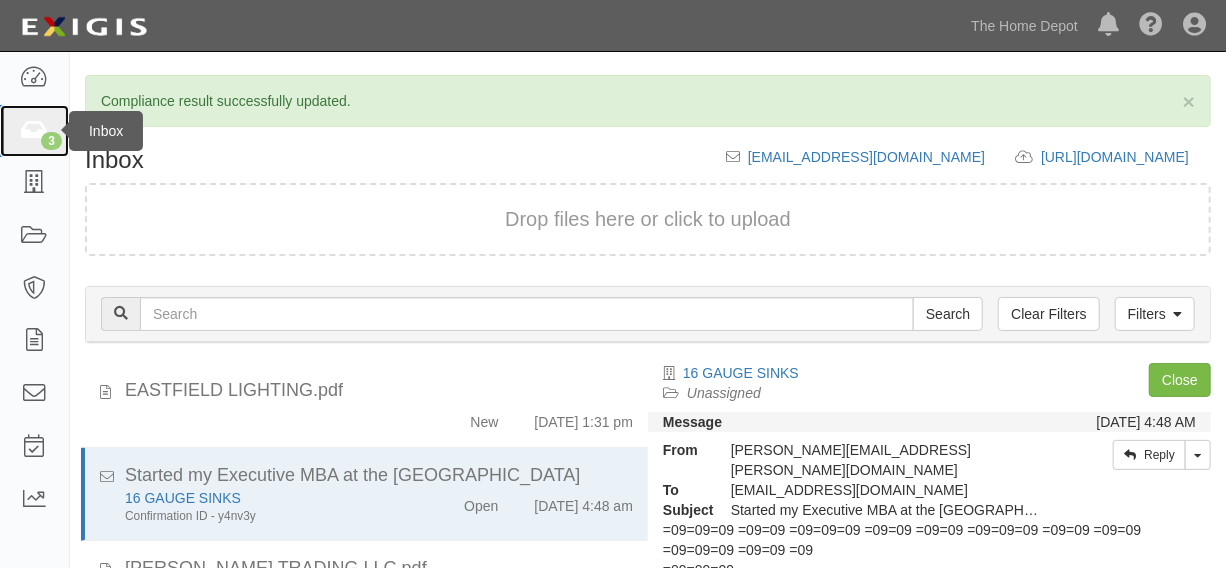 click at bounding box center (34, 131) 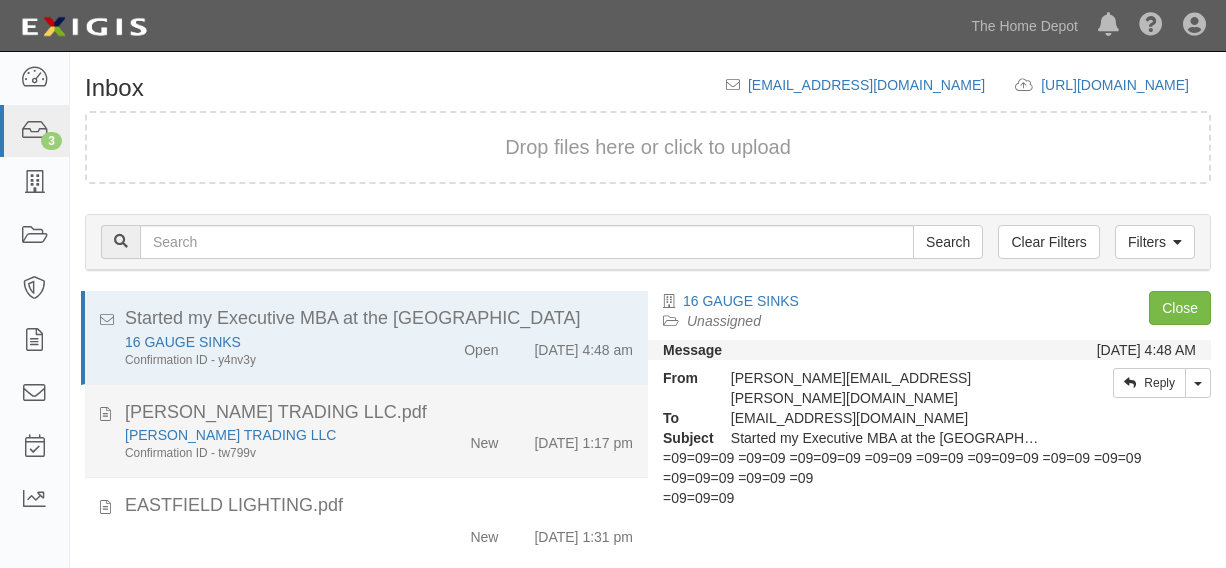 scroll, scrollTop: 84, scrollLeft: 0, axis: vertical 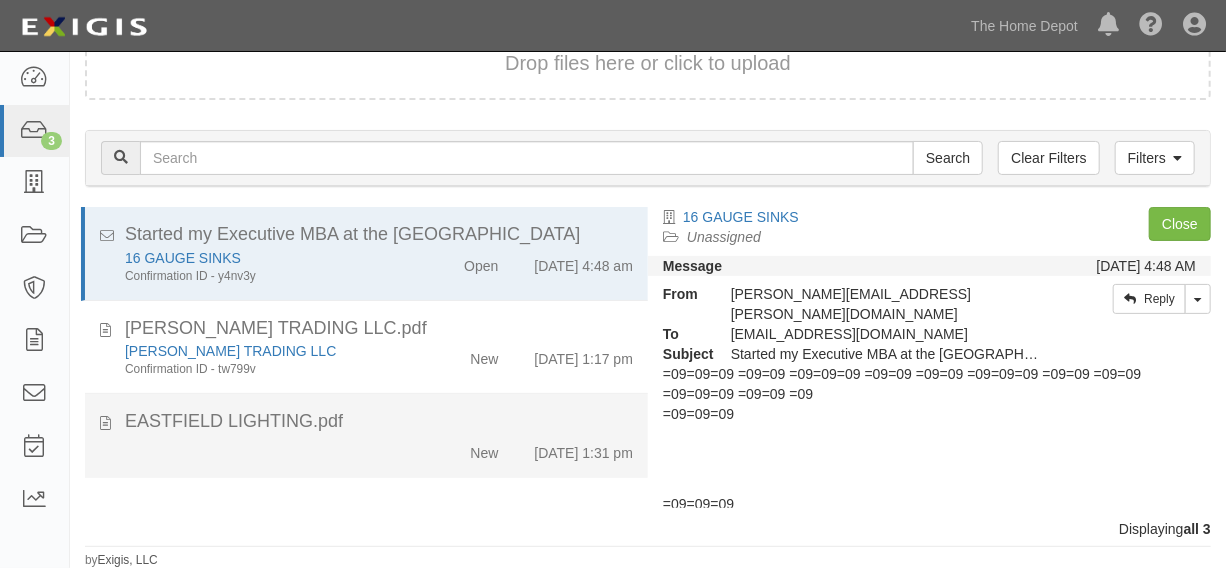 click on "New
[DATE] 1:31 pm" 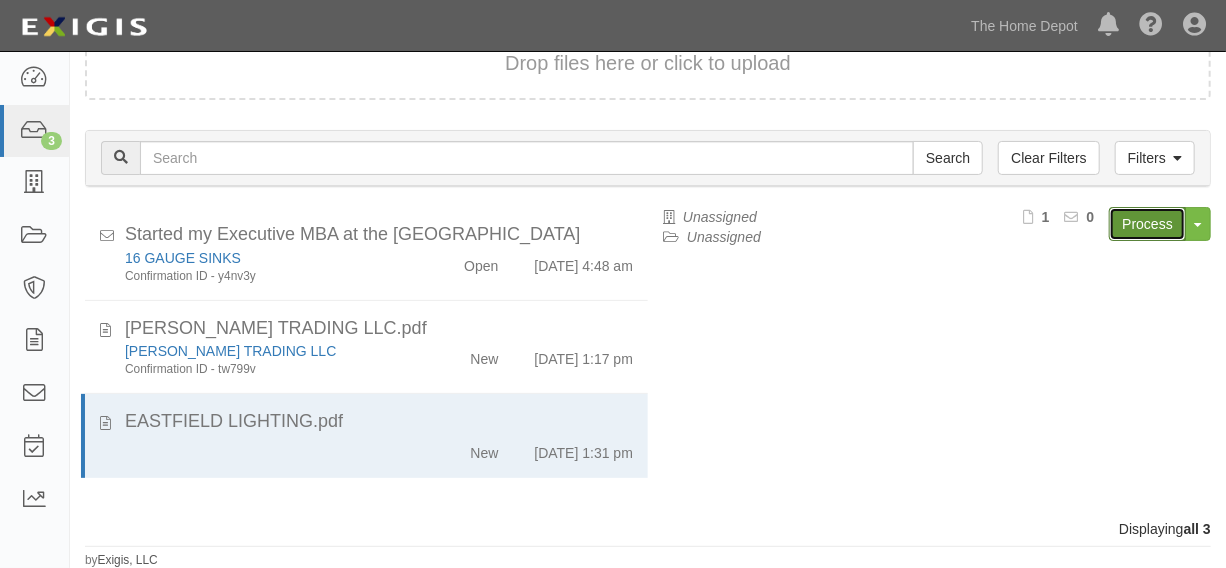 click on "Process" at bounding box center [1147, 224] 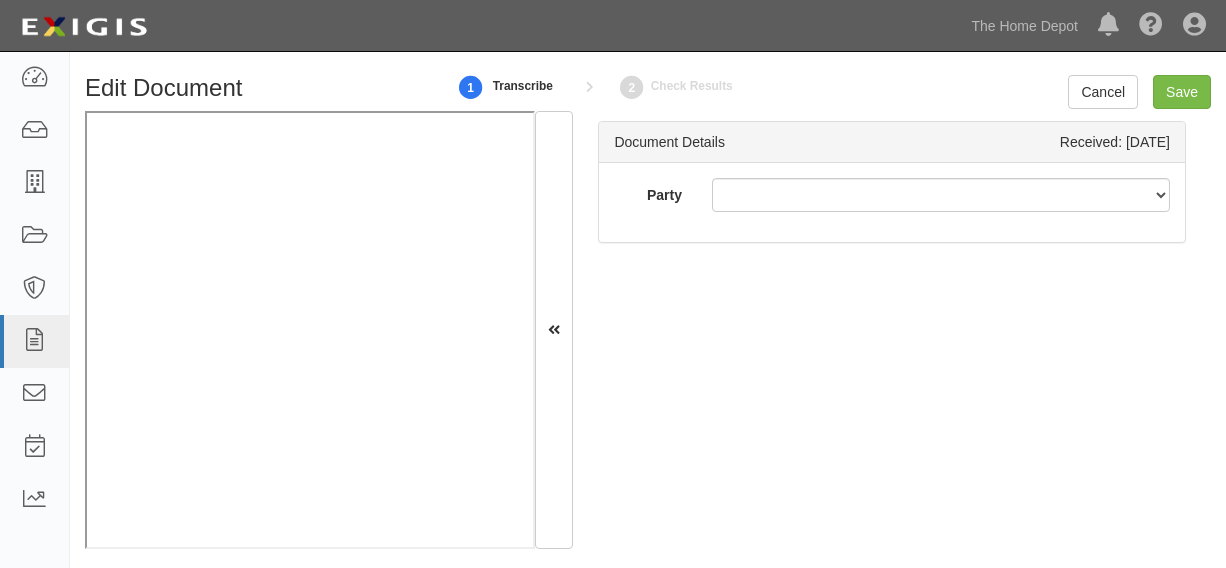 scroll, scrollTop: 0, scrollLeft: 0, axis: both 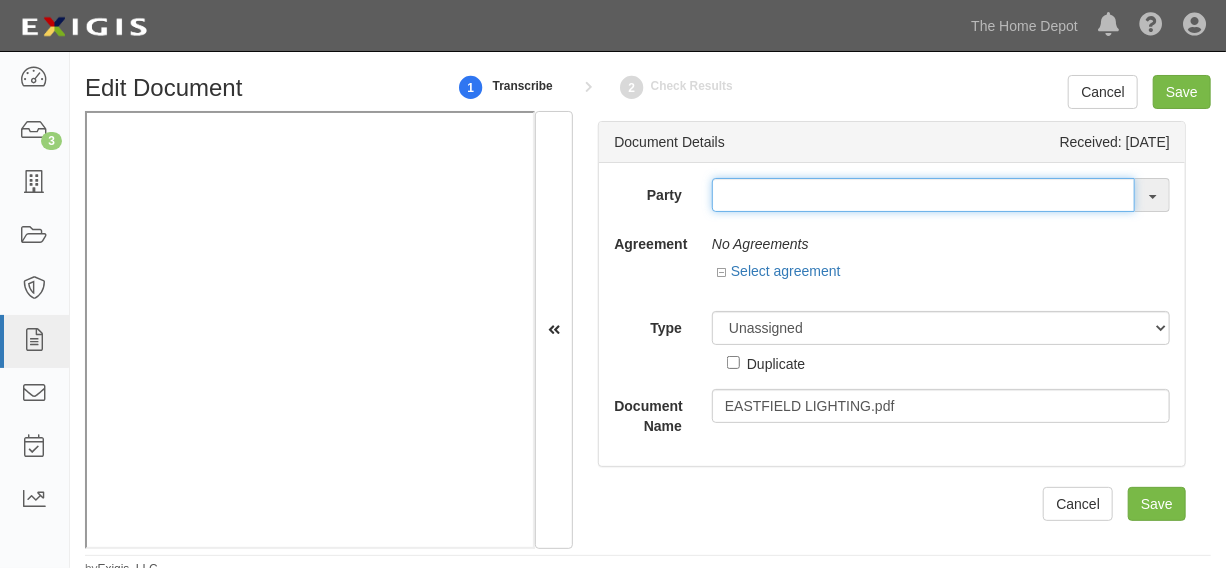 click at bounding box center (923, 195) 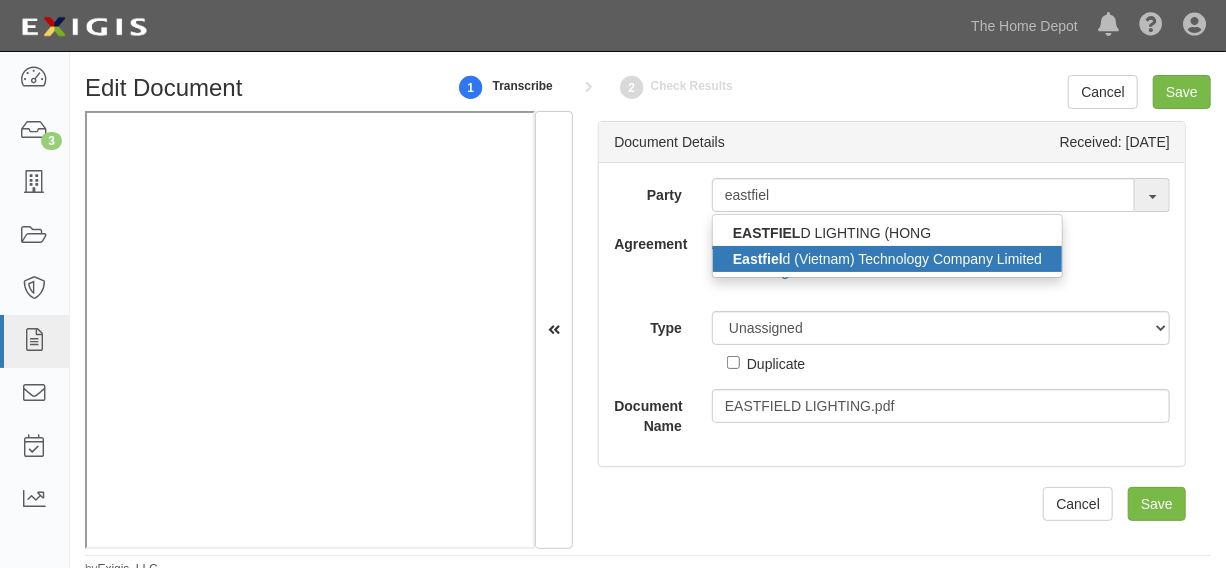 click on "Eastfiel d (Vietnam) Technology Company Limited" at bounding box center [887, 259] 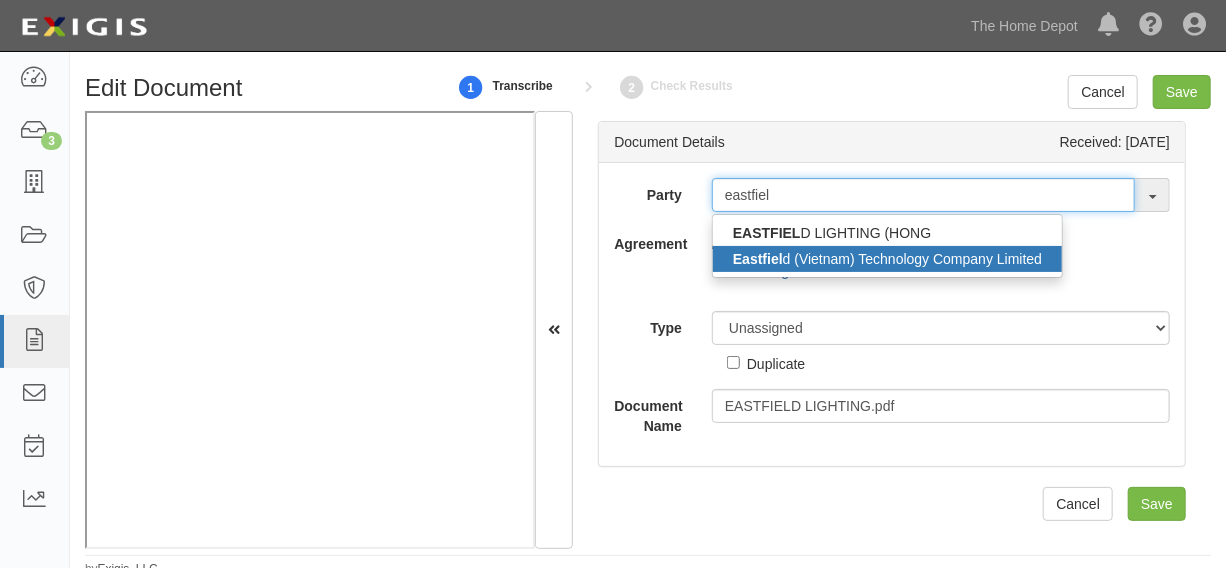 type on "Eastfield ([GEOGRAPHIC_DATA]) Technology Company Limited" 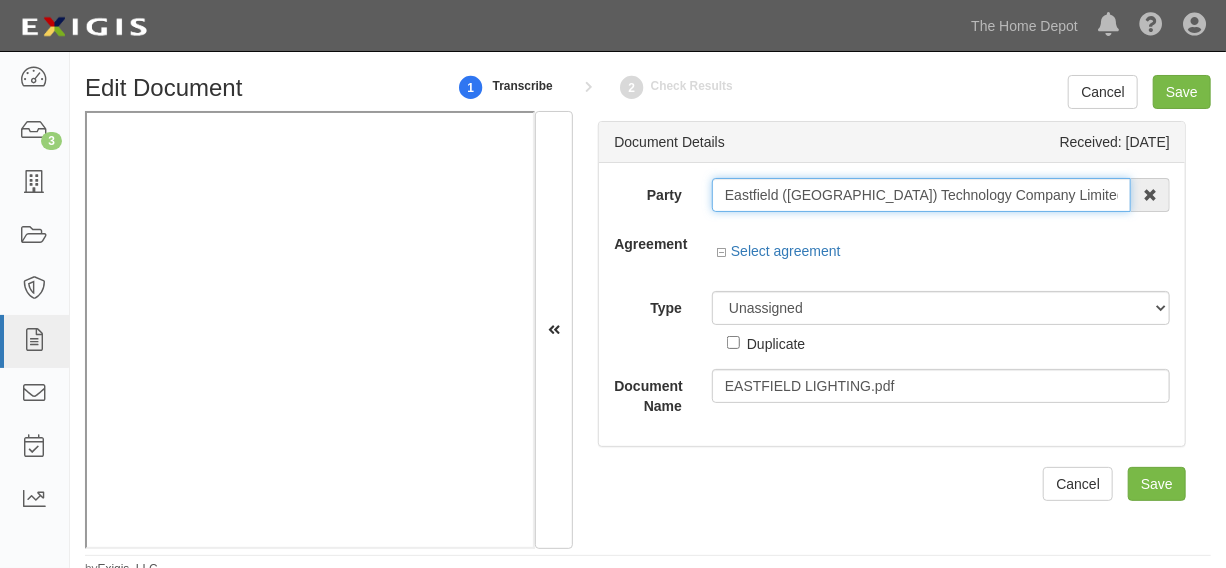 drag, startPoint x: 720, startPoint y: 199, endPoint x: 1064, endPoint y: 197, distance: 344.00583 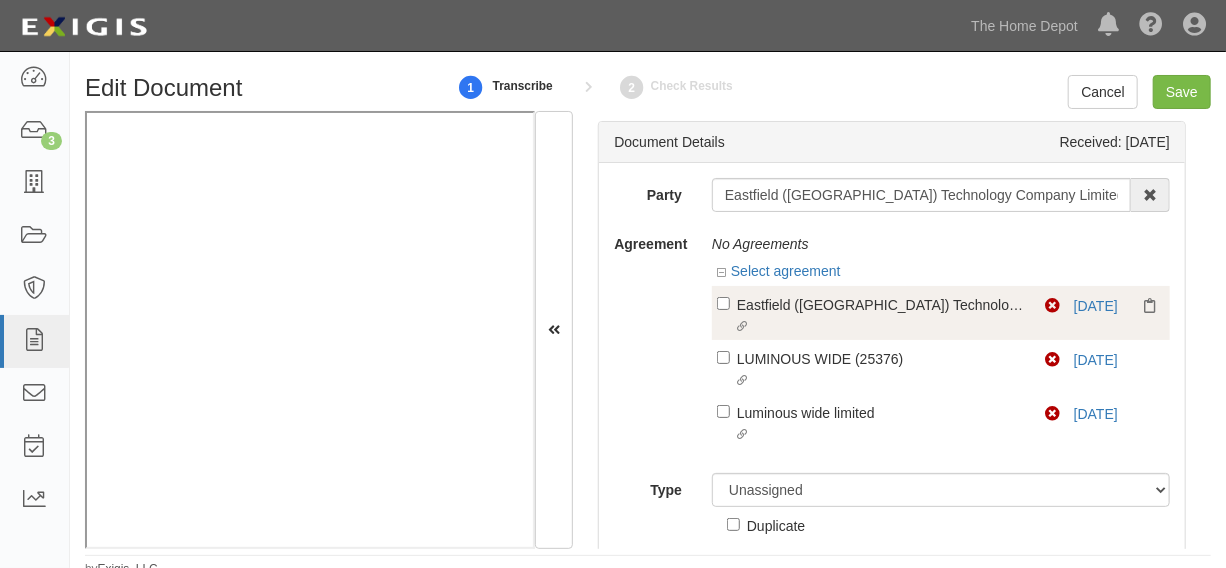 click on "Linked agreement
Eastfield (Vietnam) Technology Company Limited
Linked agreement" at bounding box center (881, 316) 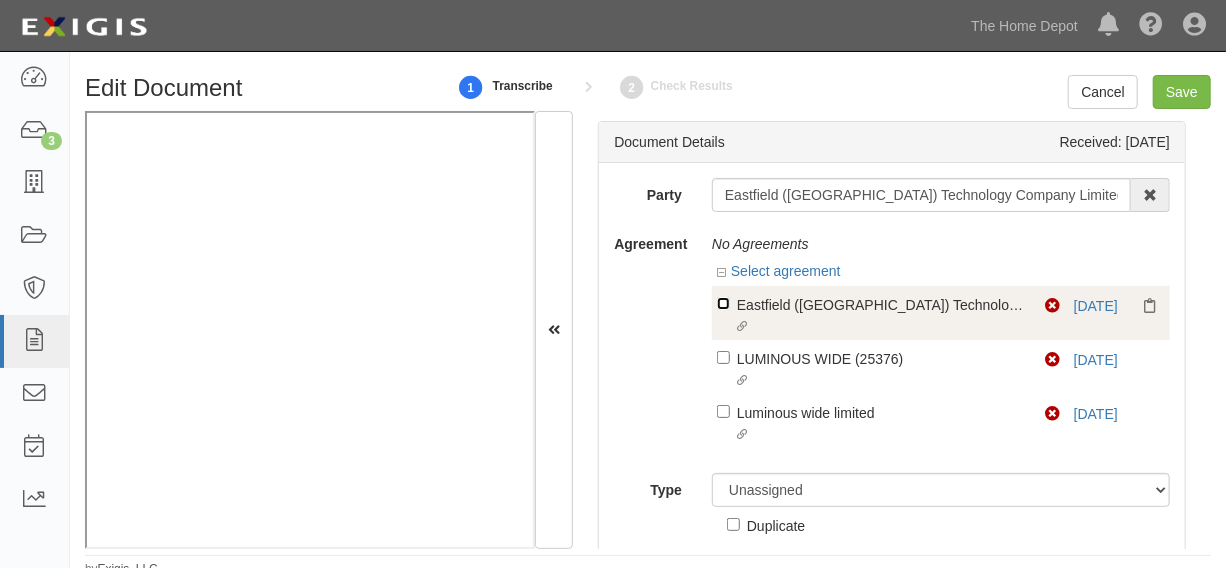 click on "Linked agreement
Eastfield (Vietnam) Technology Company Limited
Linked agreement" at bounding box center (723, 303) 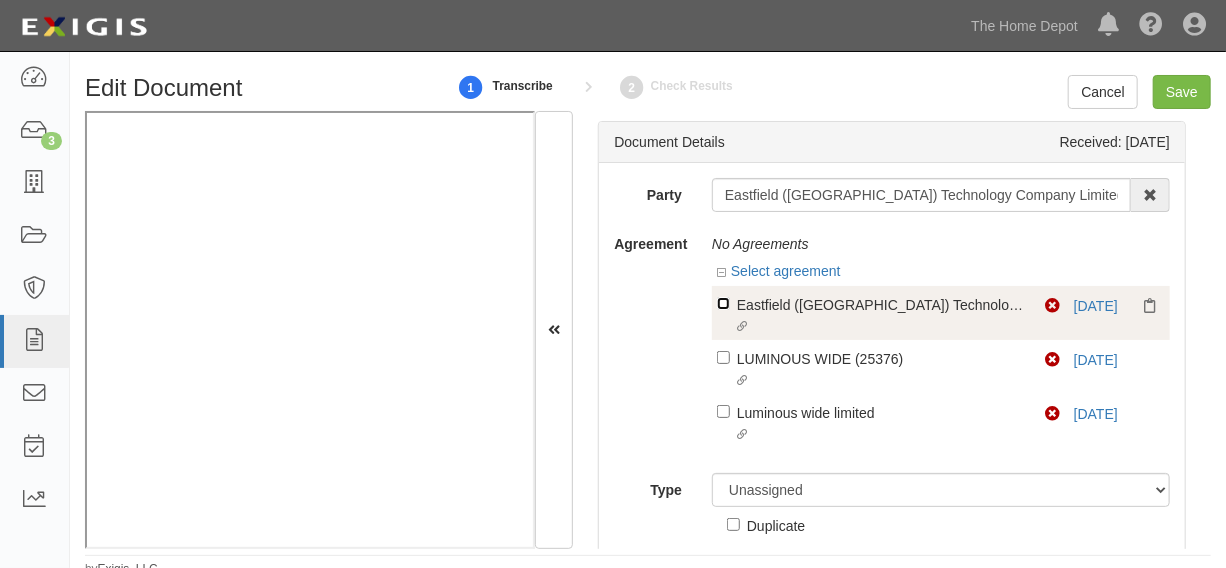 checkbox on "true" 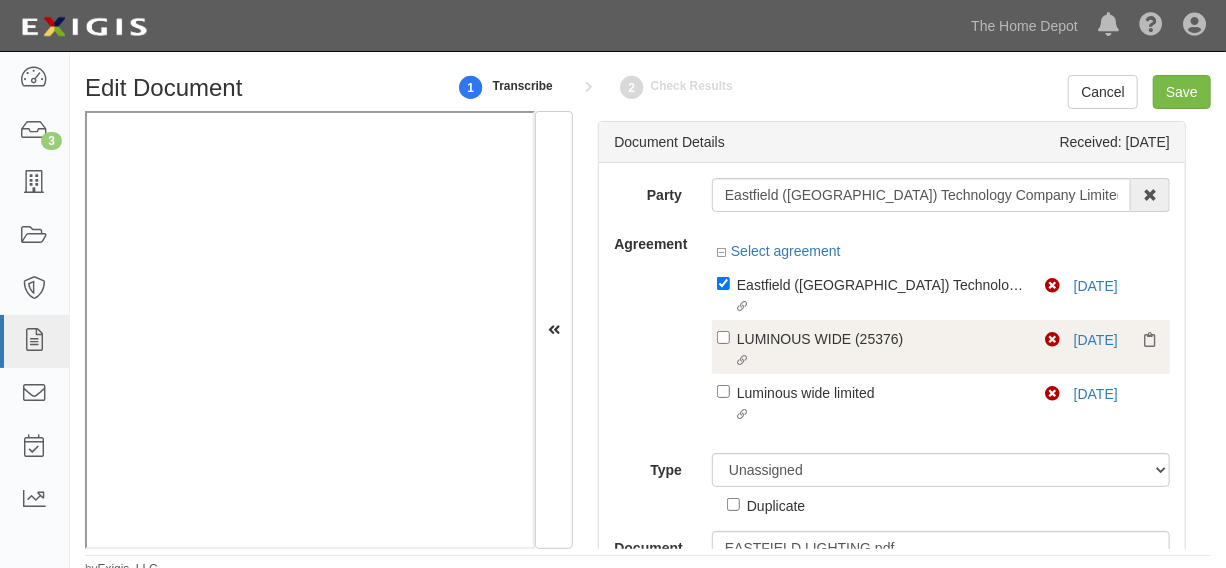 click on "Linked agreement
LUMINOUS WIDE            (25376)
Linked agreement" at bounding box center (881, 350) 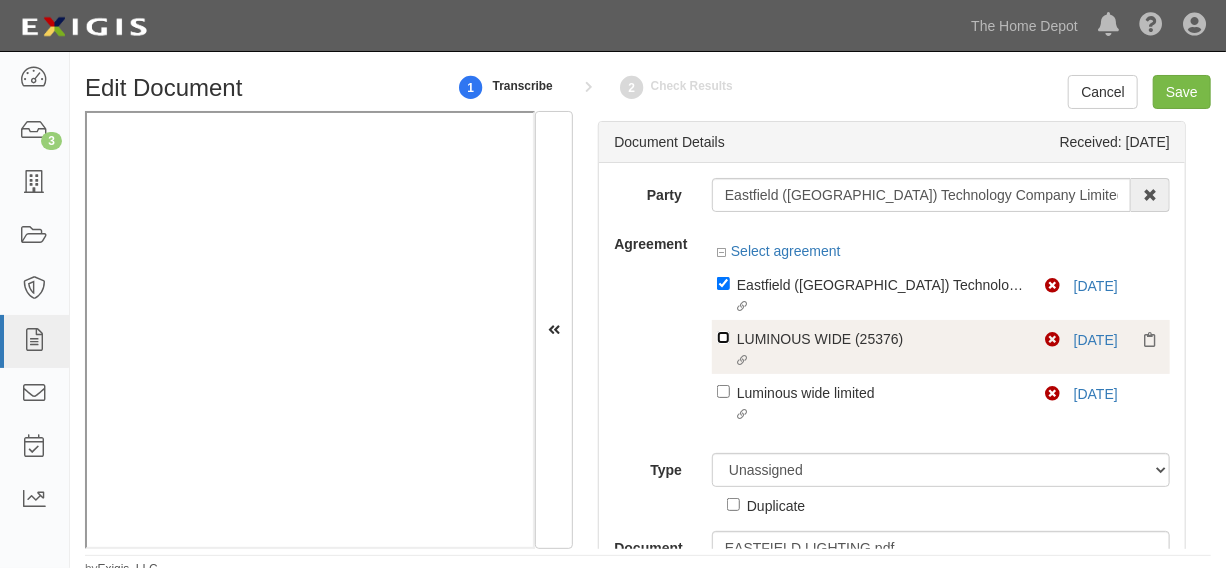 click on "Linked agreement
LUMINOUS WIDE            (25376)
Linked agreement" at bounding box center (723, 283) 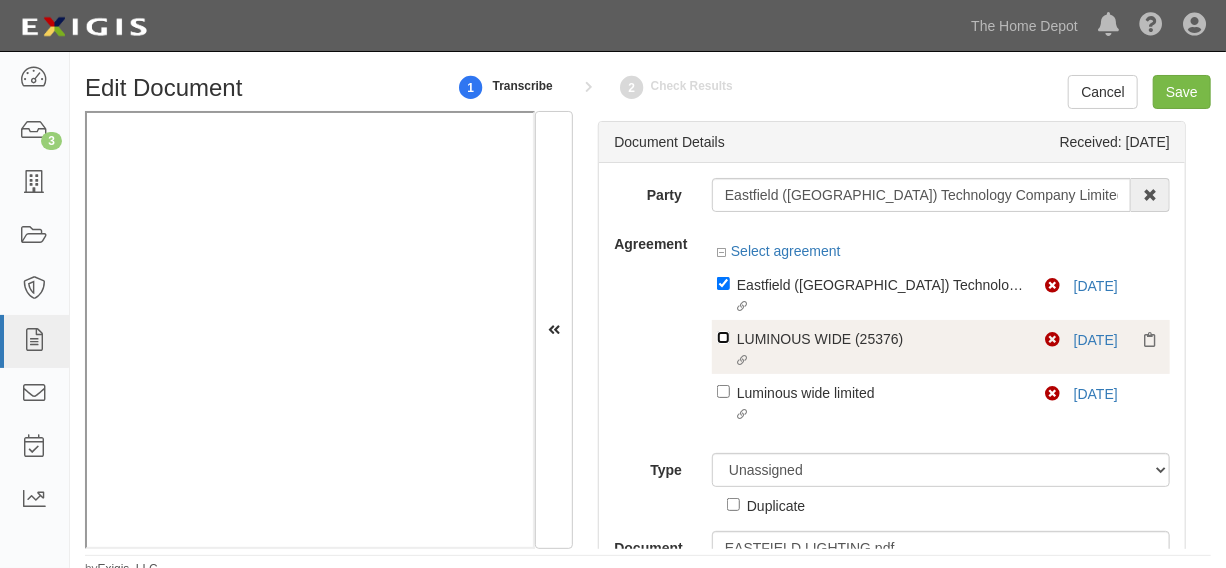 checkbox on "true" 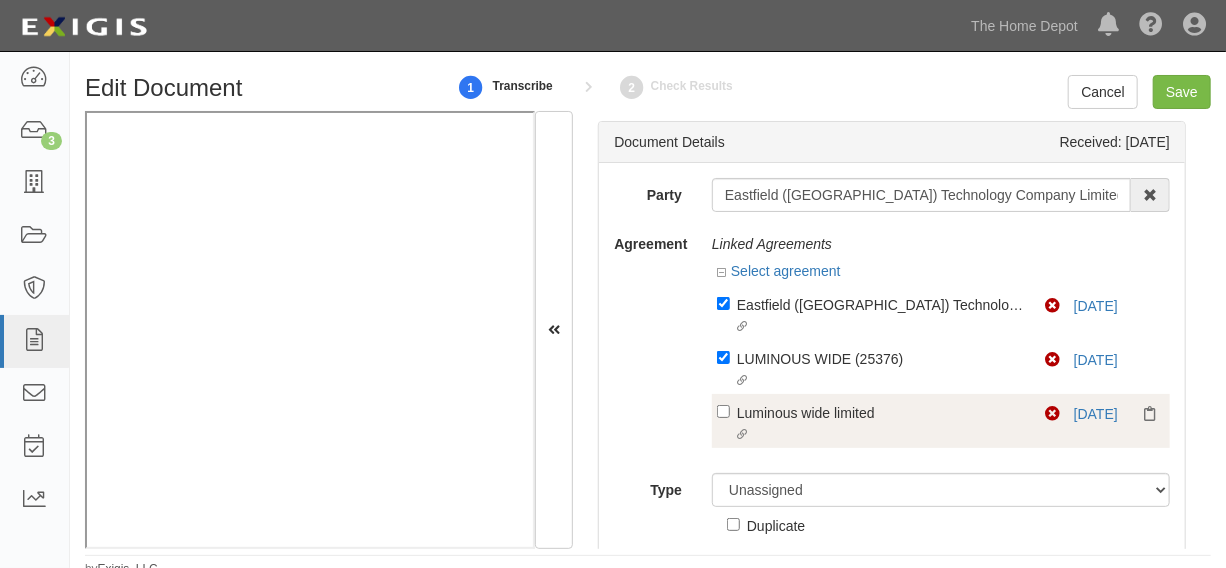 click on "Linked agreement
Luminous wide limited
Linked agreement" at bounding box center (881, 424) 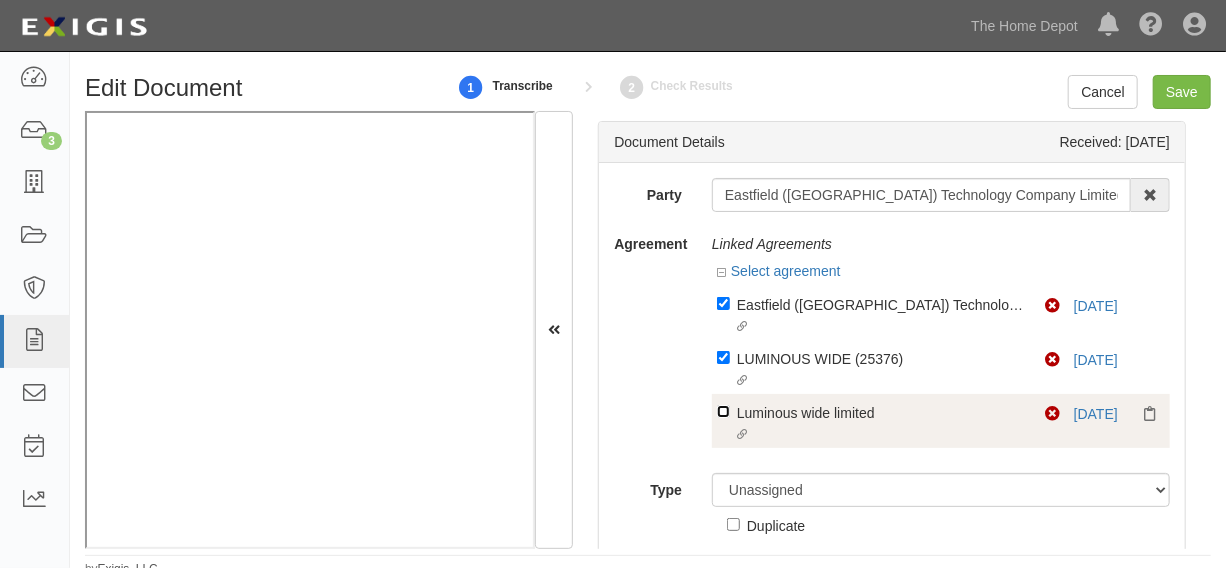 click on "Linked agreement
Luminous wide limited
Linked agreement" at bounding box center [723, 303] 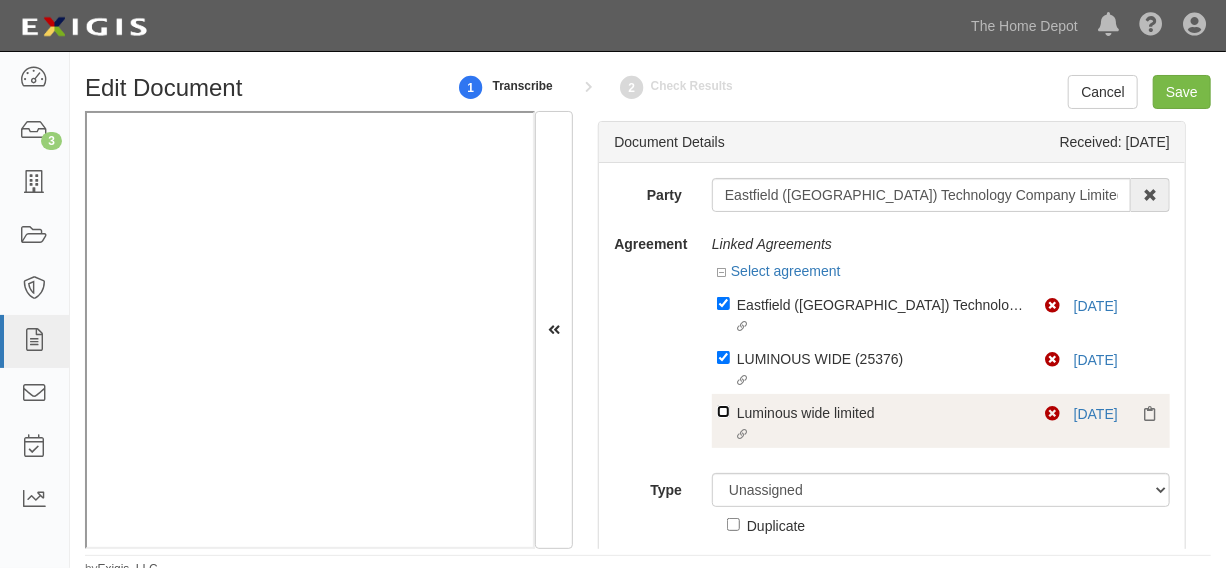 checkbox on "true" 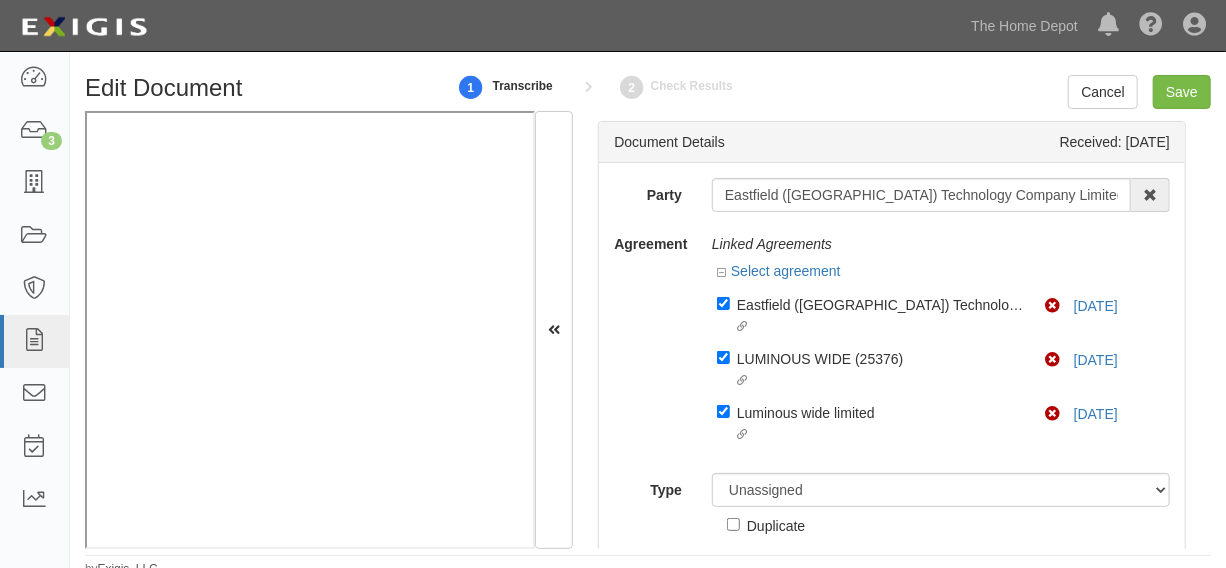 click on "Party
Eastfield (Vietnam) Technology Company Limited EASTFIEL D LIGHTING (HONG Eastfiel d (Vietnam) Technology Company Limited
1000576868 Ontario Inc.
10 STRAWBERRY STREET
115282 CANADA LTEE
11947907 Canada Inc. (MOD LIGHTING)
1200144519218
1234BUY.COM INC
1291 FURNITURES INC
16 GAUGE SINKS
1729897 ONTARIO INC. O/A
1791 Outdoor Lifestyle Group LLC
1837, LLC.
1888 MILLS LLC
1896424 ONTARIO INC
1JAY CAPITAL INC
1PERFECTCHOICE INC
1ST CHOICE FERTILIZER, I
2033784 ONTARIO INC.
21 ROCKS CORPORATION DBA
2614072 ONTARIO INC. (O/
2964-3277 QUEBEC INC
2B Poultry, LLC
2FUNGUYS
34 DECOR LLC
360 ELECTRICAL LLC
3B INTERNATIONAL LLC
3B TECH, INC.
3DROSE LLC
3I PRODUCTS, INC.
3M
3M
3M COMPANY" at bounding box center (892, 388) 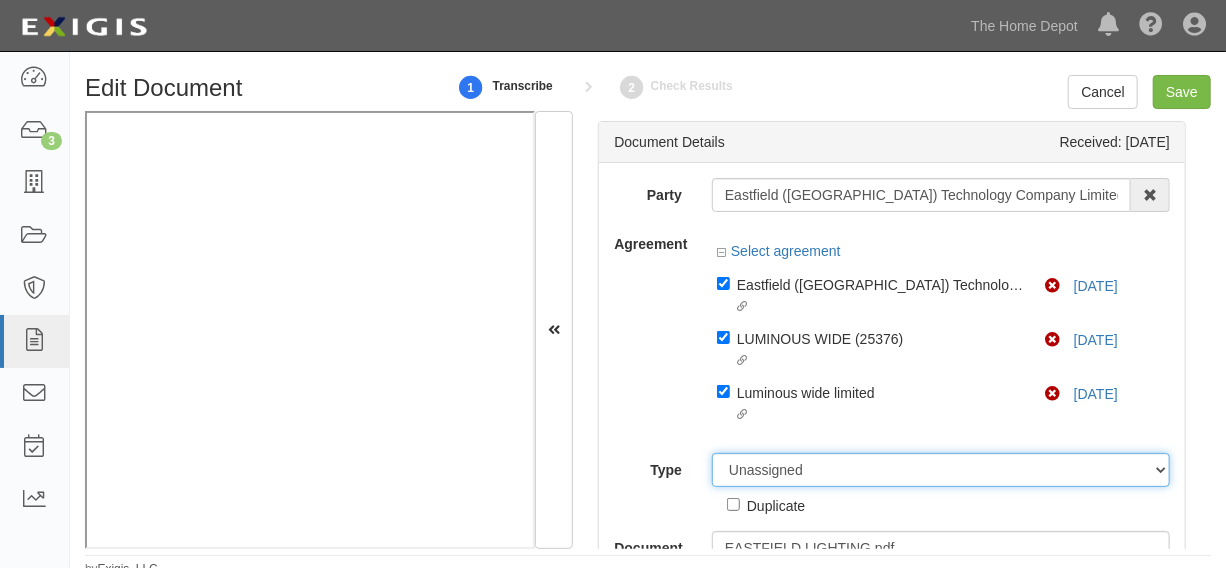 click on "Unassigned
Binder
Cancellation Notice
Certificate
Contract
Endorsement
Insurance Policy
Junk
Other Document
Policy Declarations
Reinstatement Notice
Requirements
Waiver Request" at bounding box center (941, 470) 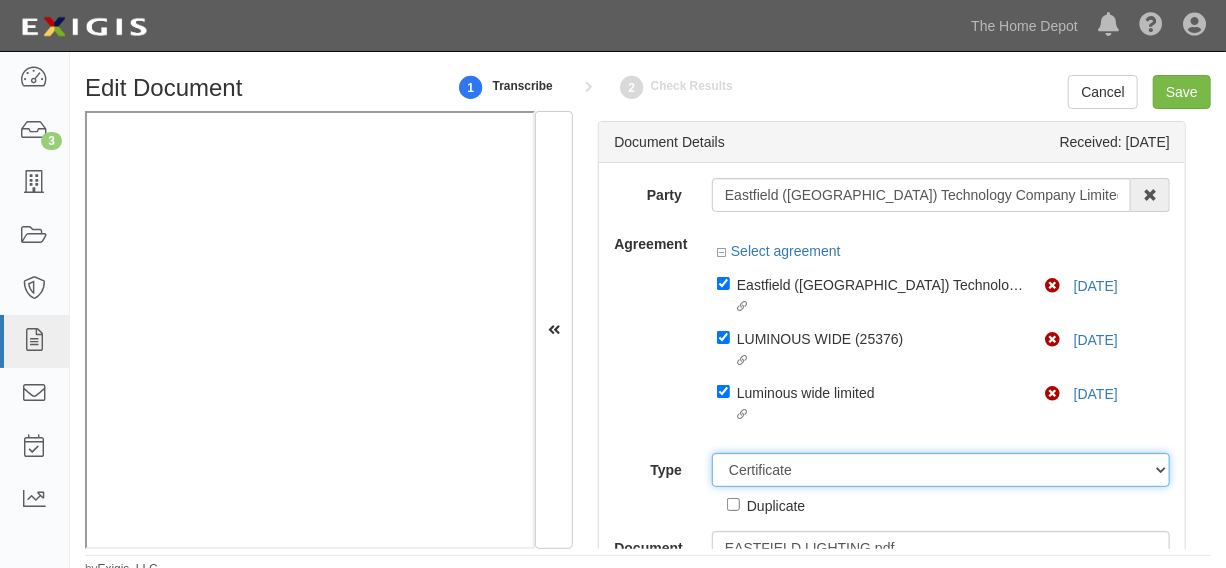 click on "Unassigned
Binder
Cancellation Notice
Certificate
Contract
Endorsement
Insurance Policy
Junk
Other Document
Policy Declarations
Reinstatement Notice
Requirements
Waiver Request" at bounding box center (941, 470) 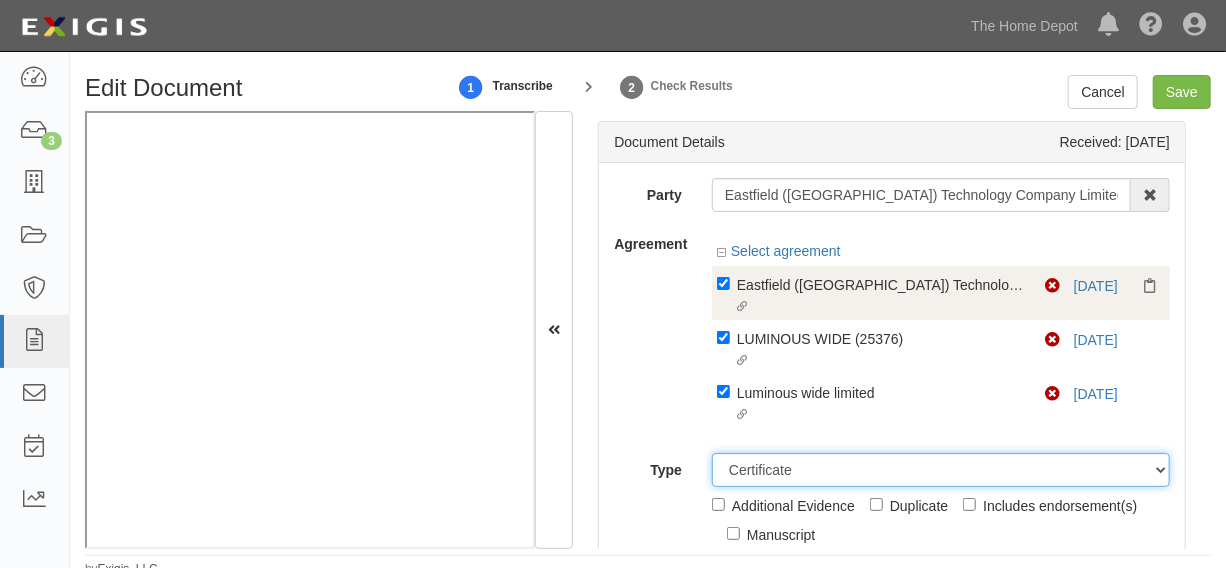 scroll, scrollTop: 302, scrollLeft: 0, axis: vertical 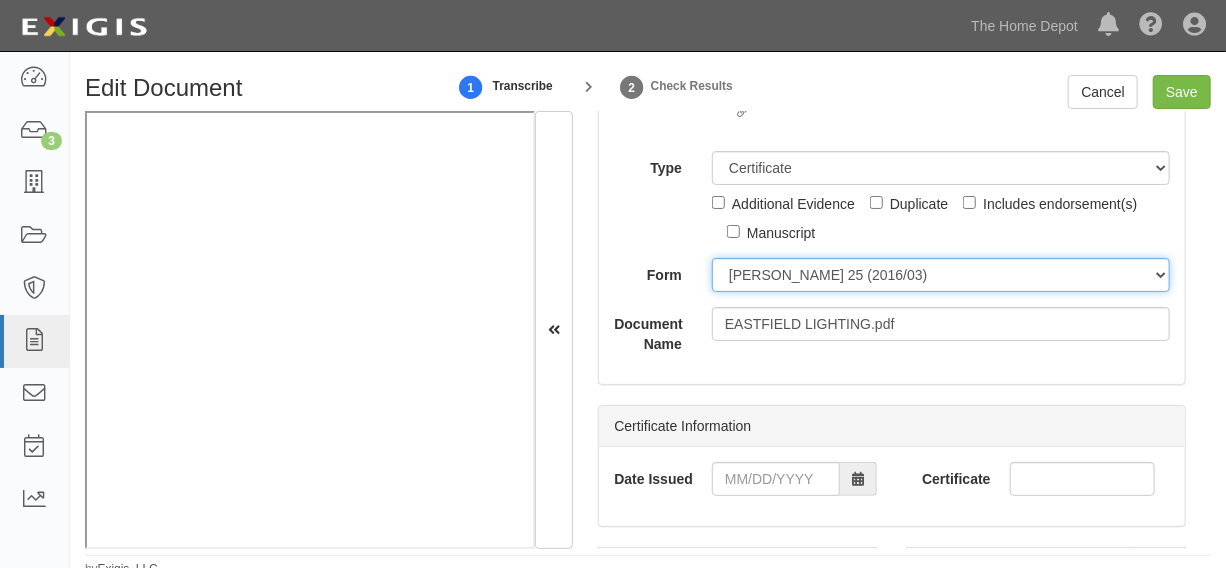 click on "ACORD 25 (2016/03)
ACORD 101
ACORD 855 NY (2014/05)
General" at bounding box center [941, 275] 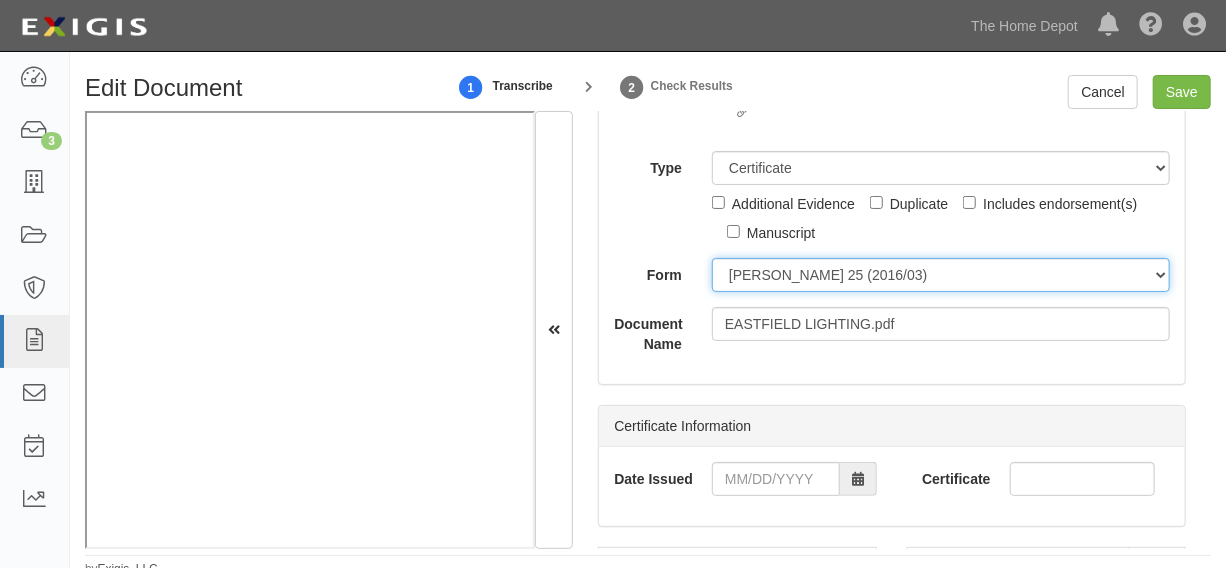 select on "GeneralFormDetail" 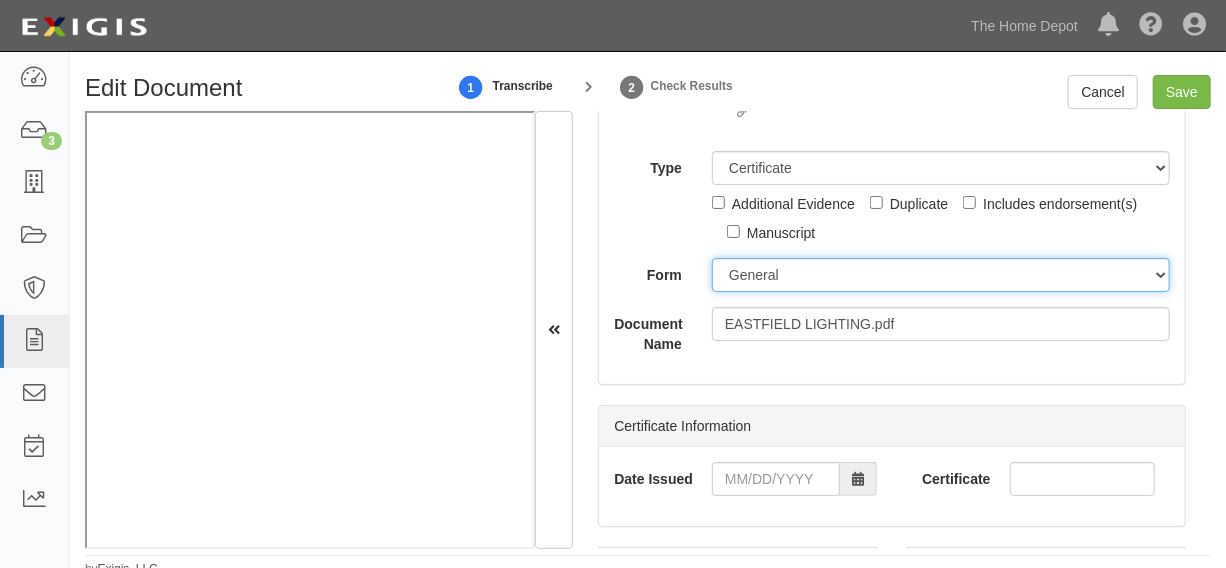 click on "ACORD 25 (2016/03)
ACORD 101
ACORD 855 NY (2014/05)
General" at bounding box center [941, 275] 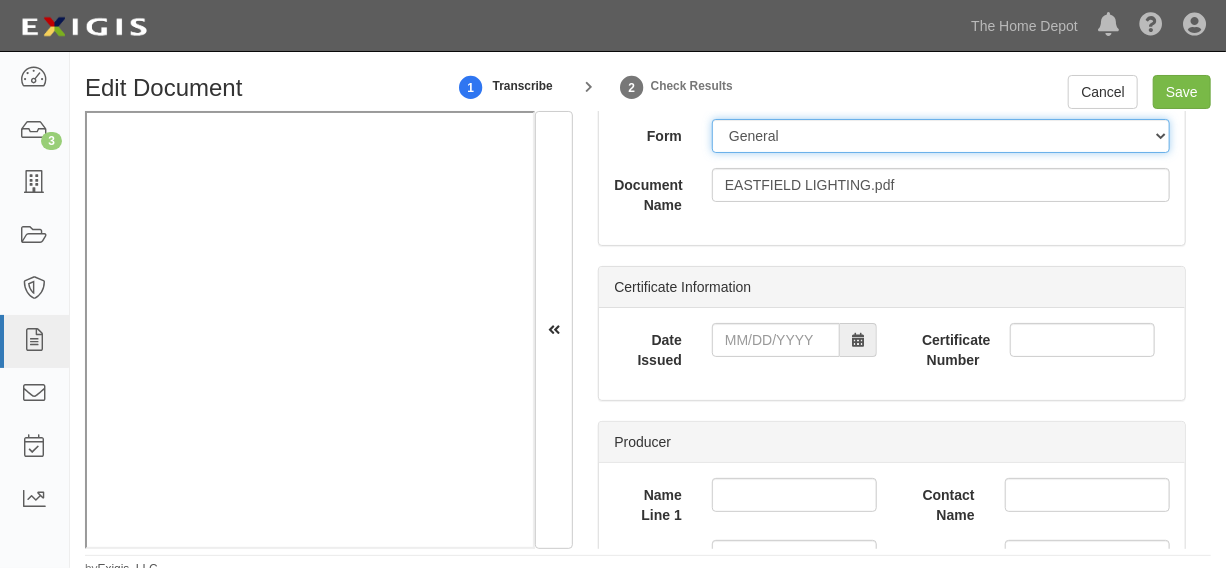 scroll, scrollTop: 454, scrollLeft: 0, axis: vertical 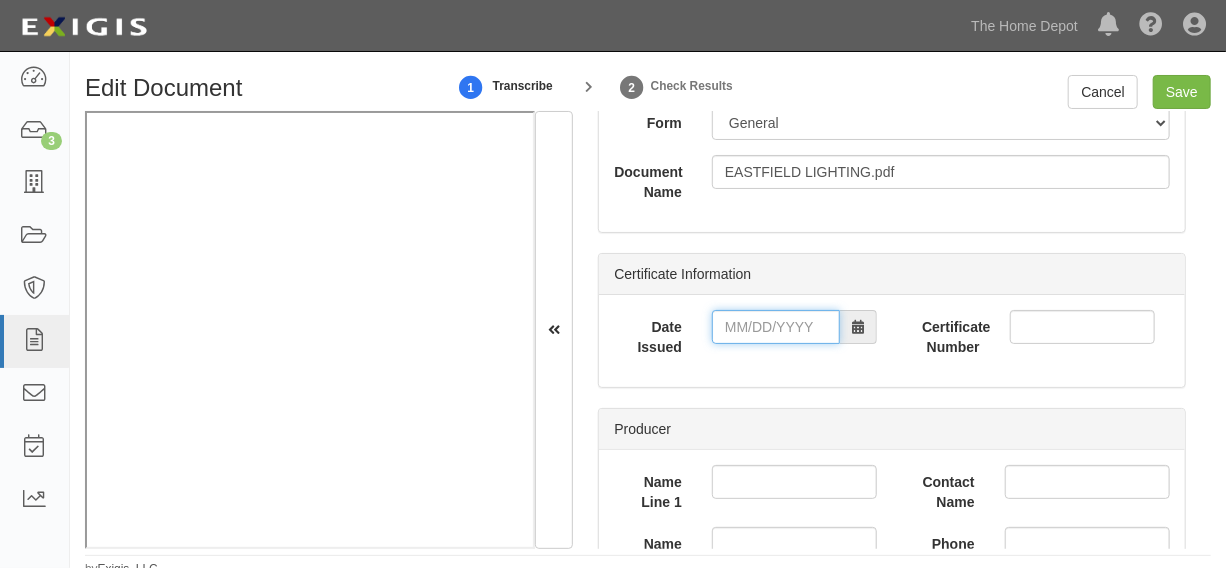 click on "Date Issued" at bounding box center (776, 327) 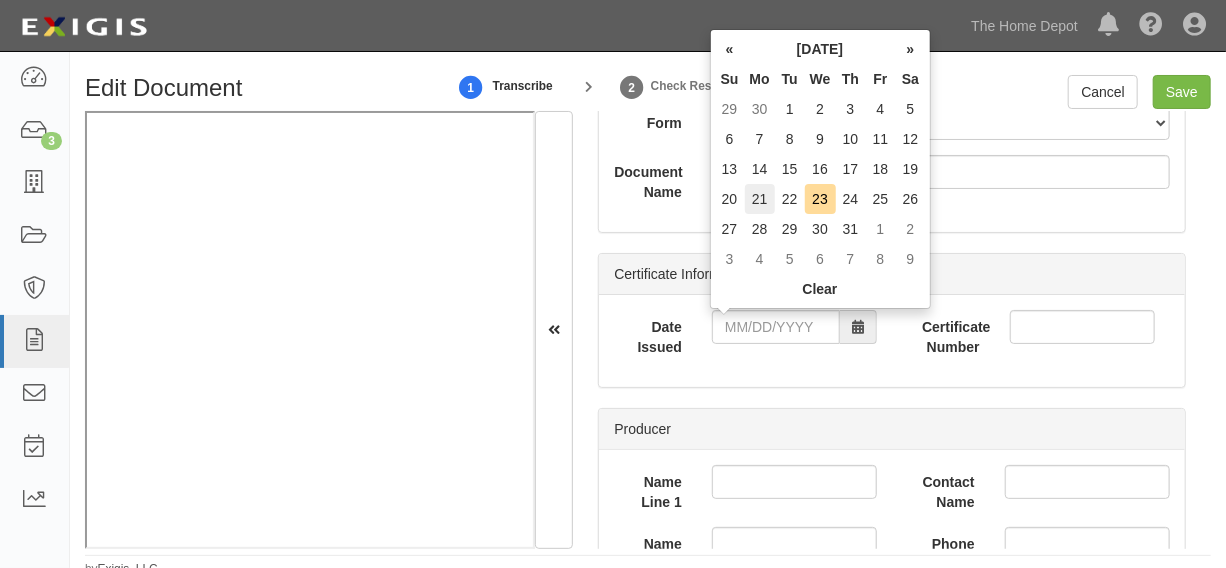 click on "21" at bounding box center [760, 199] 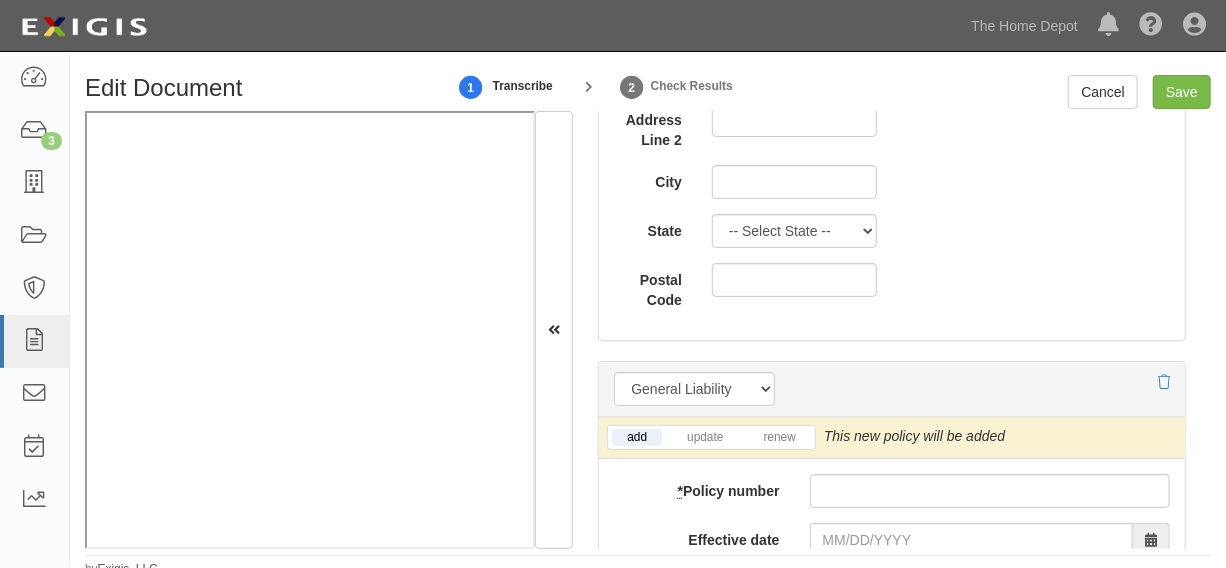 scroll, scrollTop: 1666, scrollLeft: 0, axis: vertical 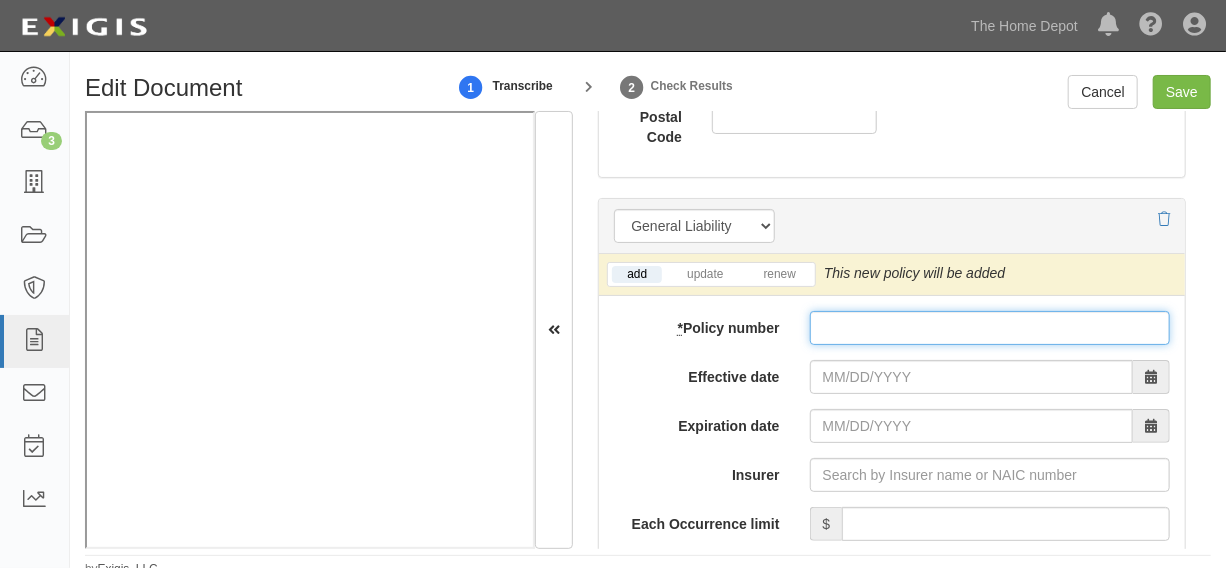 click on "*  Policy number" at bounding box center (990, 328) 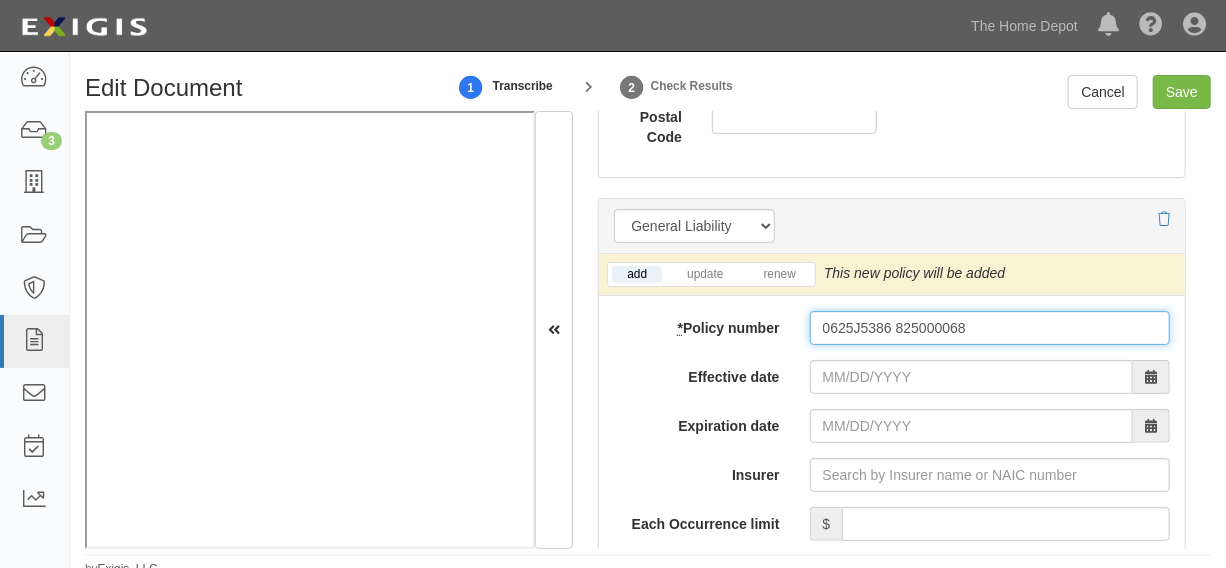 type on "0625J5386 825000068" 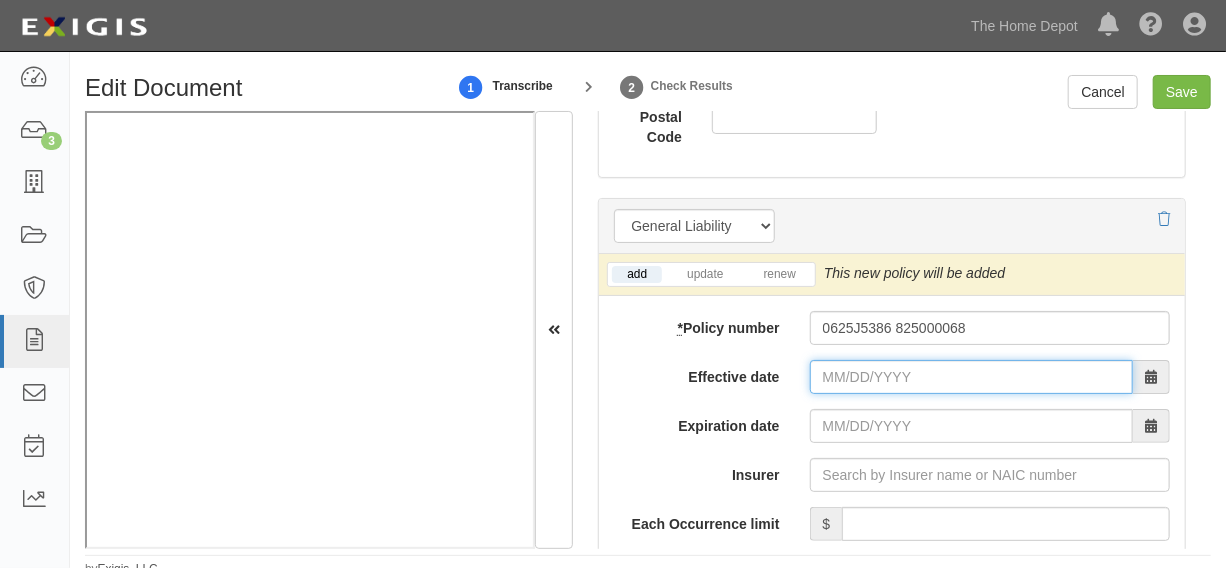 click on "Effective date" at bounding box center [971, 377] 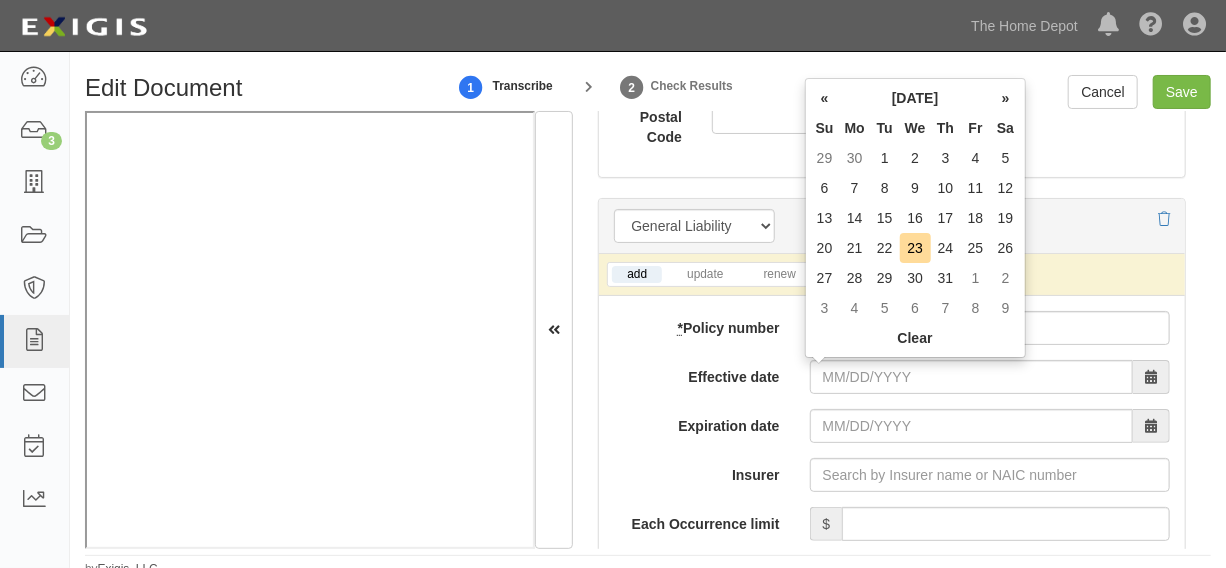 click on "Mo" at bounding box center [855, 128] 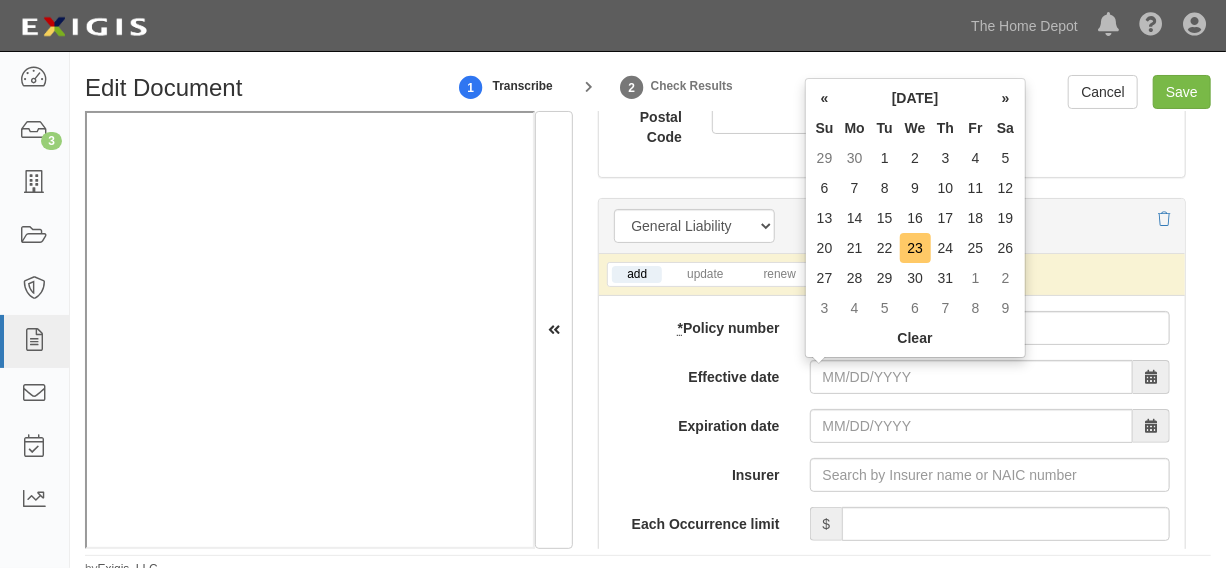 click on "23" at bounding box center (915, 248) 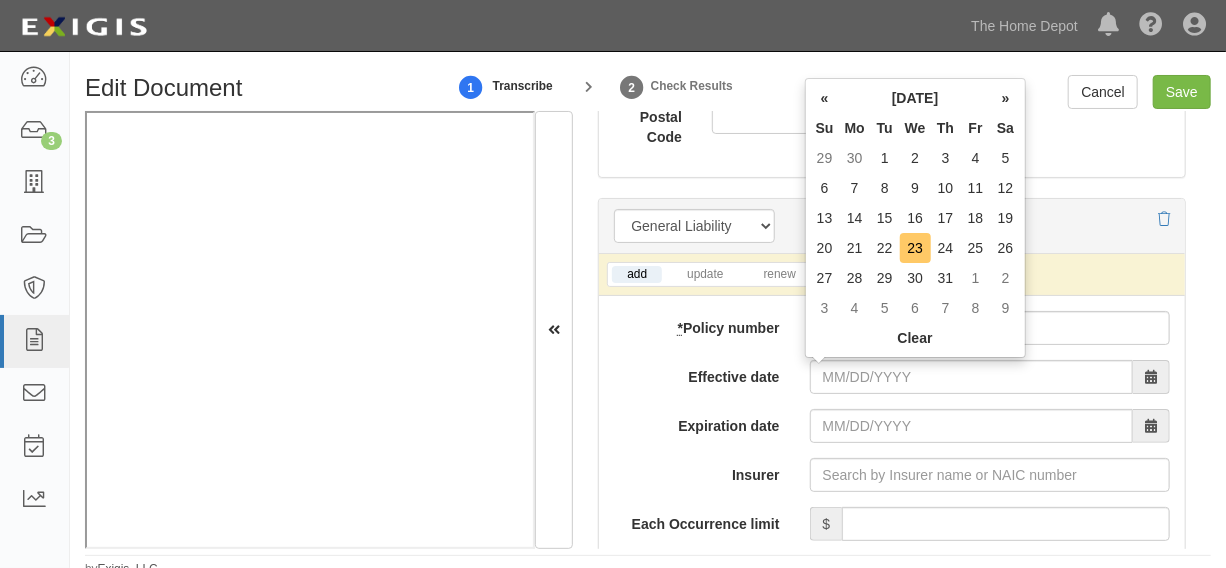 type on "07/23/2025" 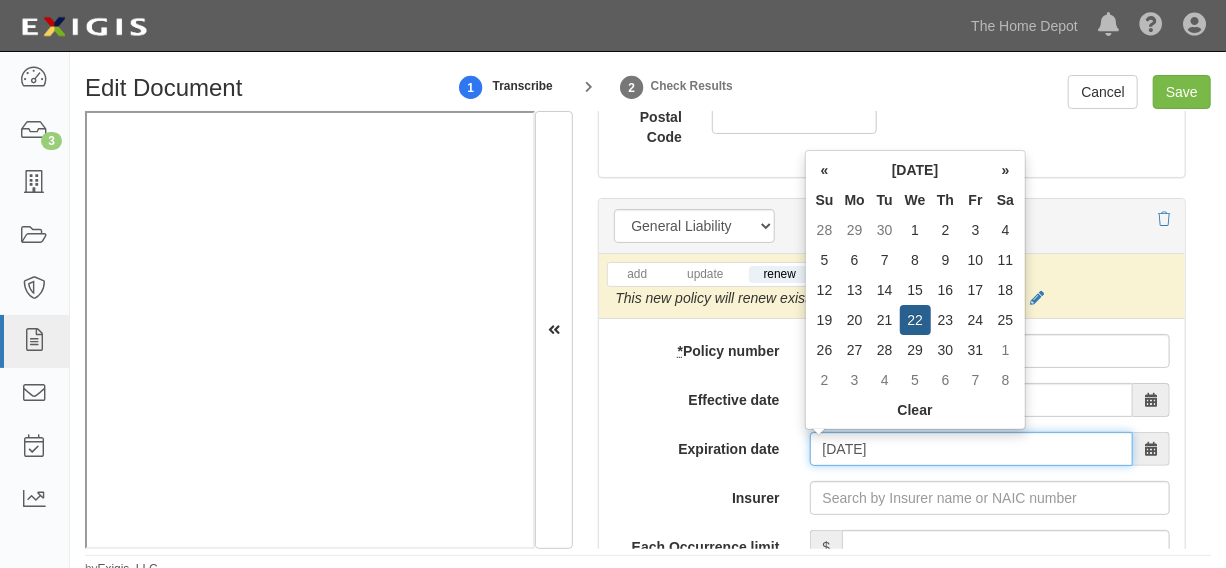 click on "07/23/2026" at bounding box center (971, 449) 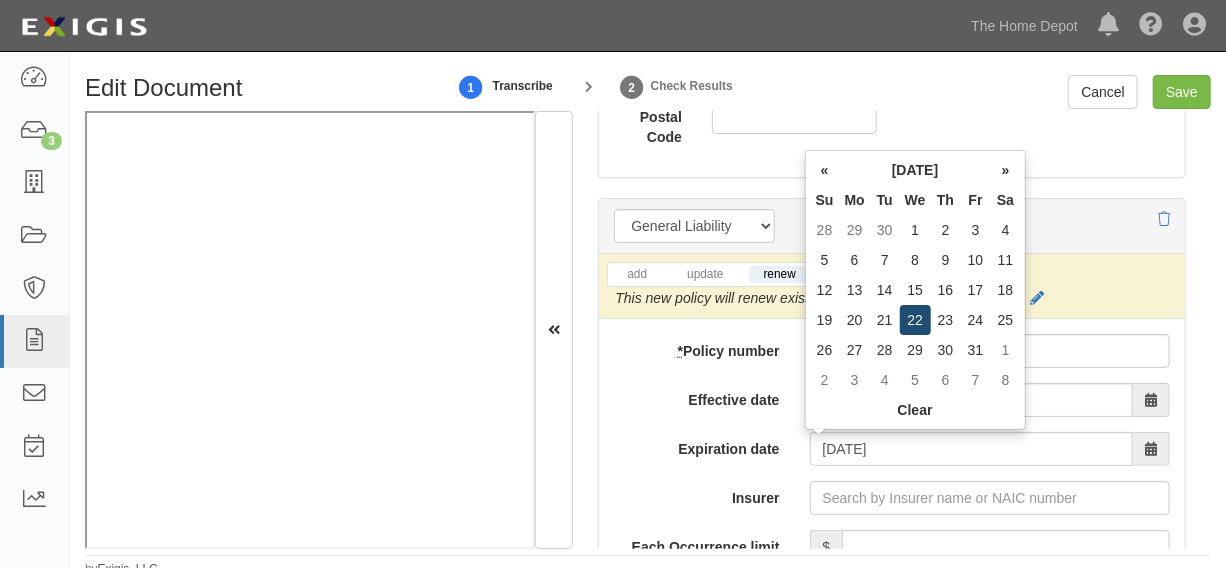 click on "22" at bounding box center (915, 320) 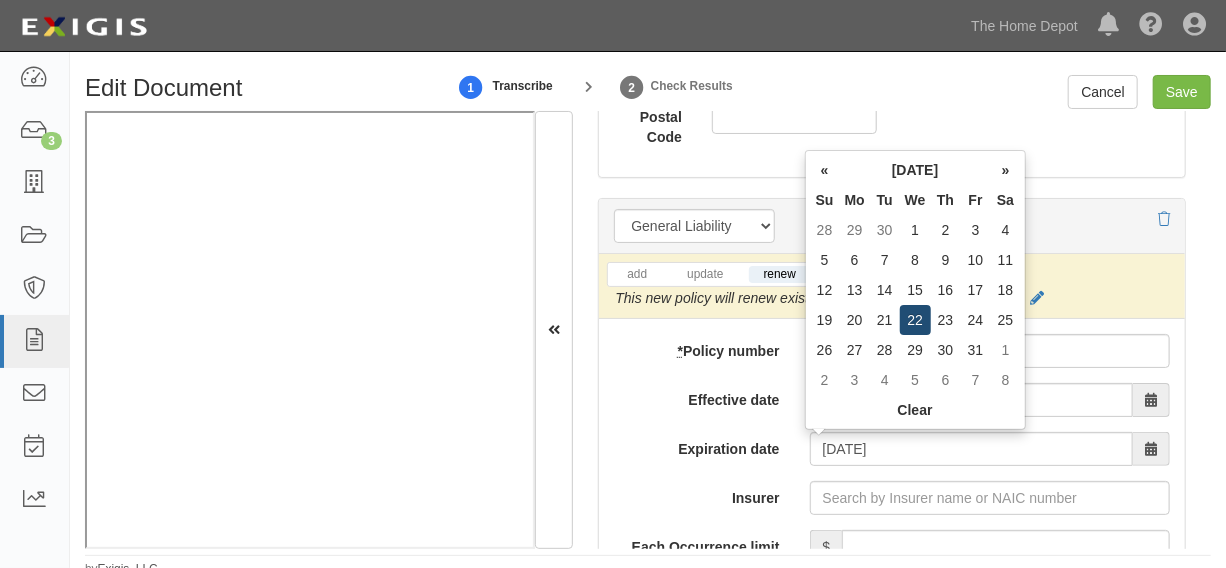 type on "07/22/2026" 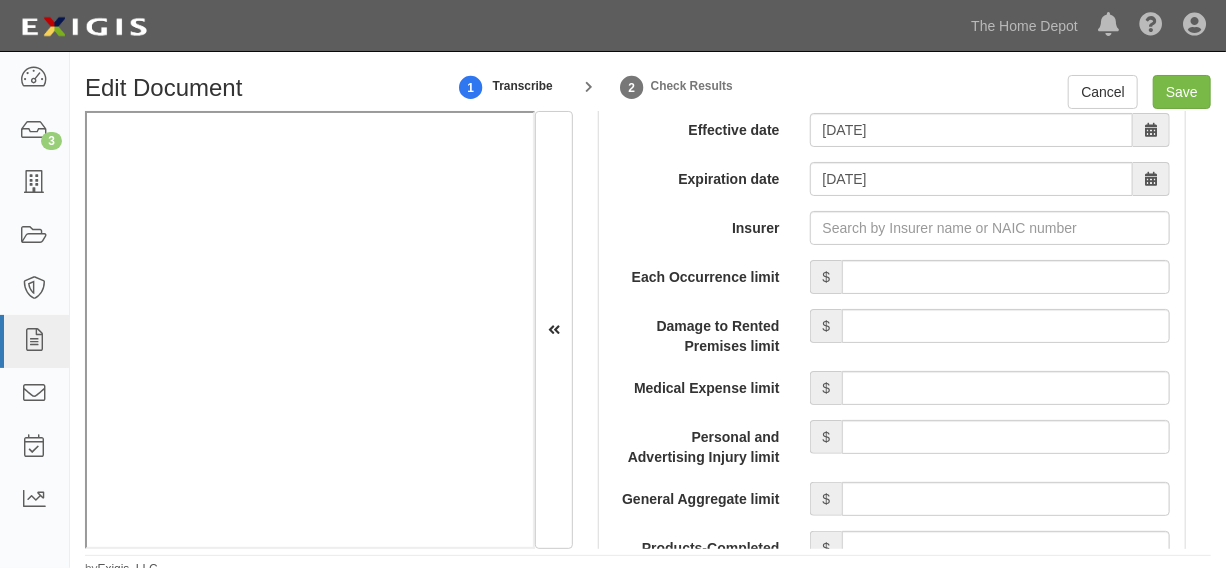 scroll, scrollTop: 1970, scrollLeft: 0, axis: vertical 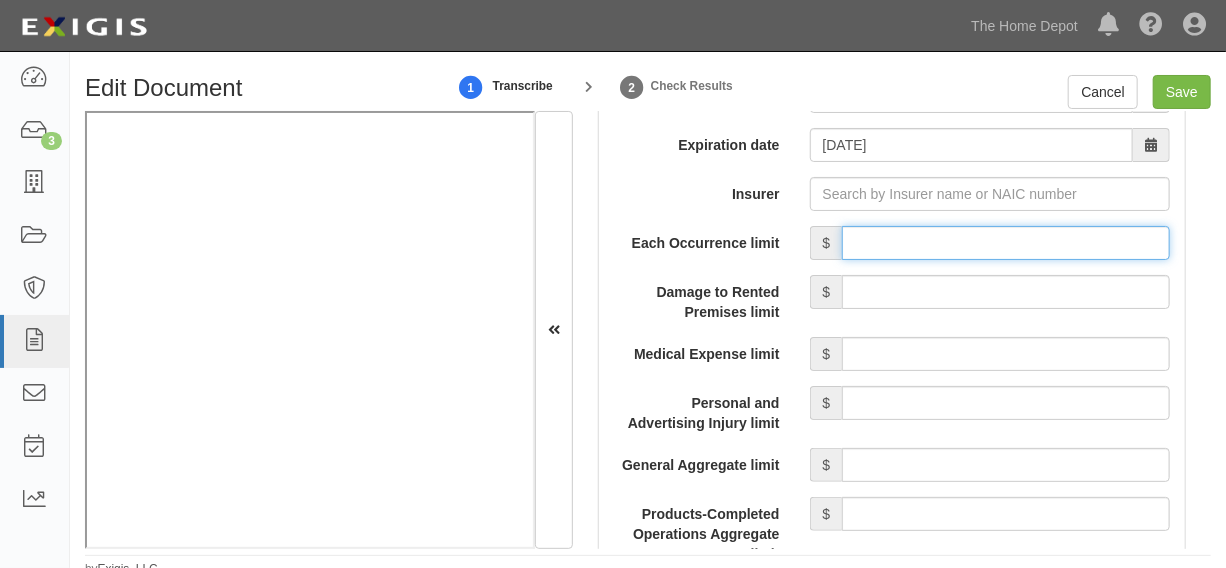 click on "Each Occurrence limit" at bounding box center [1006, 243] 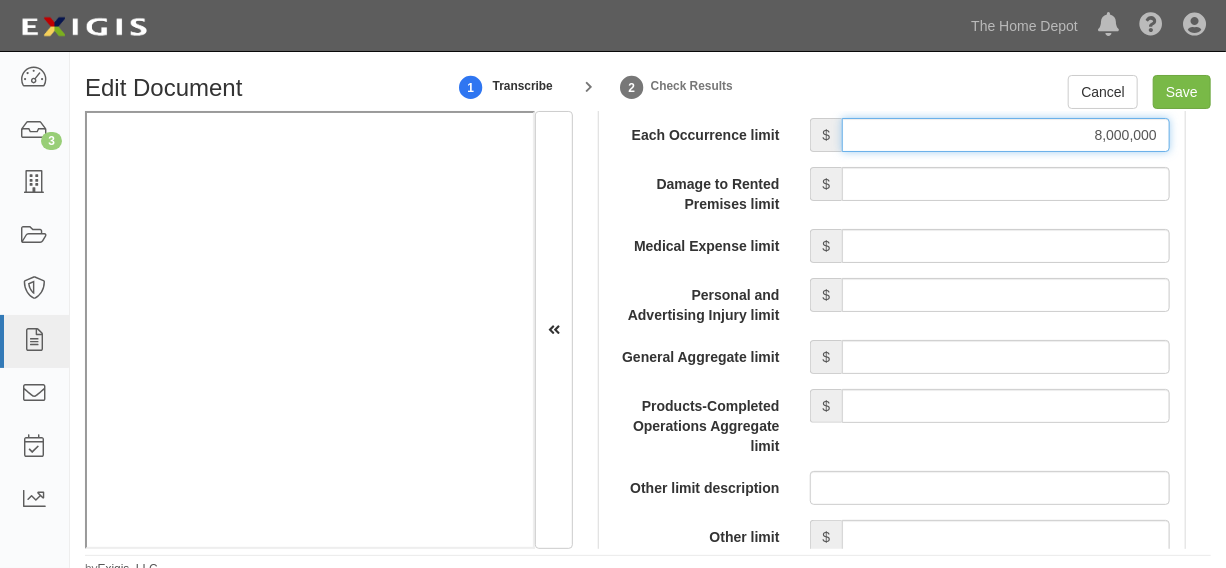 scroll, scrollTop: 2120, scrollLeft: 0, axis: vertical 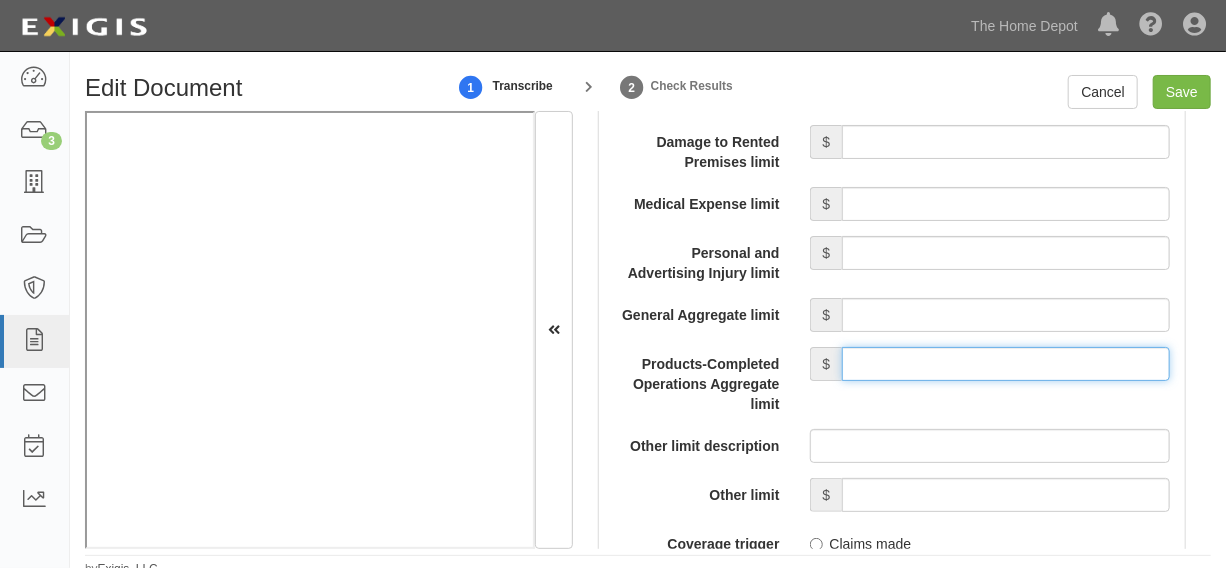 click on "Products-Completed Operations Aggregate limit" at bounding box center [1006, 364] 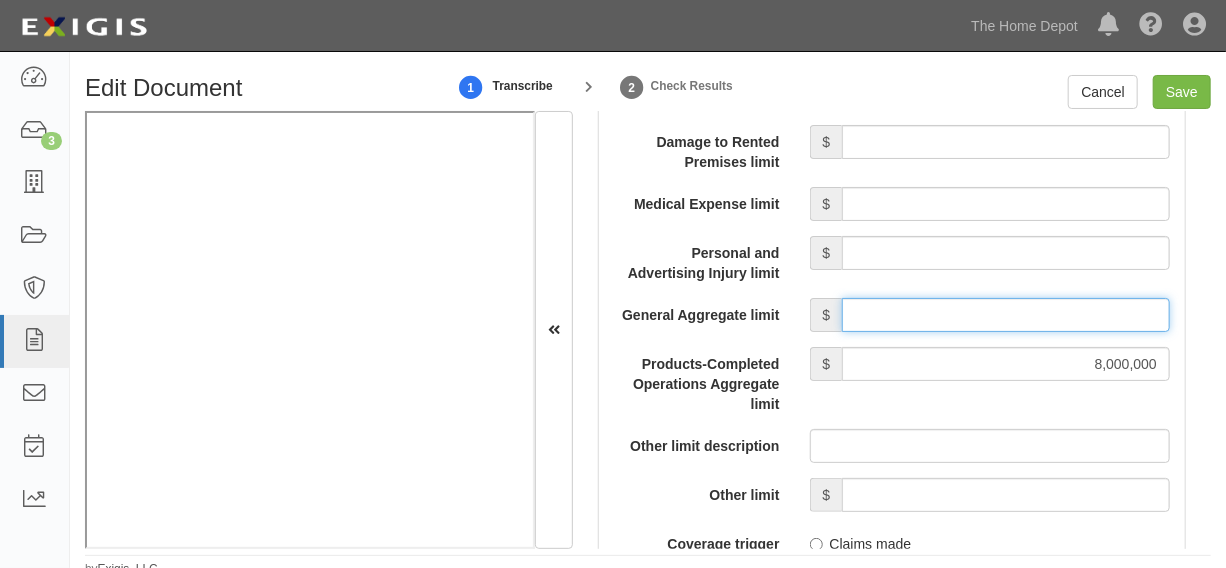 click on "General Aggregate limit" at bounding box center [1006, 315] 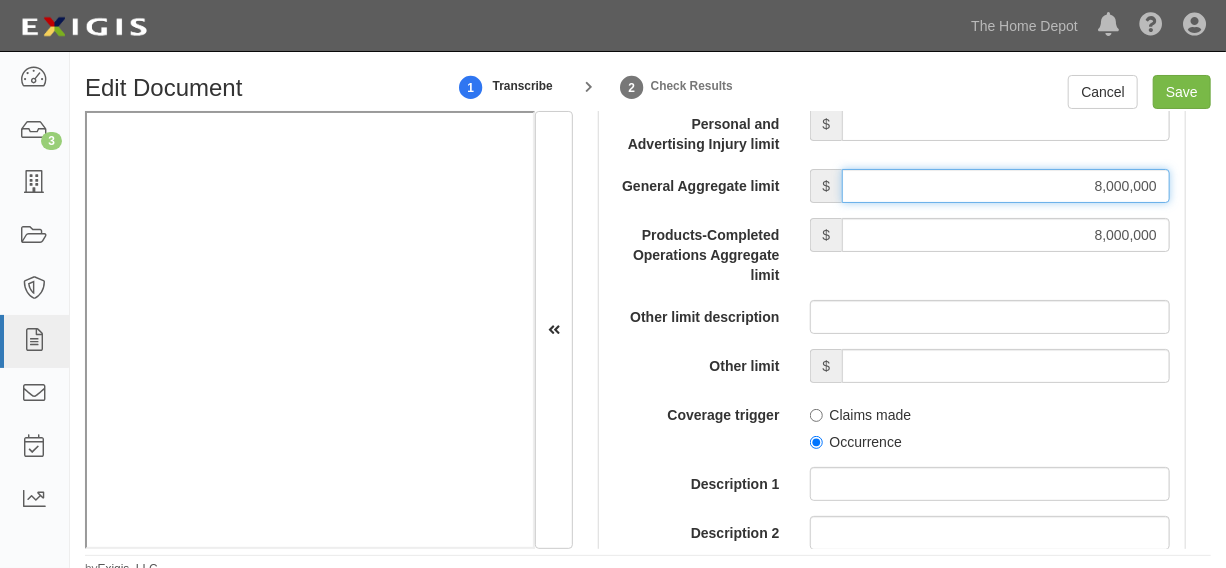 scroll, scrollTop: 2272, scrollLeft: 0, axis: vertical 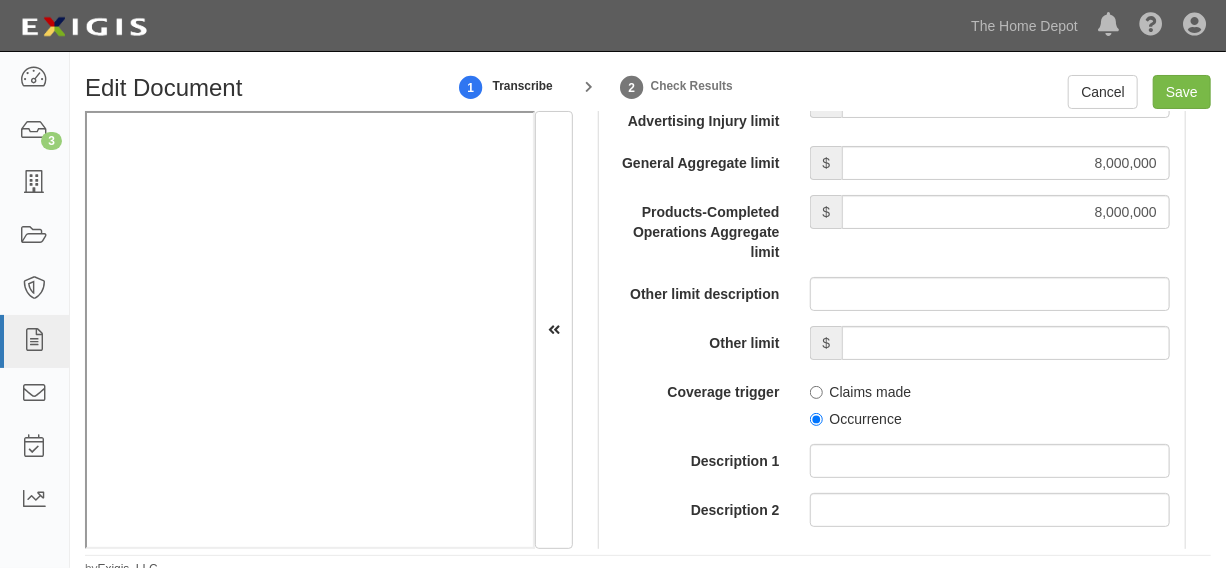 click on "Occurrence" at bounding box center [856, 419] 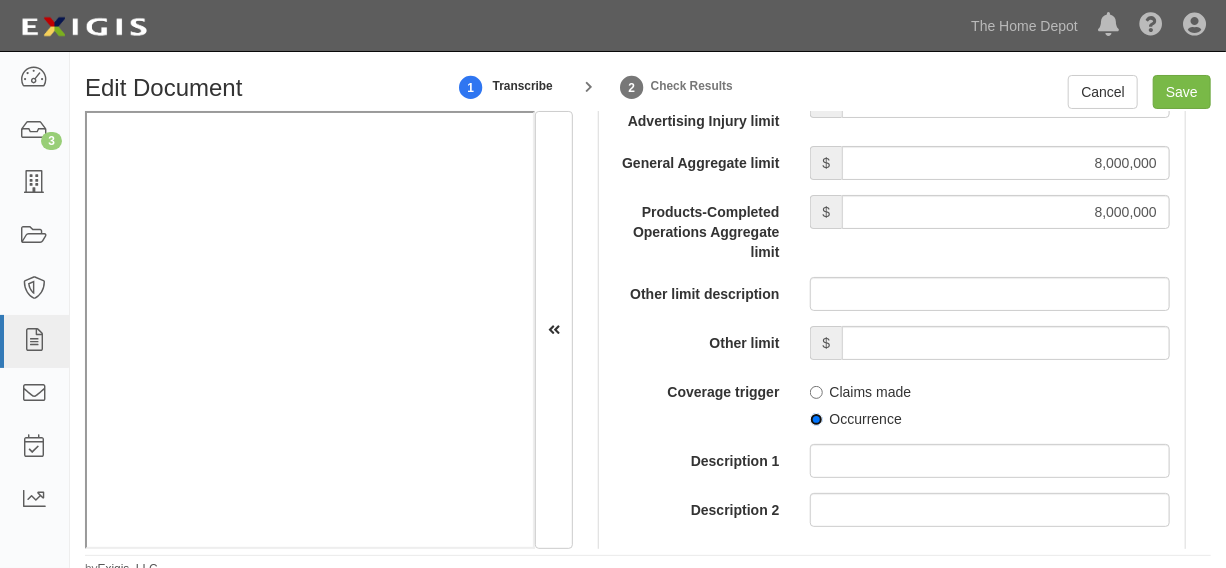 click on "Occurrence" at bounding box center (816, 419) 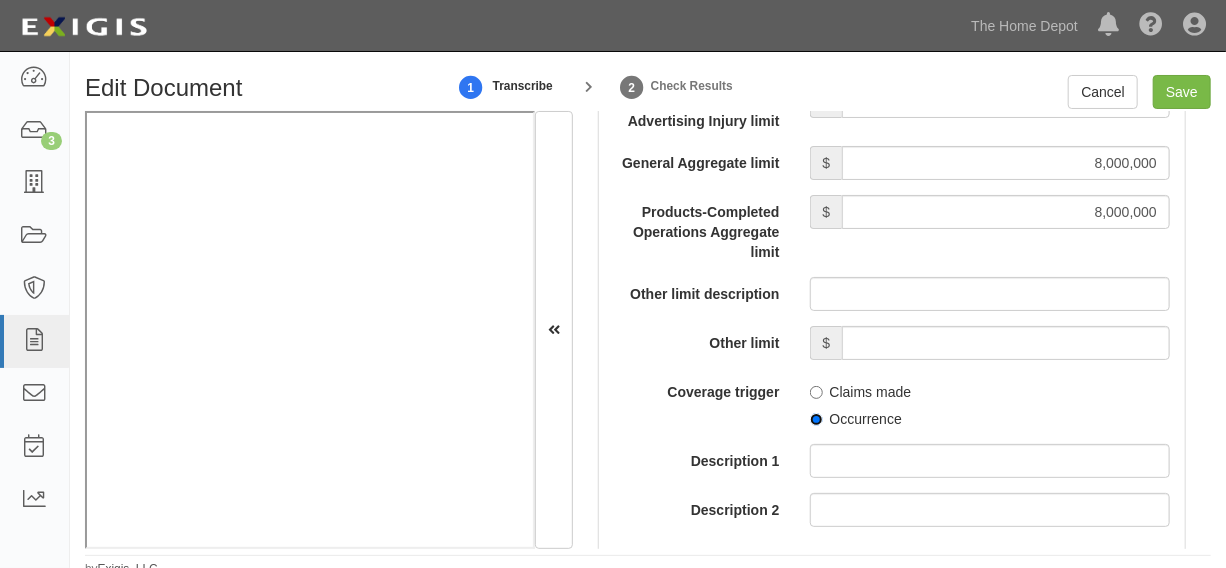 radio on "true" 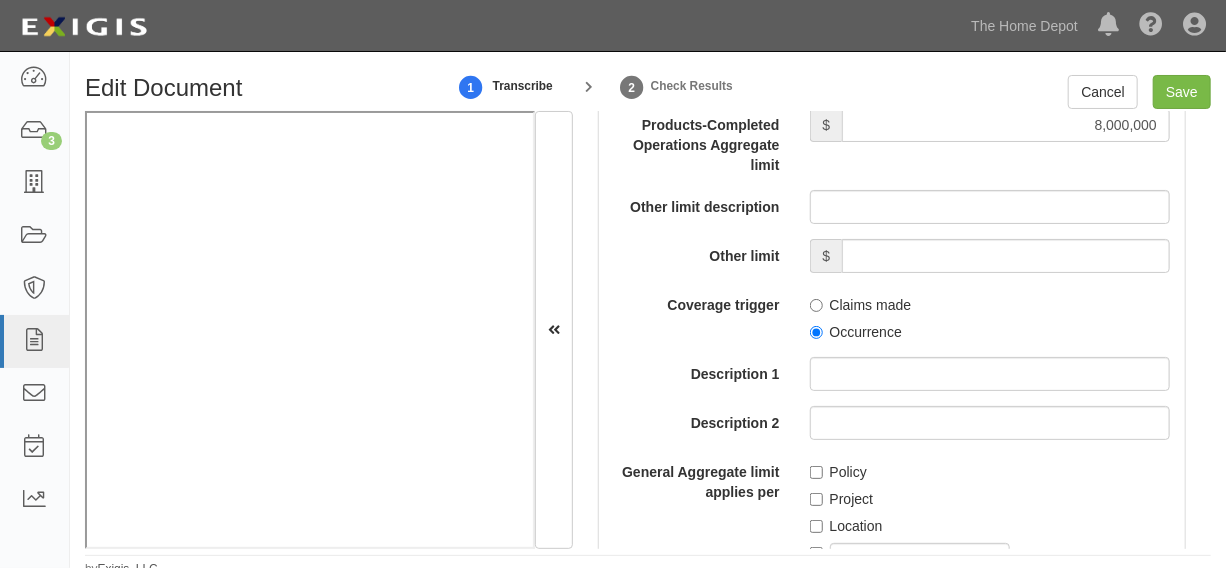 scroll, scrollTop: 2424, scrollLeft: 0, axis: vertical 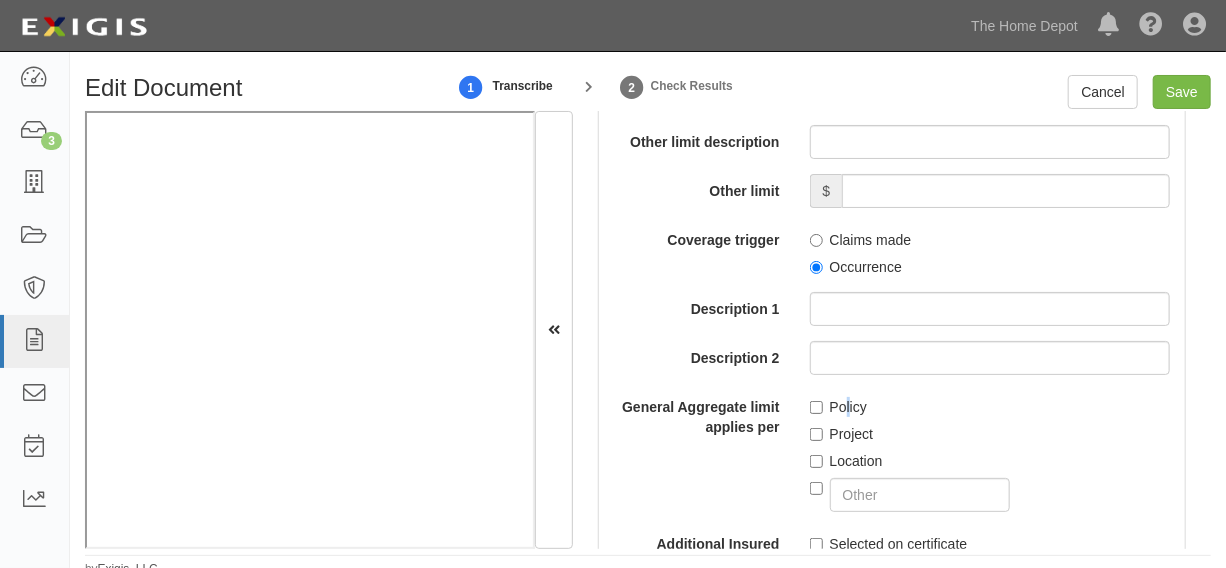 click on "Policy" at bounding box center (838, 407) 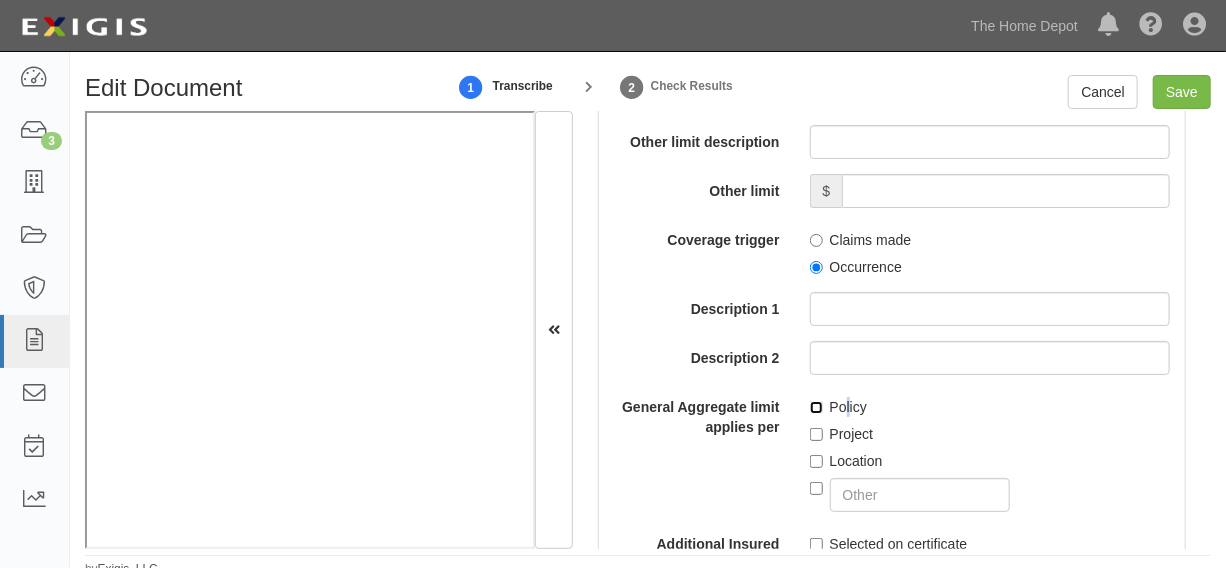 click on "Policy" at bounding box center [816, 407] 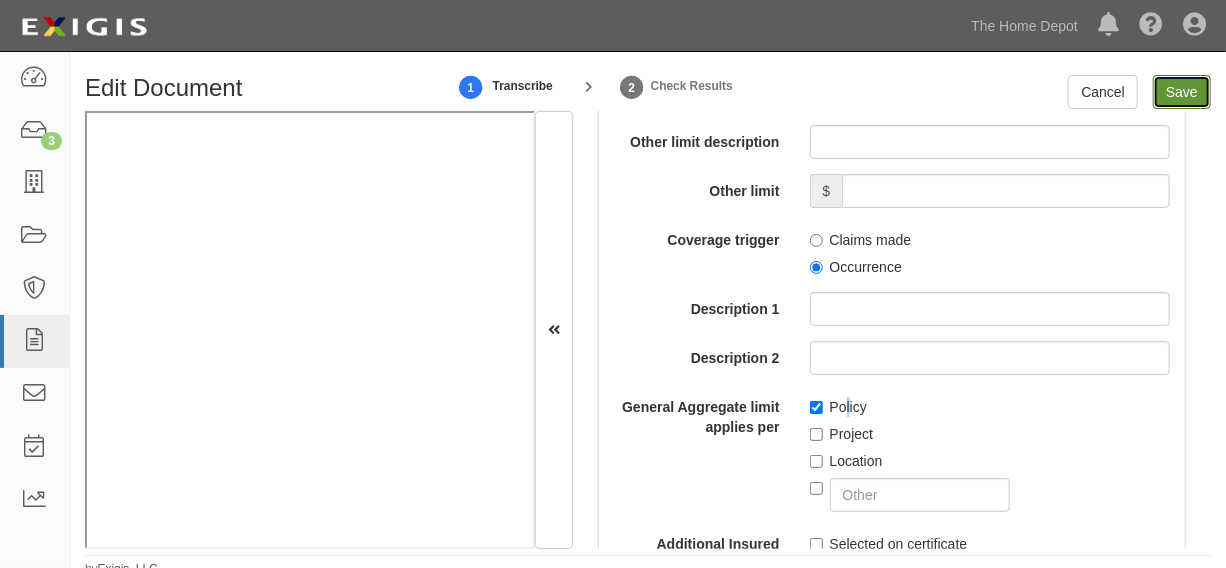 click on "Save" at bounding box center [1182, 92] 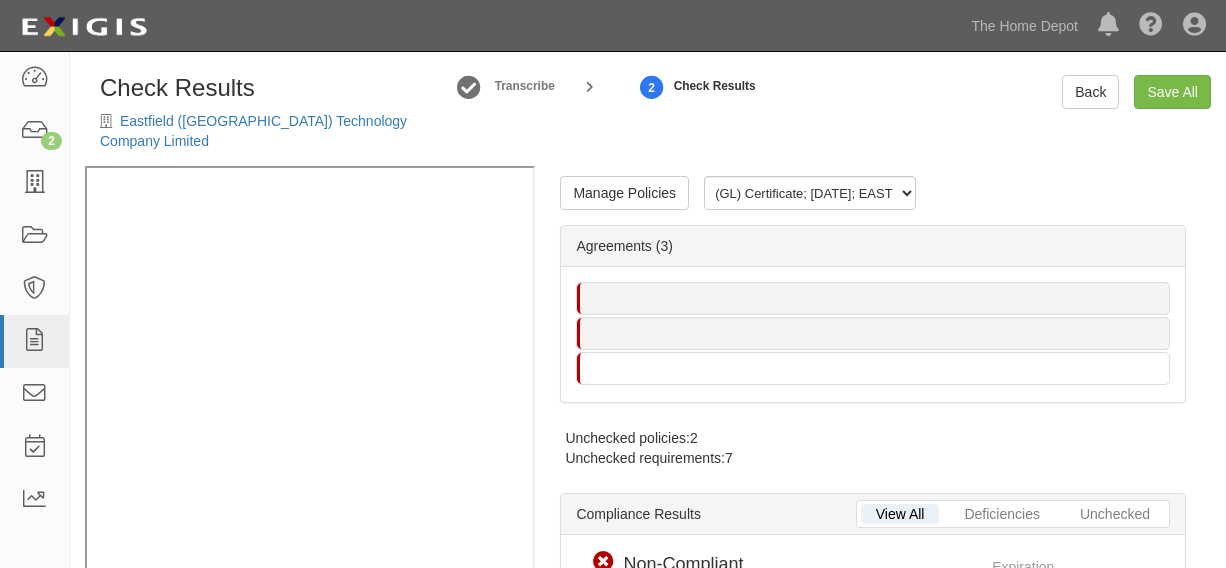 scroll, scrollTop: 0, scrollLeft: 0, axis: both 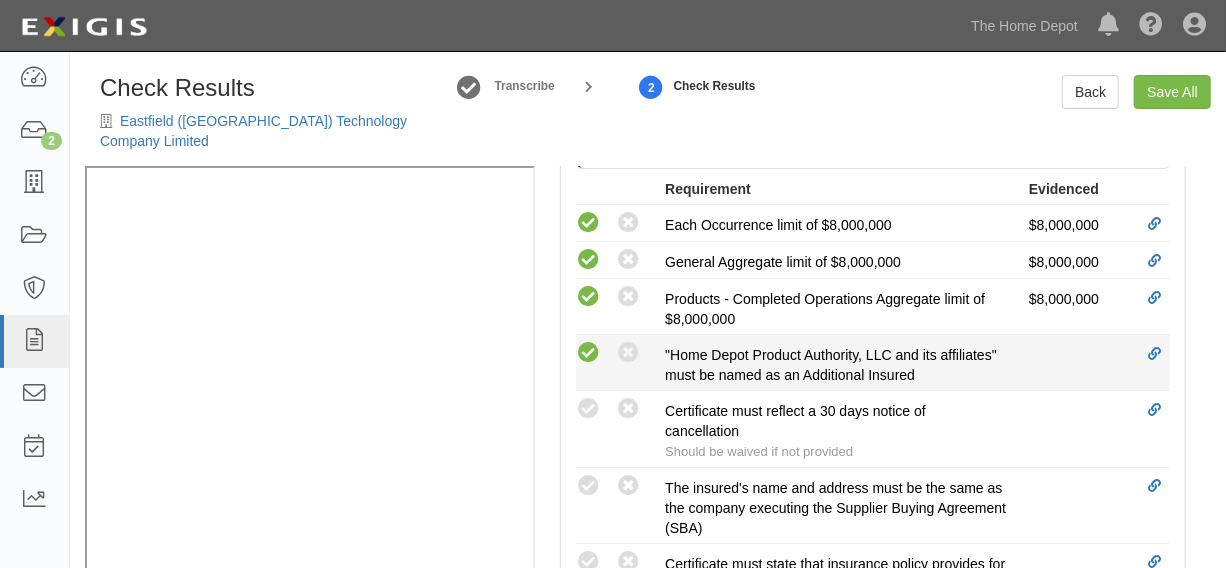 click at bounding box center (588, 353) 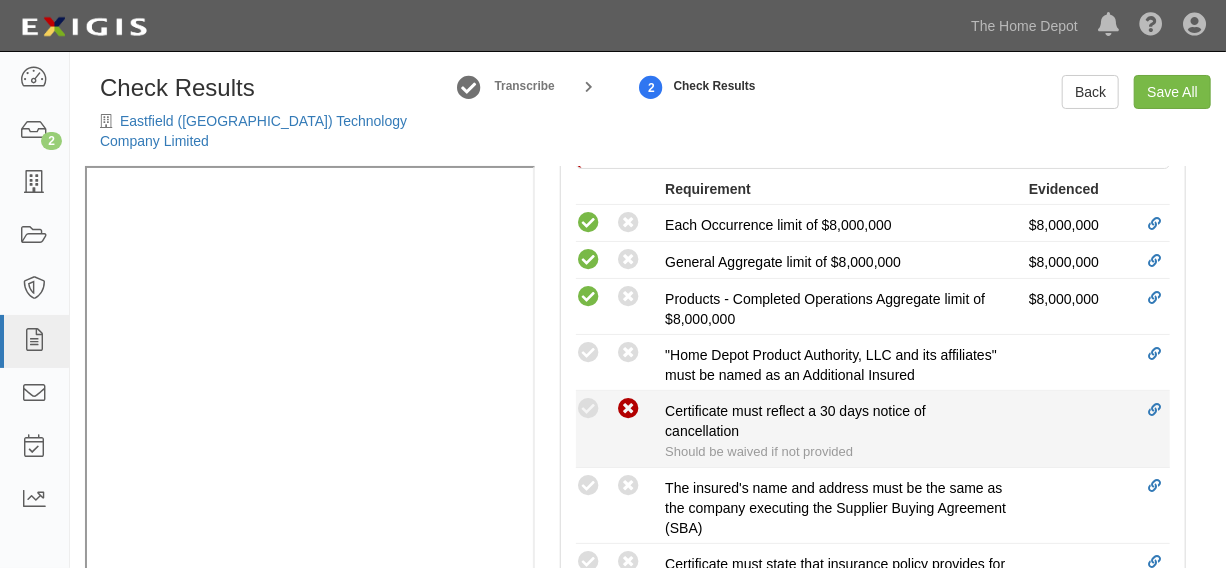 radio on "true" 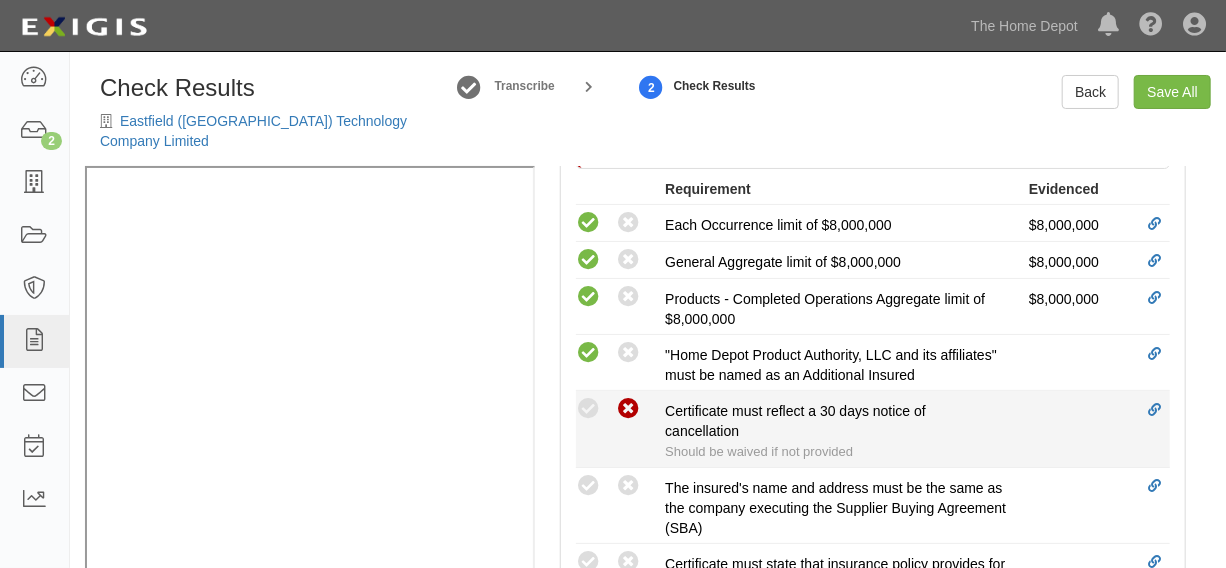 click at bounding box center (628, 409) 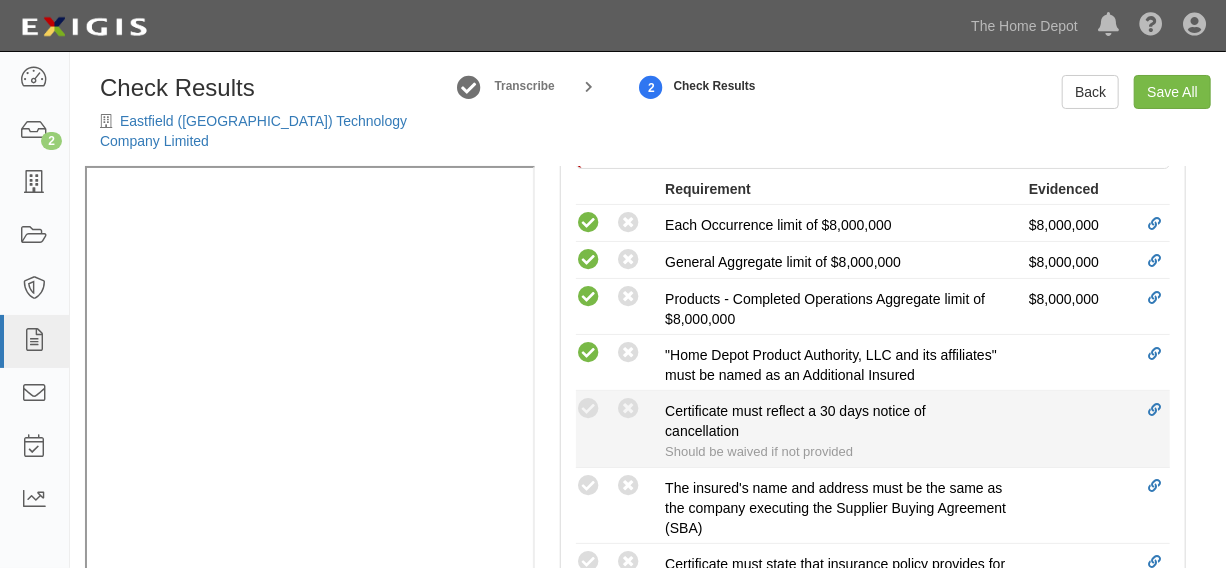 radio on "true" 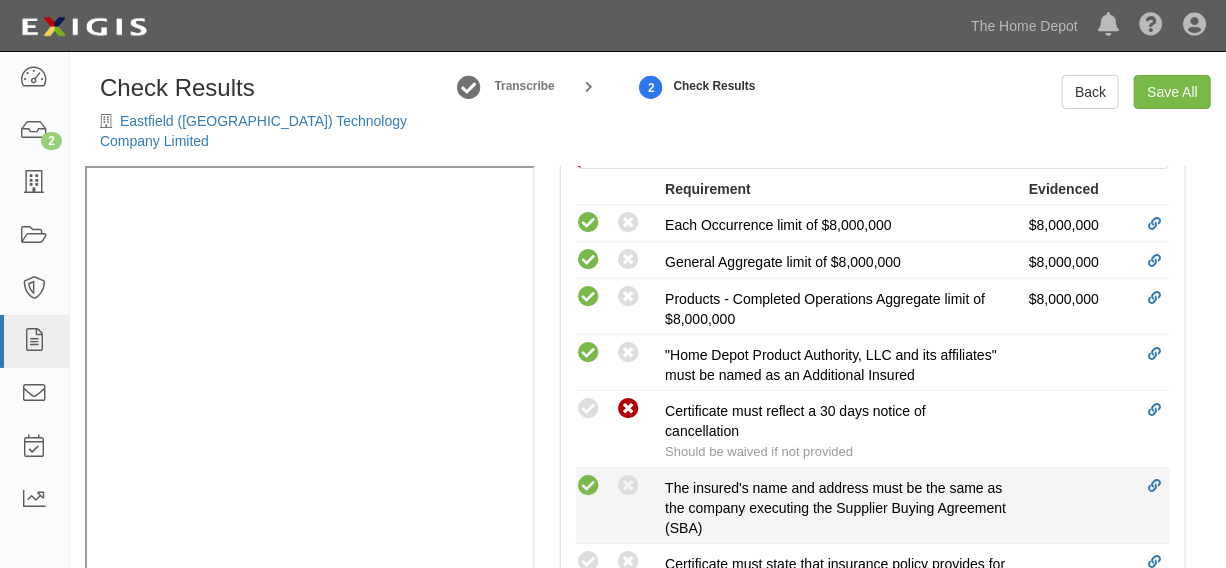 click at bounding box center [588, 486] 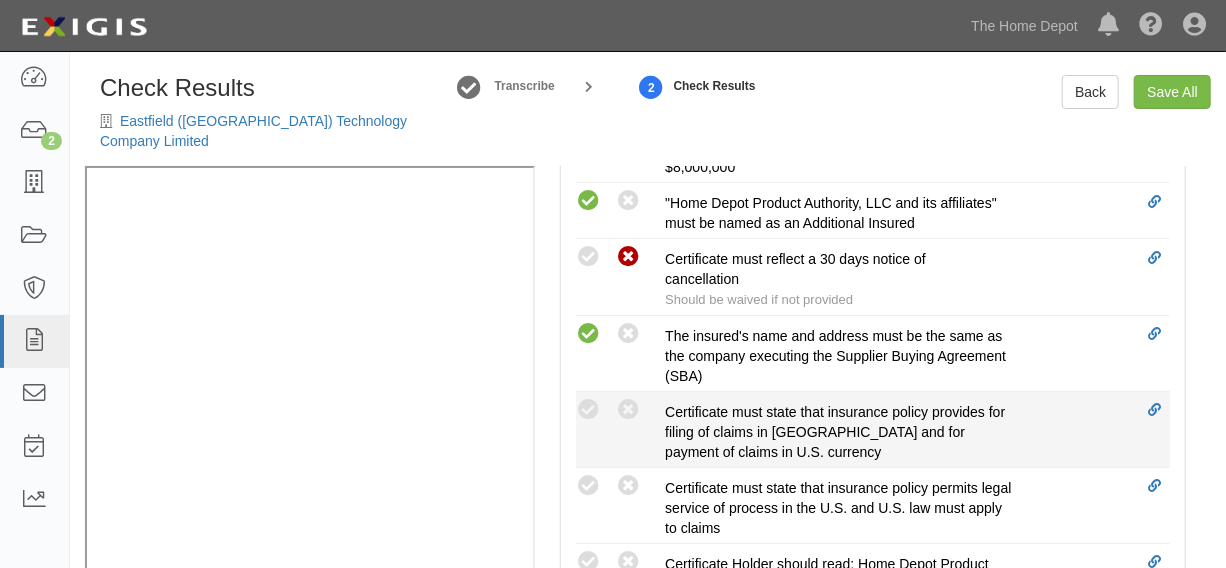 click on "Compliant Waived:  Non-Compliant Certificate must state that insurance policy provides for filing of claims in [GEOGRAPHIC_DATA] and for payment of claims in U.S. currency" at bounding box center [873, 430] 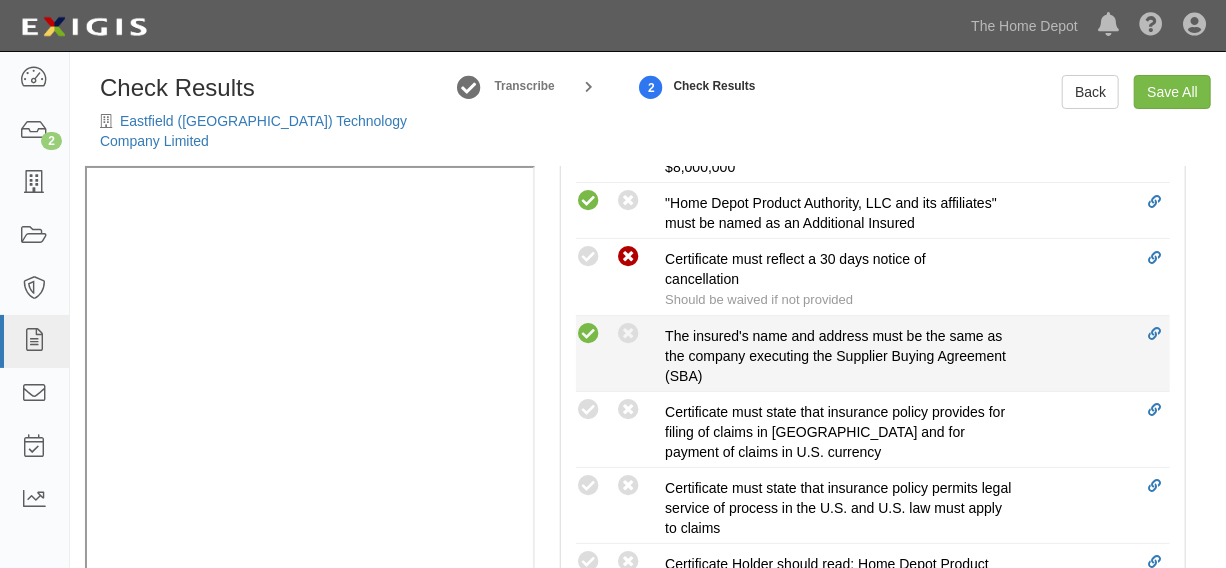 click on "Compliant Waived:  Non-Compliant The insured's name and address must be the same as the company executing the Supplier Buying Agreement (SBA)" at bounding box center (873, 354) 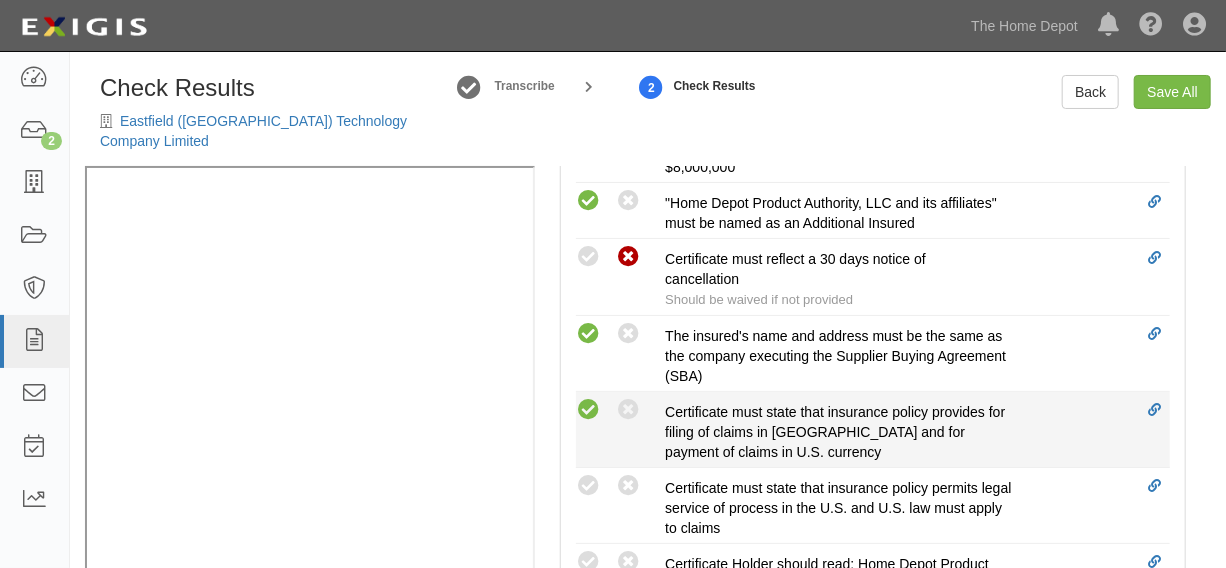 click at bounding box center (588, 410) 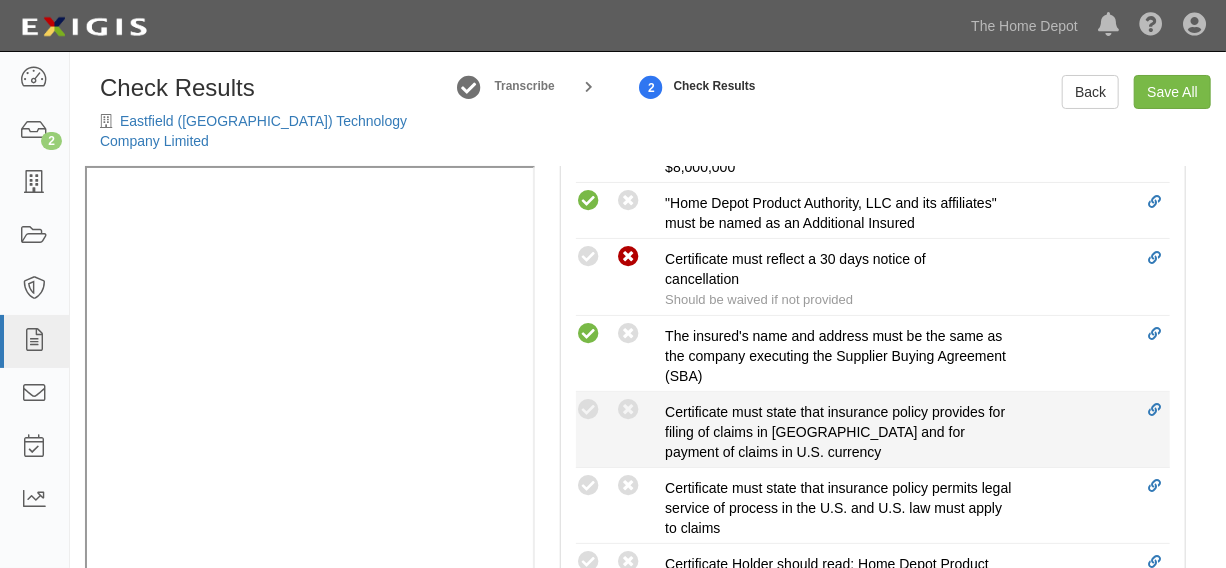 radio on "true" 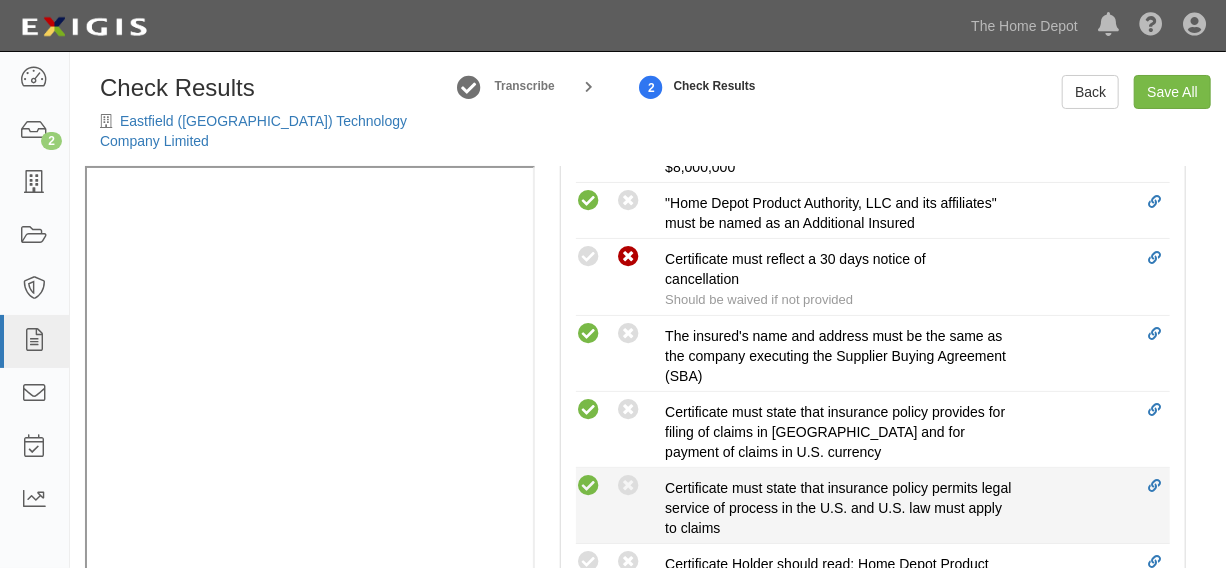 click at bounding box center [588, 486] 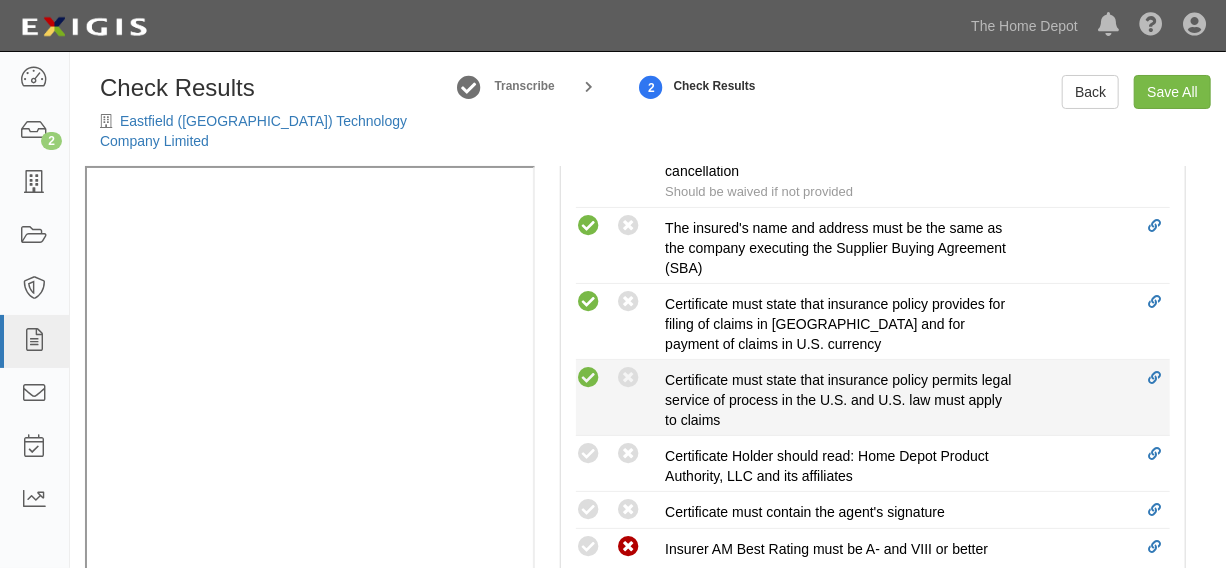 scroll, scrollTop: 1060, scrollLeft: 0, axis: vertical 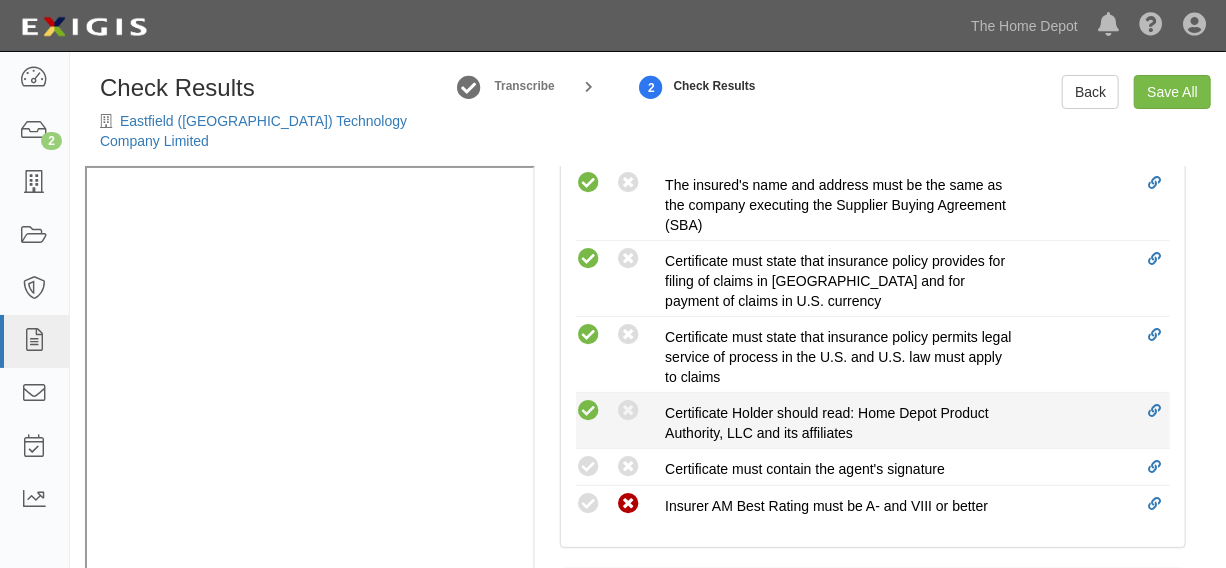 click at bounding box center (588, 411) 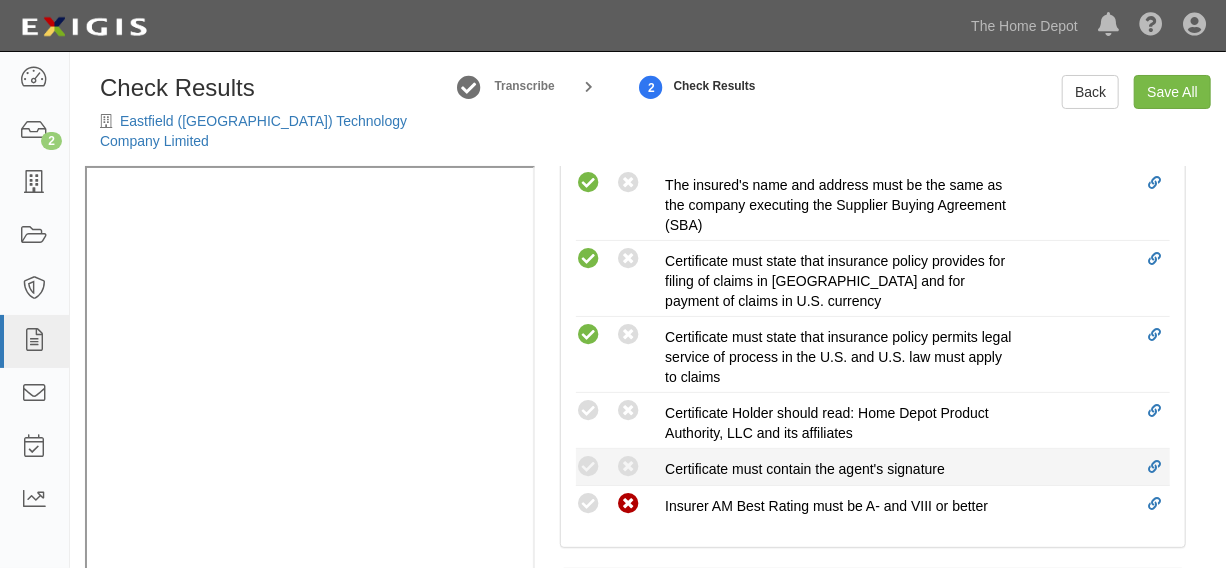 radio on "true" 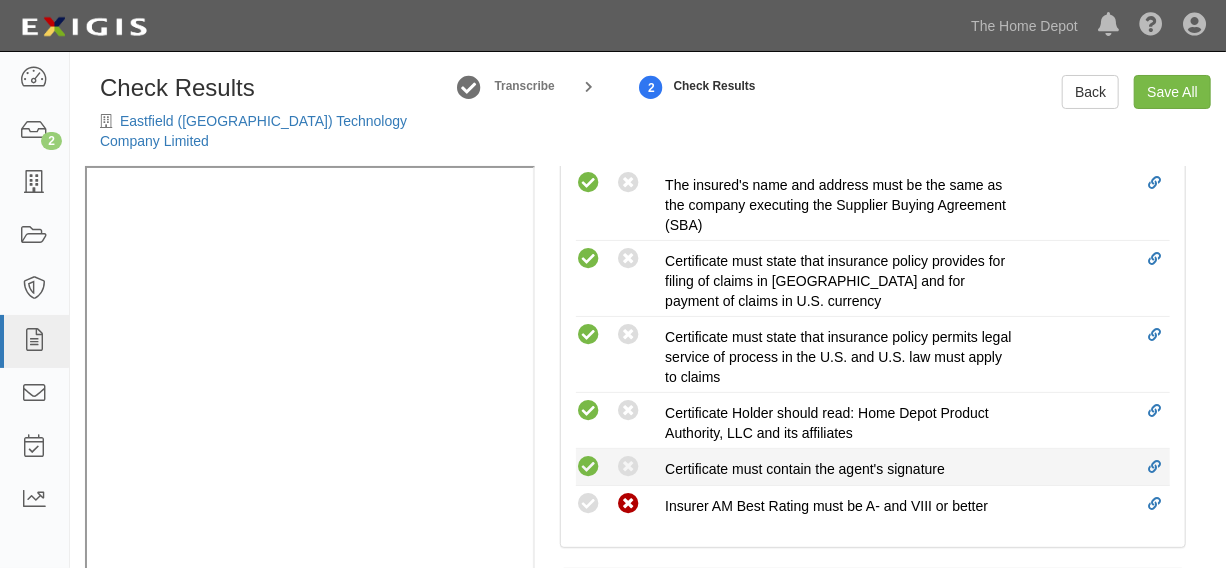 click at bounding box center [588, 467] 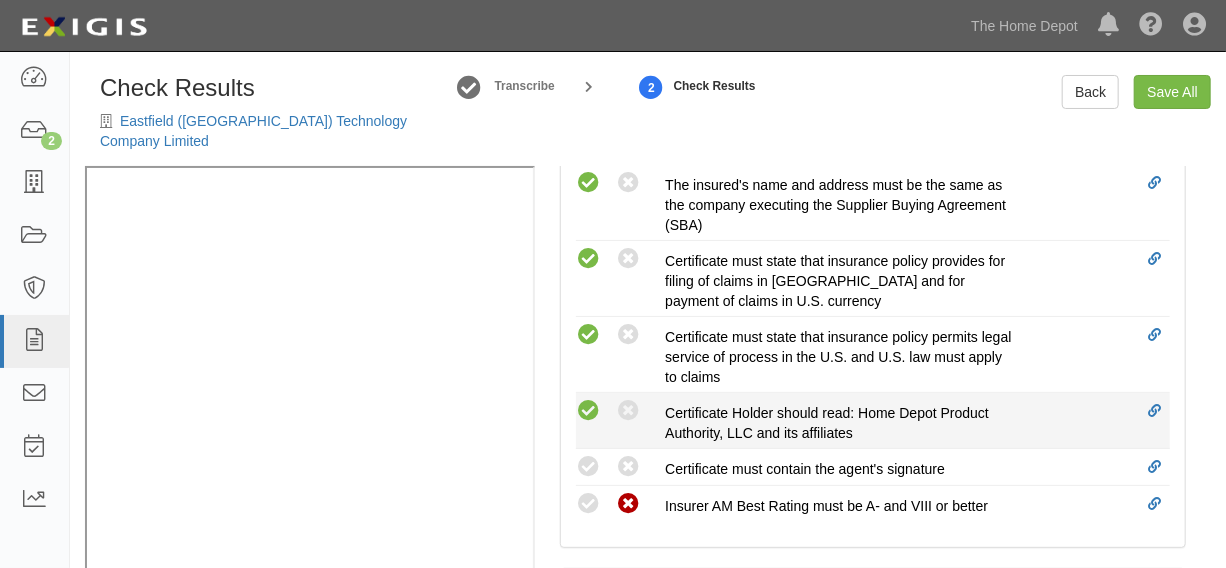 radio on "true" 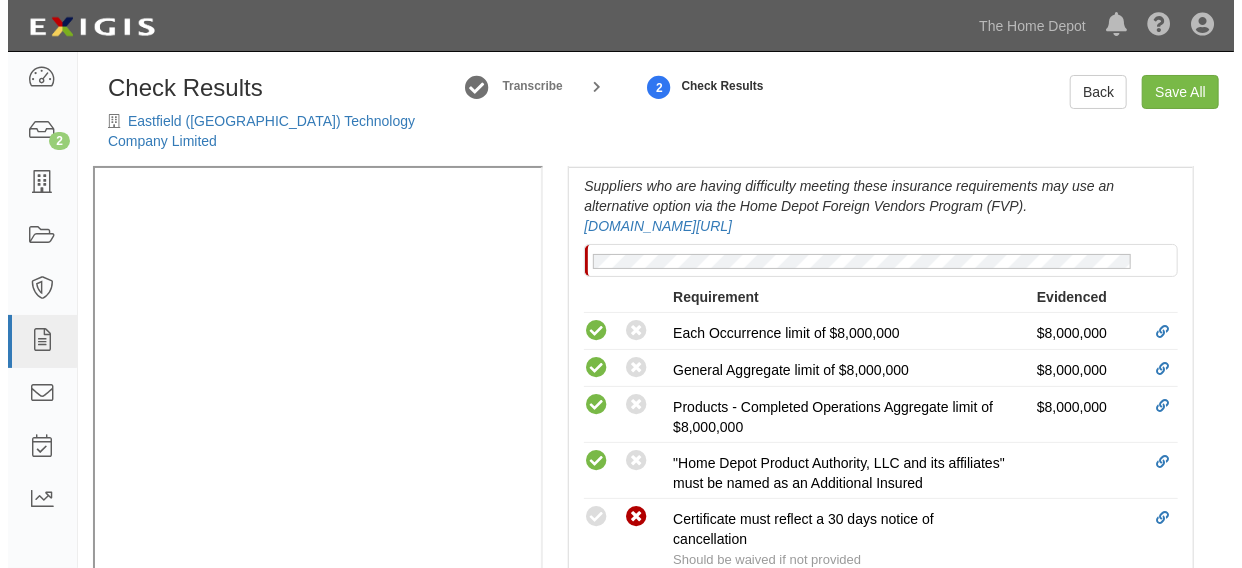 scroll, scrollTop: 586, scrollLeft: 0, axis: vertical 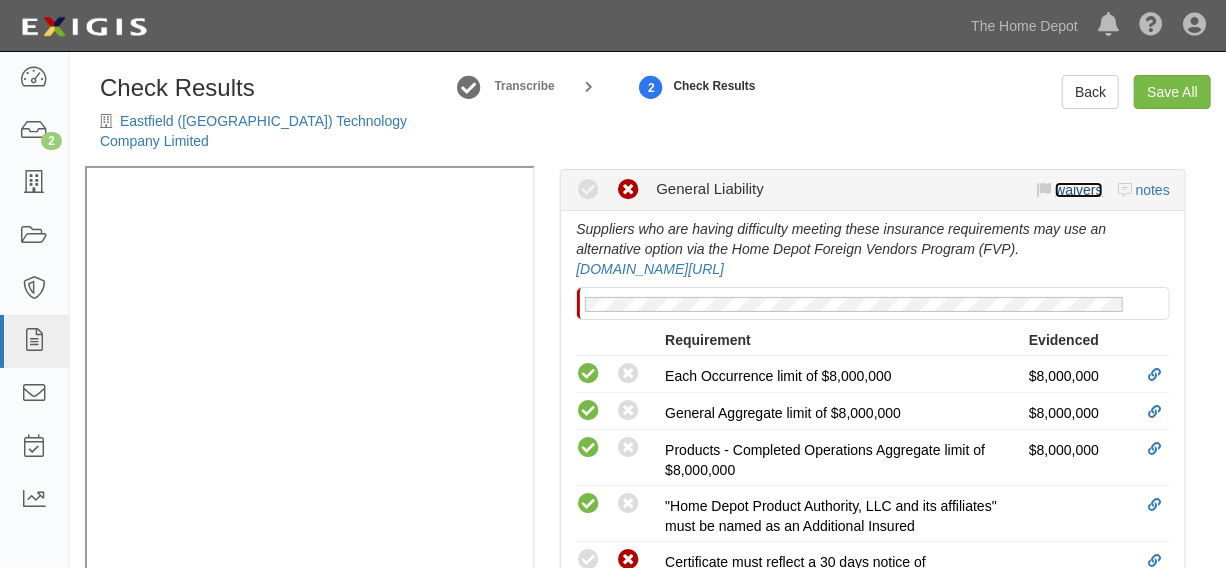 click on "waivers" at bounding box center (1078, 190) 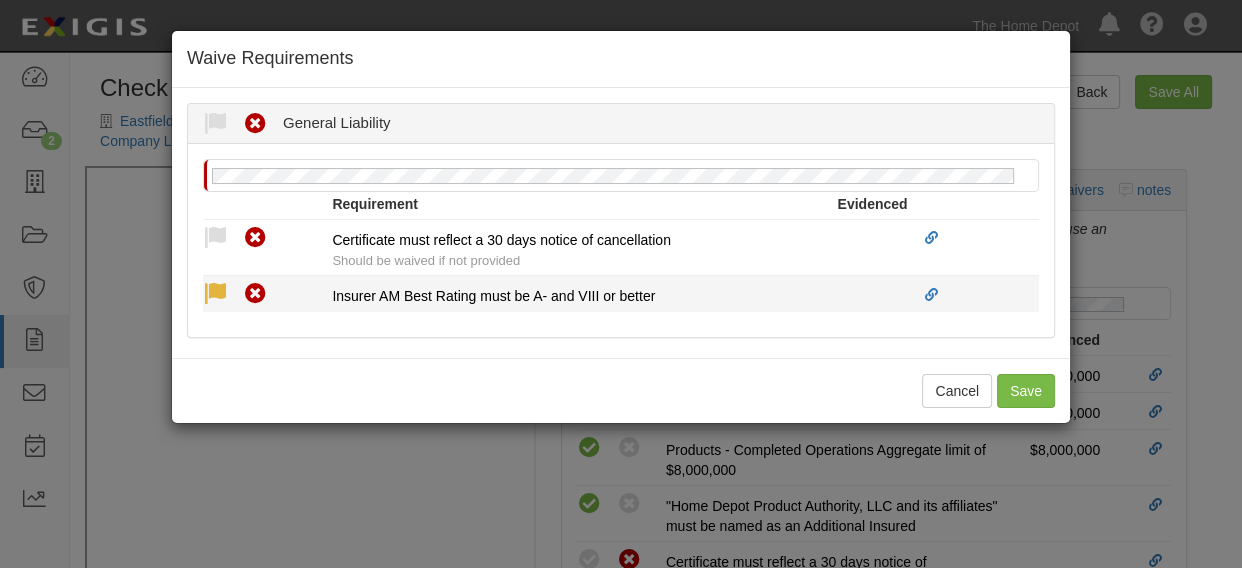 click at bounding box center [215, 294] 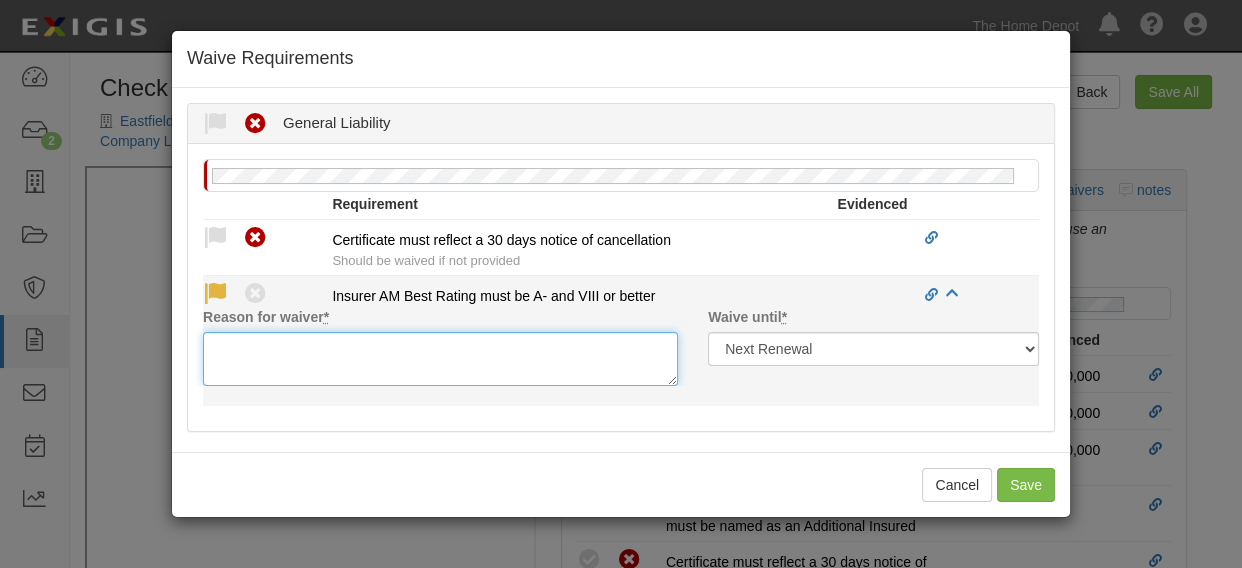 click on "Reason for waiver  *" at bounding box center (440, 359) 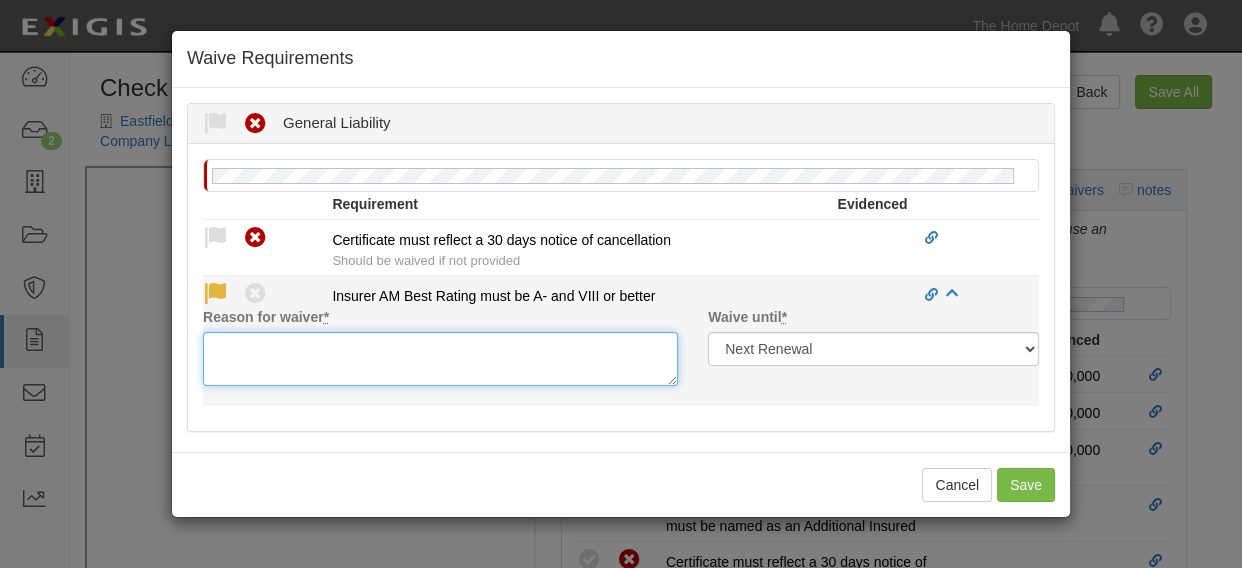 paste on "Huatai Property & Casualty Insurance Company Limited is acceptable" 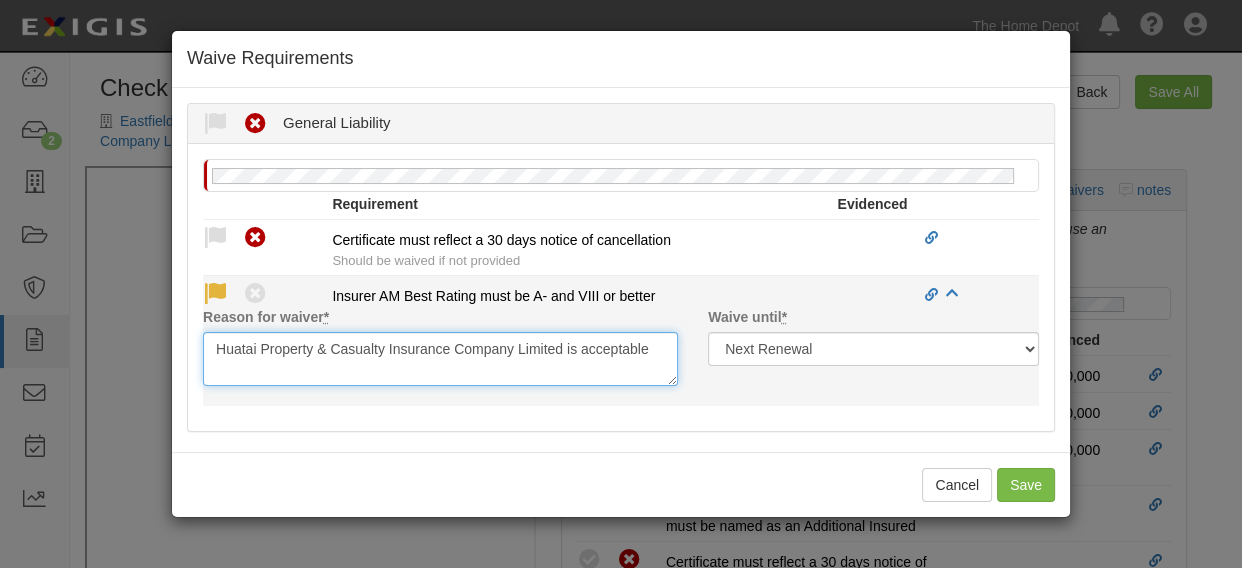 type on "Huatai Property & Casualty Insurance Company Limited is acceptable" 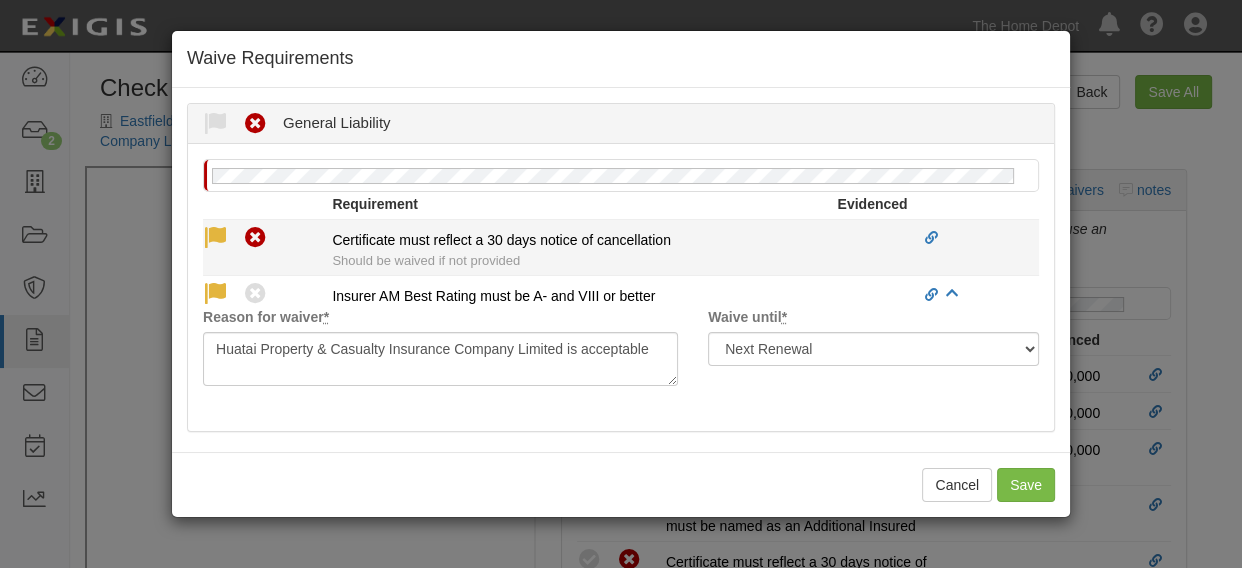 click at bounding box center [215, 238] 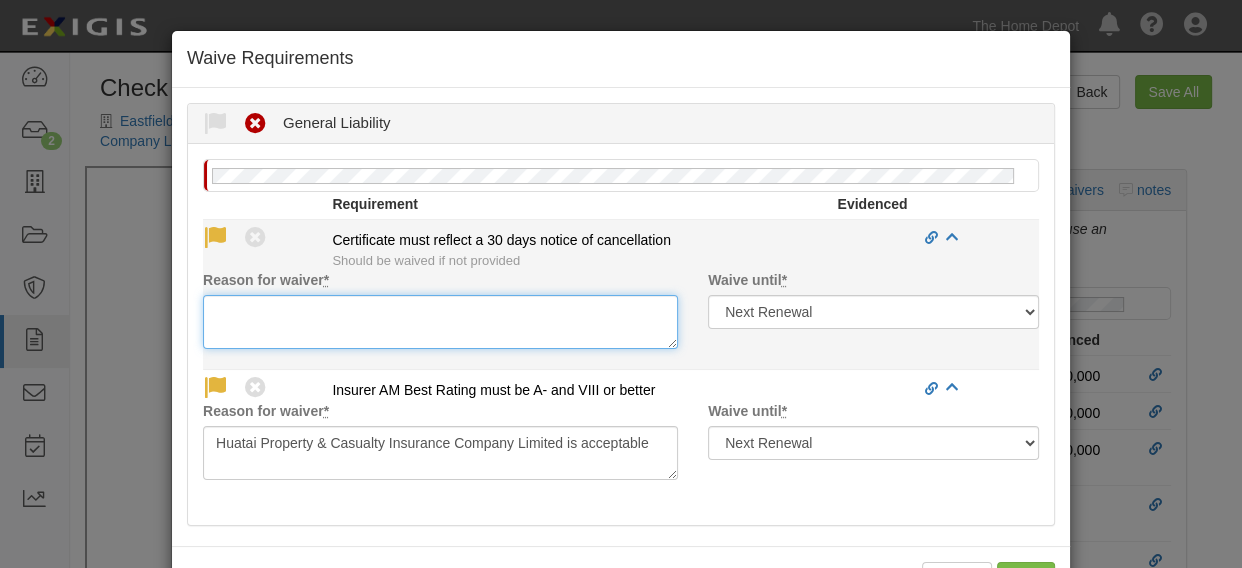 click on "Reason for waiver  *" at bounding box center (440, 322) 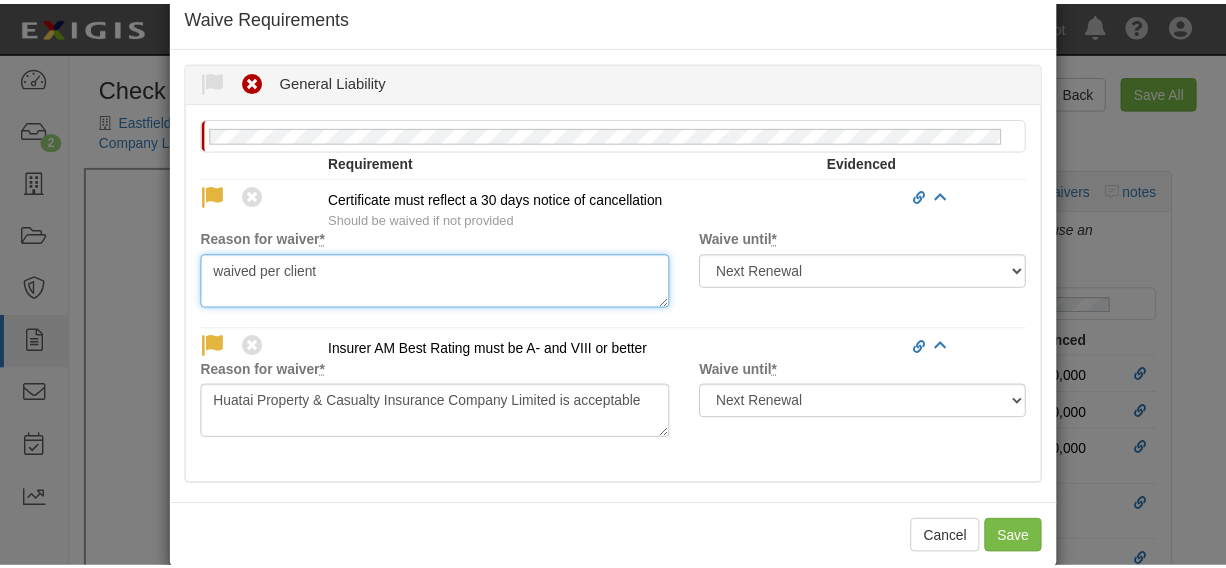 scroll, scrollTop: 71, scrollLeft: 0, axis: vertical 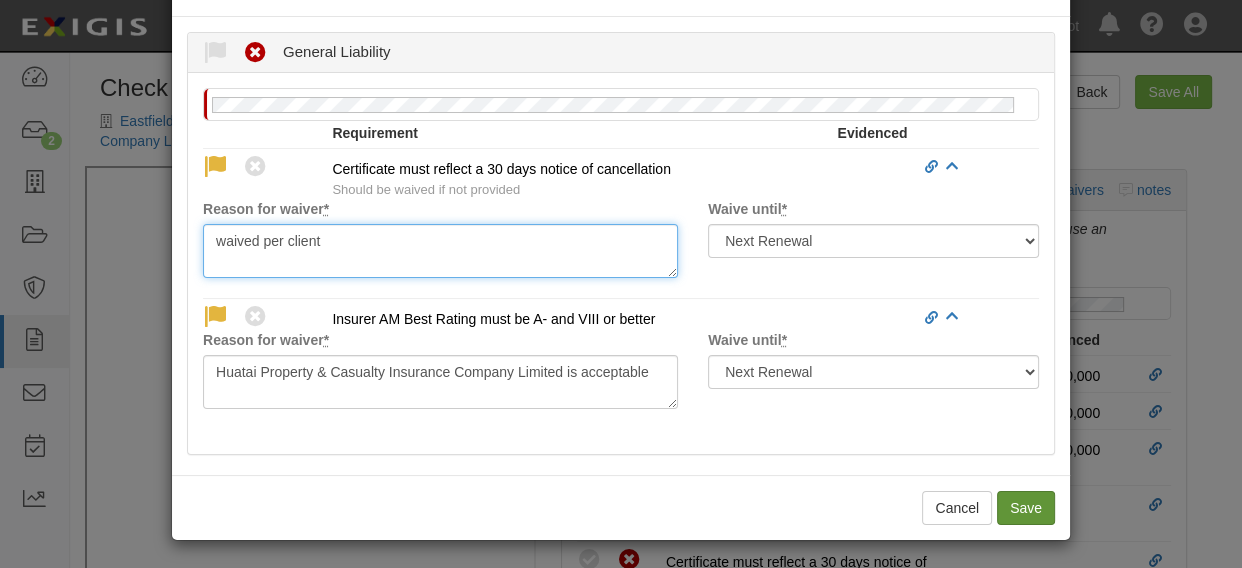 type on "waived per client" 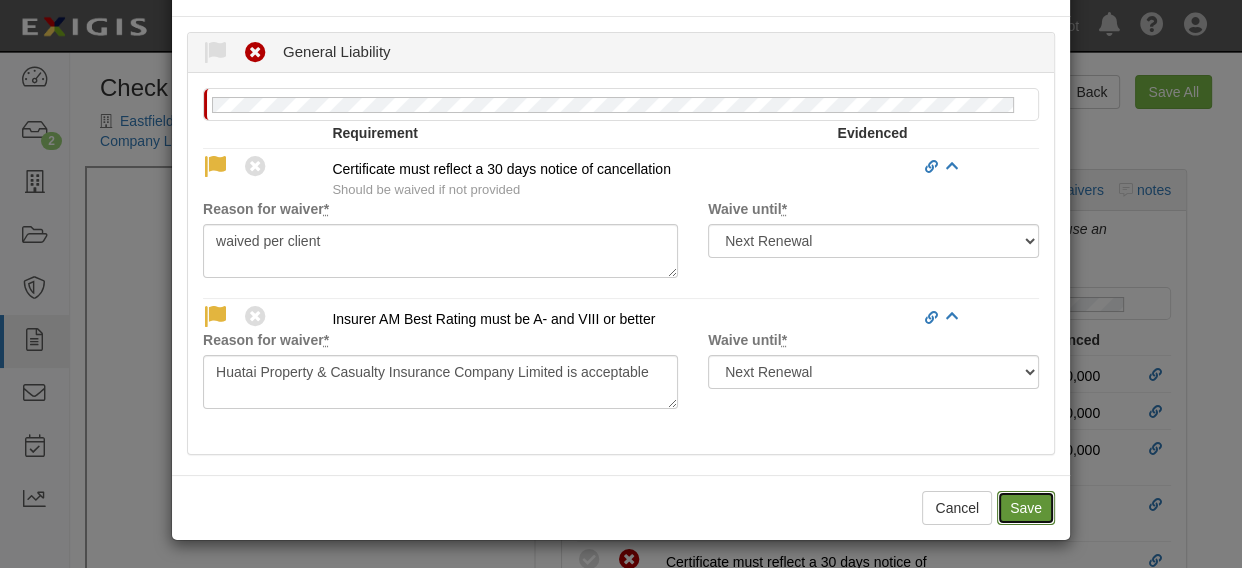 click on "Save" at bounding box center (1026, 508) 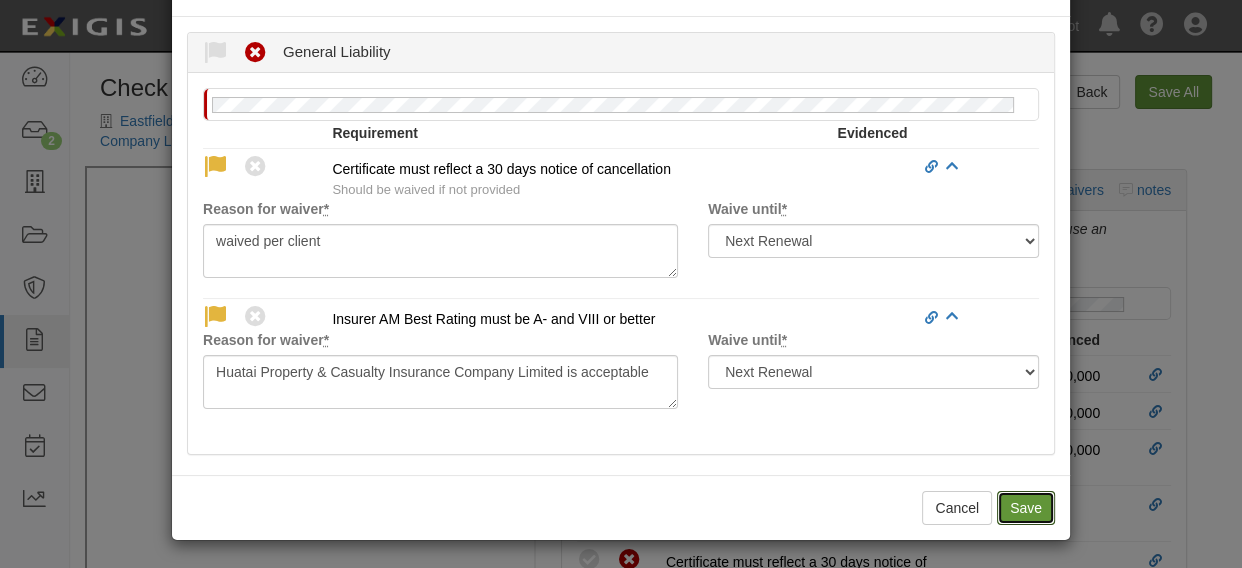 radio on "true" 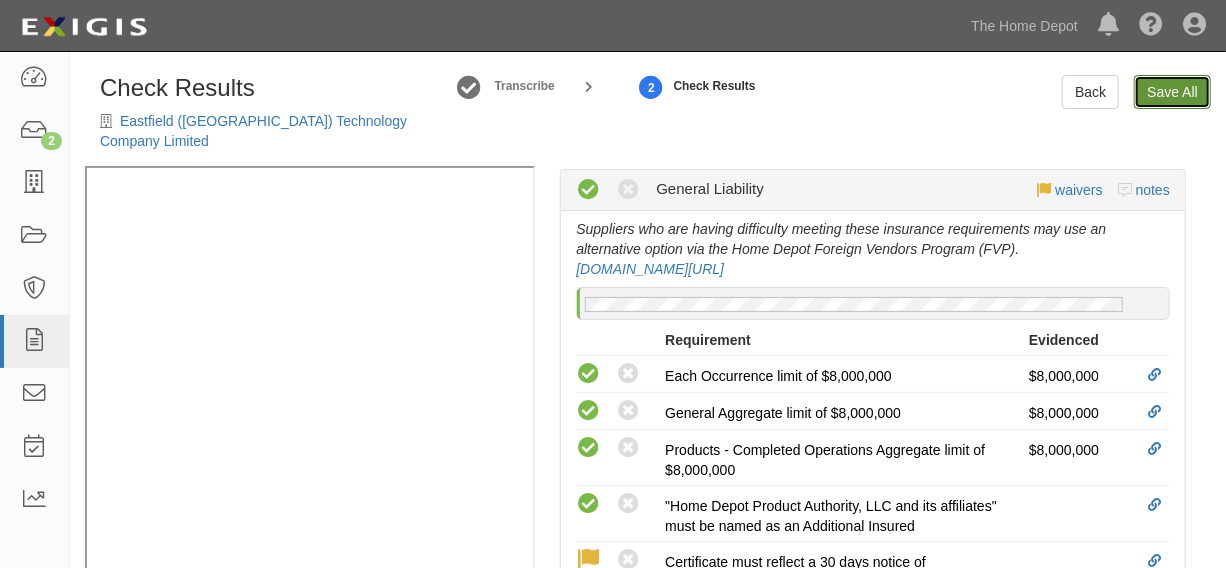 click on "Save All" at bounding box center (1172, 92) 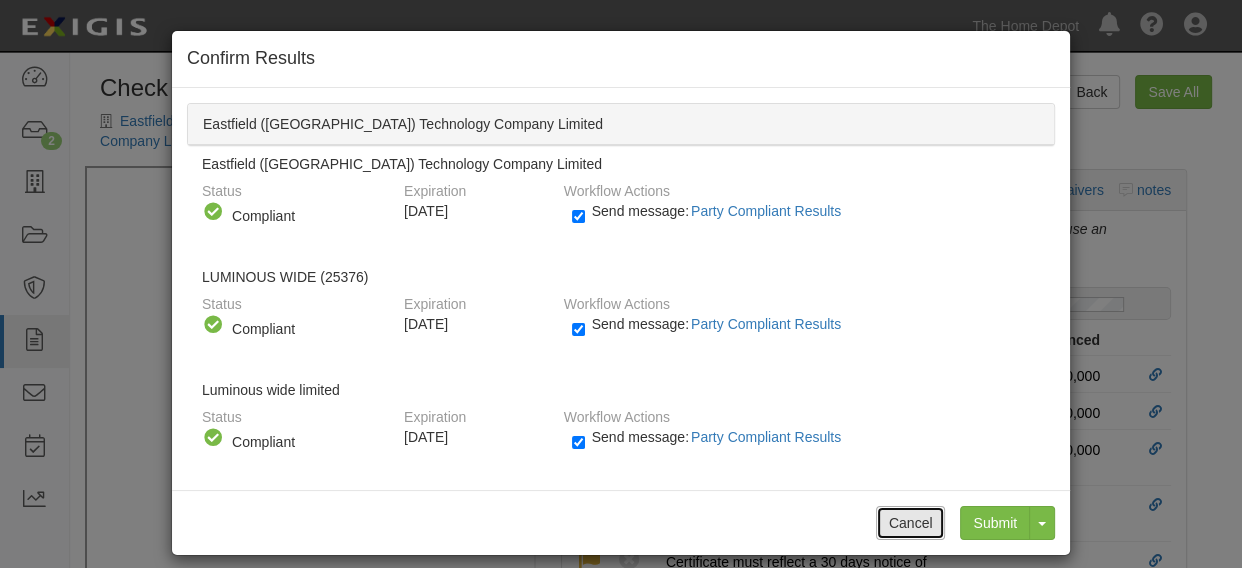 click on "Cancel" at bounding box center [911, 523] 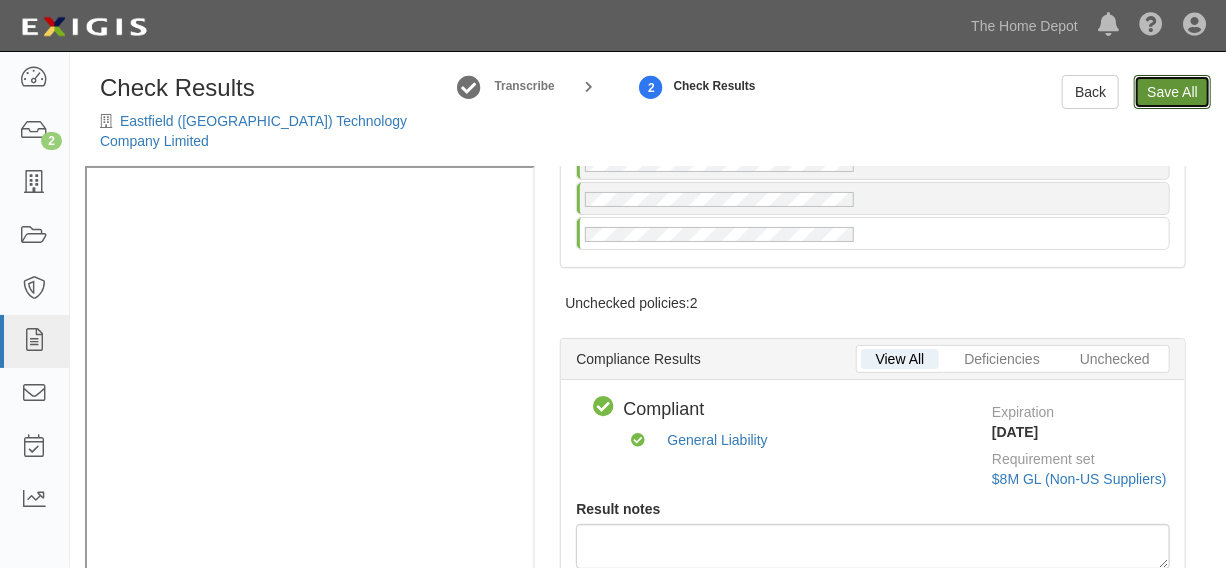 scroll, scrollTop: 131, scrollLeft: 0, axis: vertical 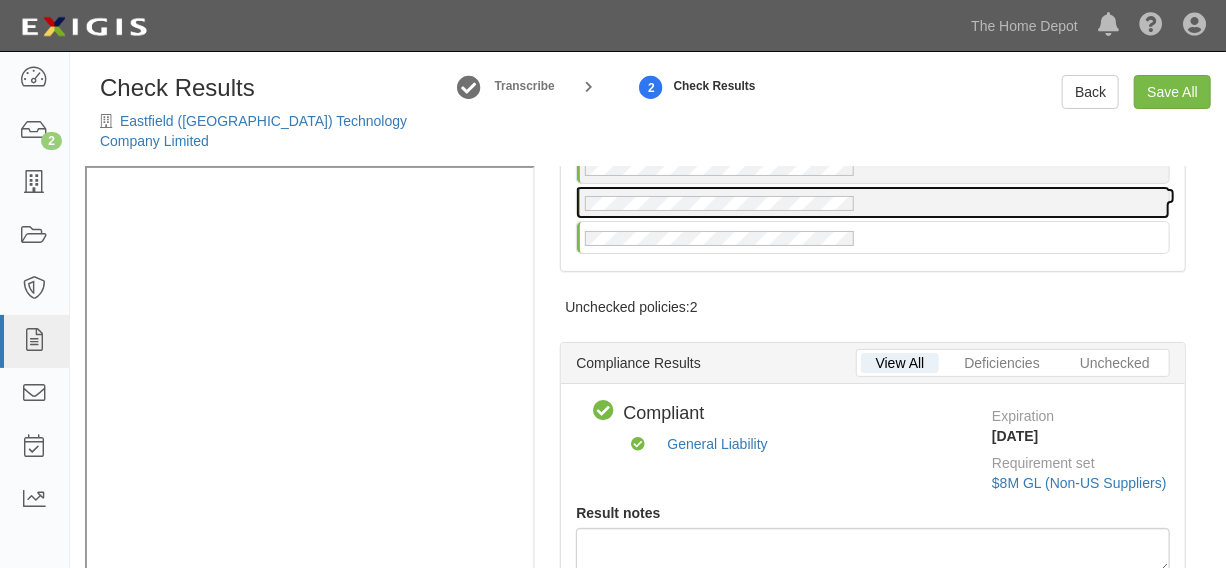 click at bounding box center [873, 202] 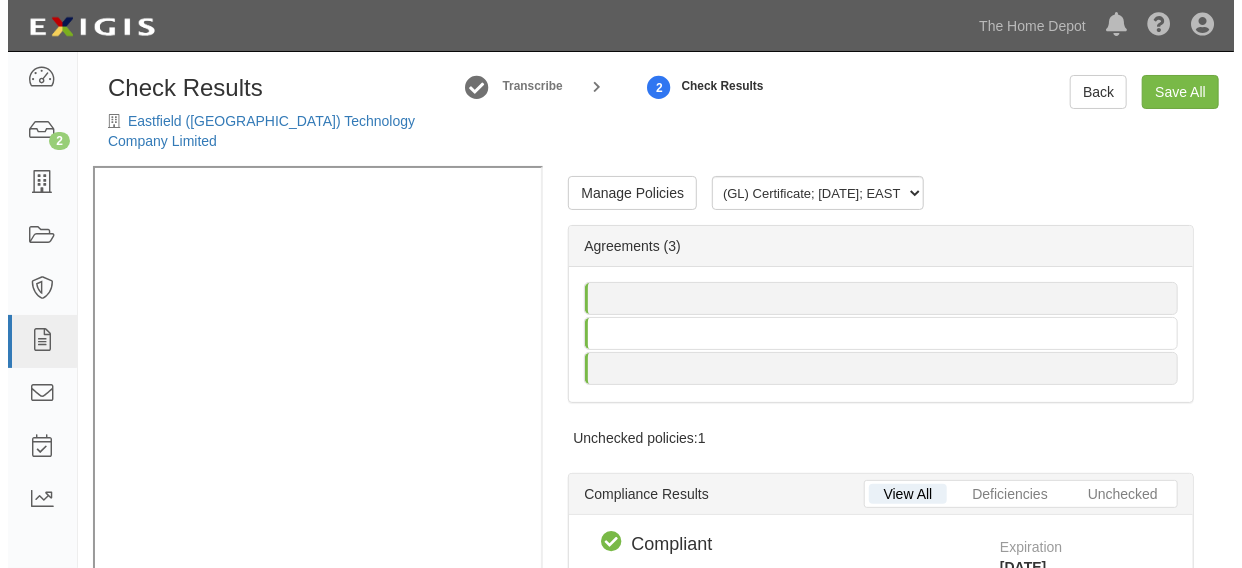 scroll, scrollTop: 33, scrollLeft: 0, axis: vertical 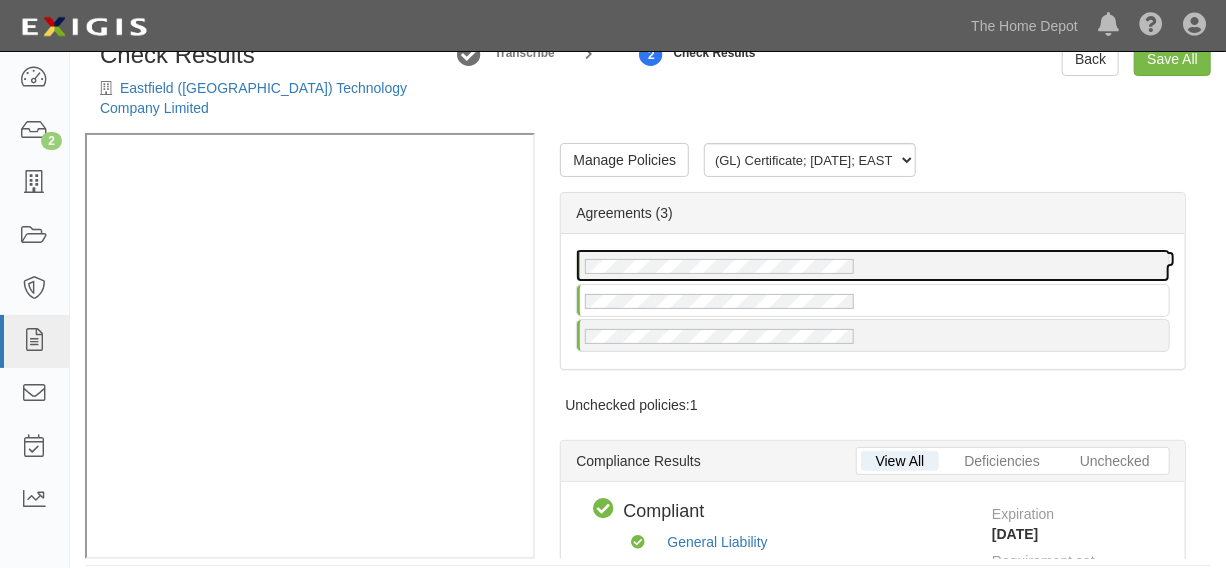 click at bounding box center [873, 265] 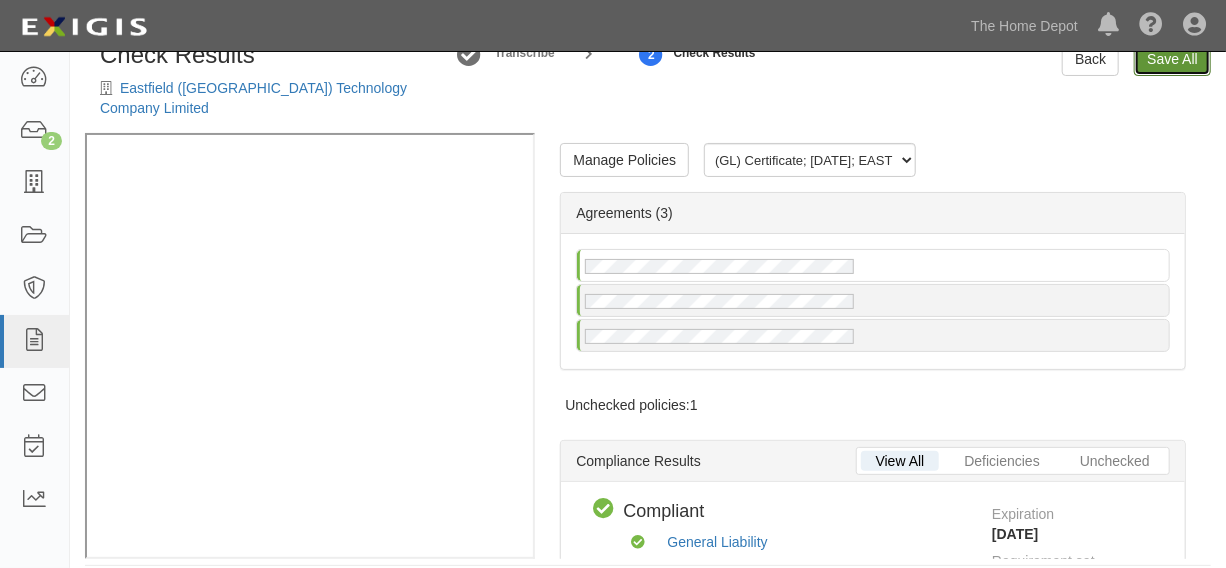 click on "Save All" at bounding box center [1172, 59] 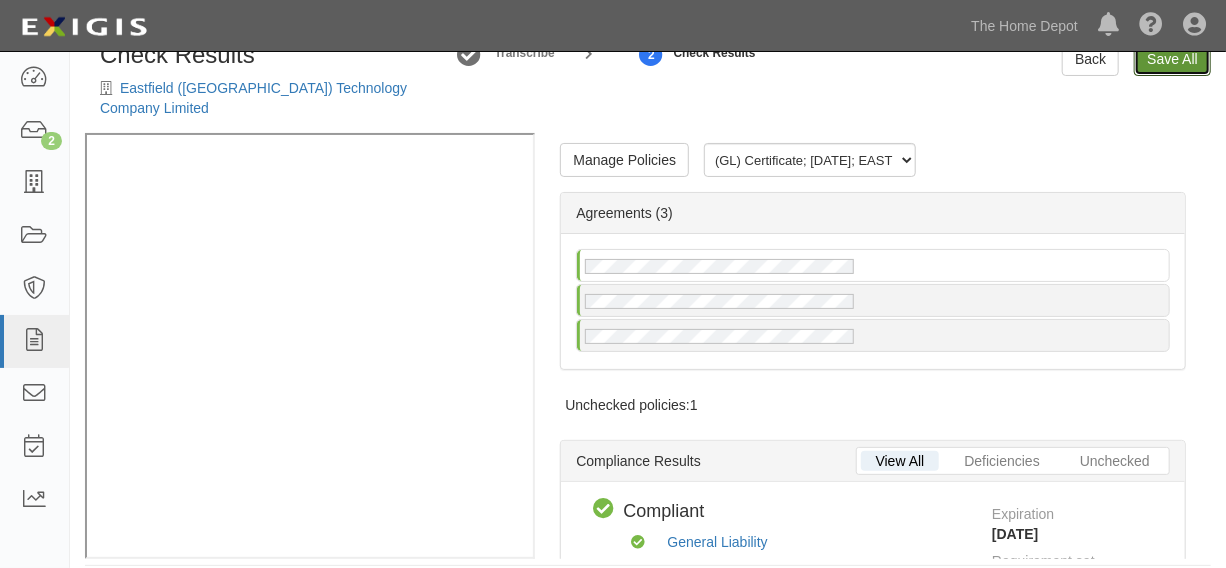 radio on "false" 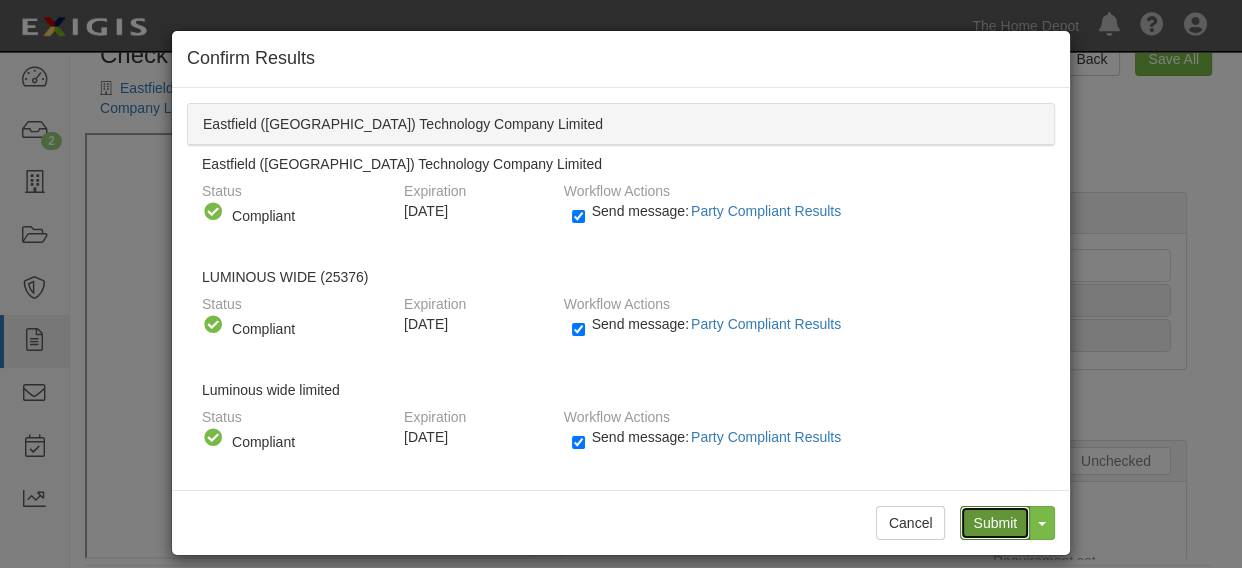 click on "Submit" at bounding box center [995, 523] 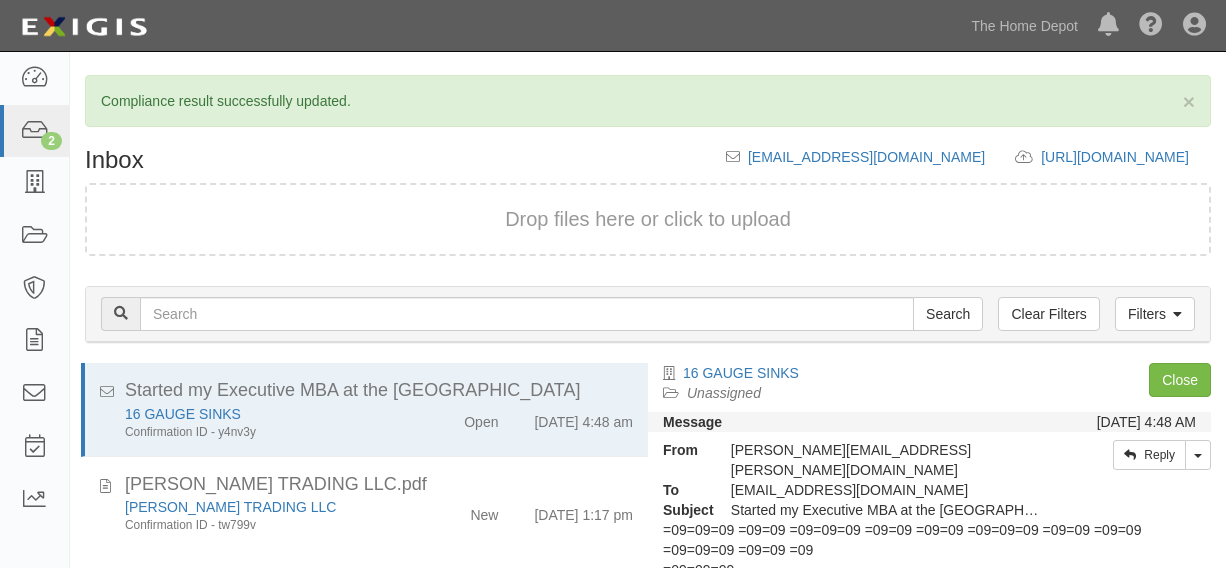 scroll, scrollTop: 0, scrollLeft: 0, axis: both 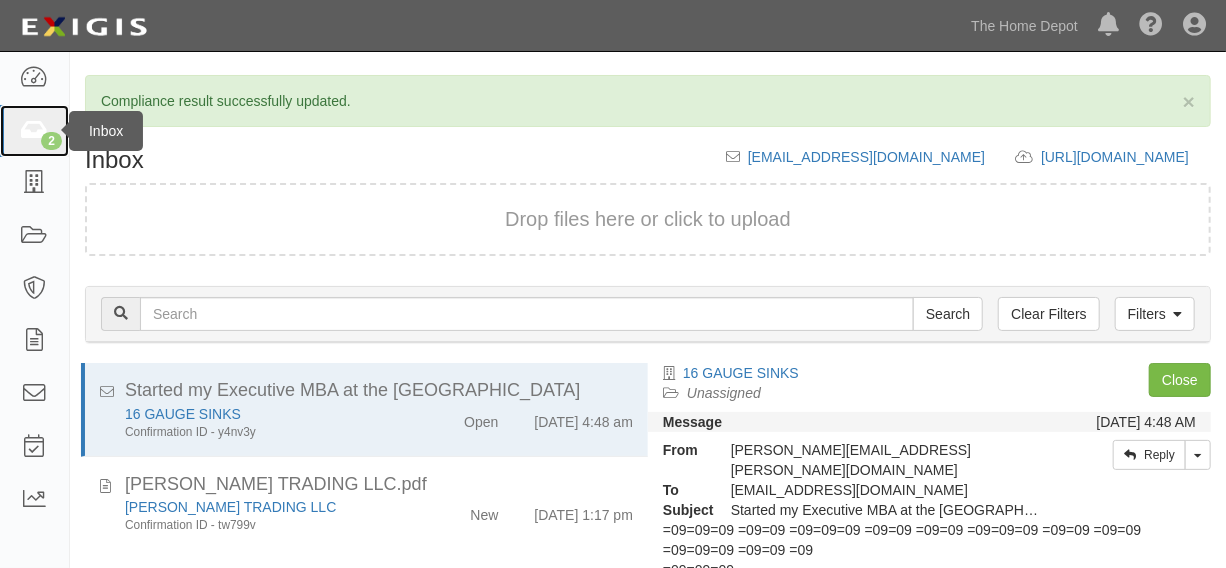 click on "2" at bounding box center (51, 141) 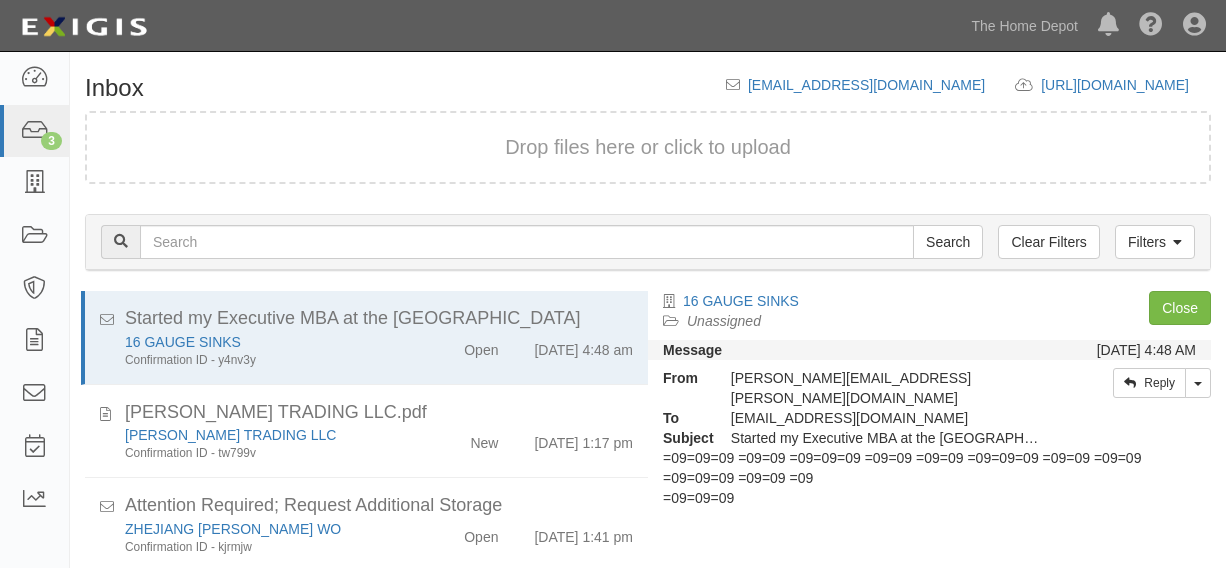 scroll, scrollTop: 0, scrollLeft: 0, axis: both 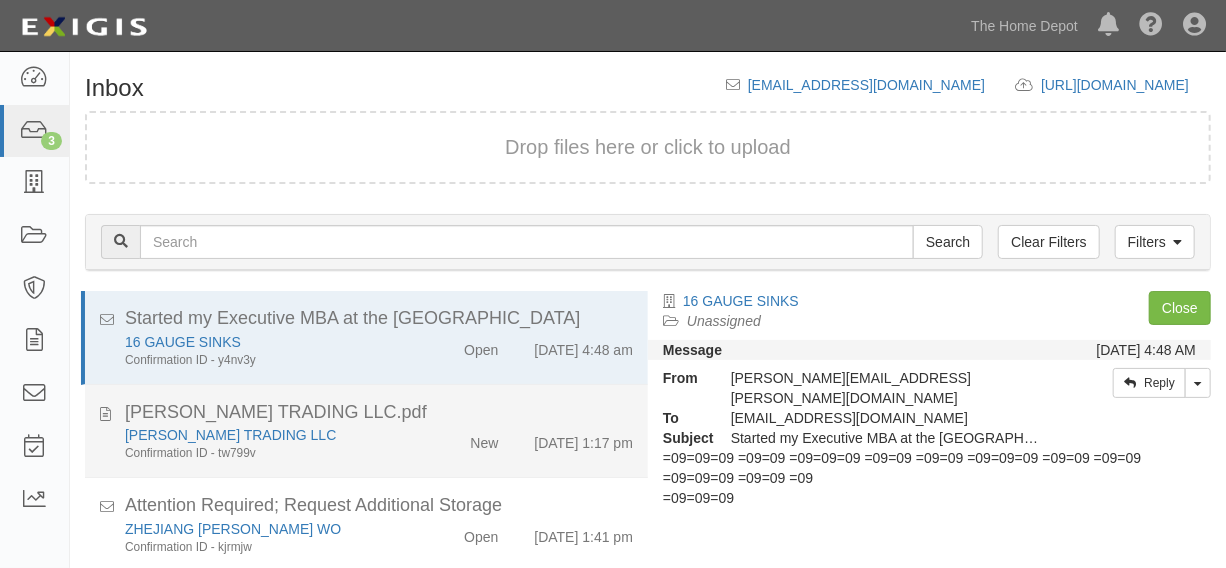 click on "[PERSON_NAME] TRADING LLC
Confirmation ID - tw799v
New
[DATE] 1:17 pm" 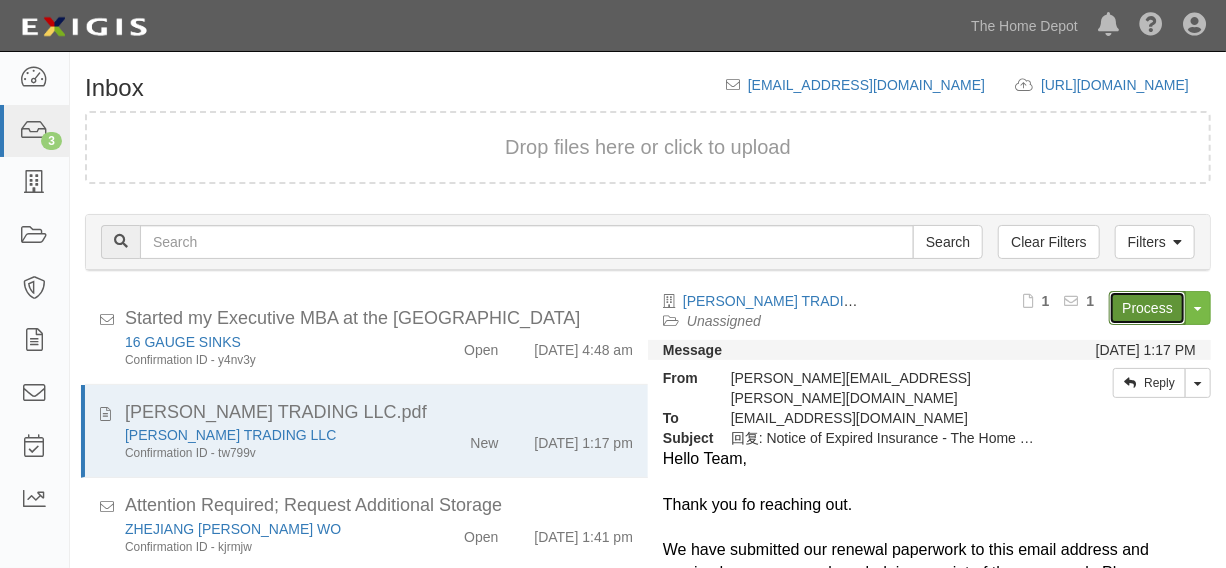 click on "Process" at bounding box center (1147, 308) 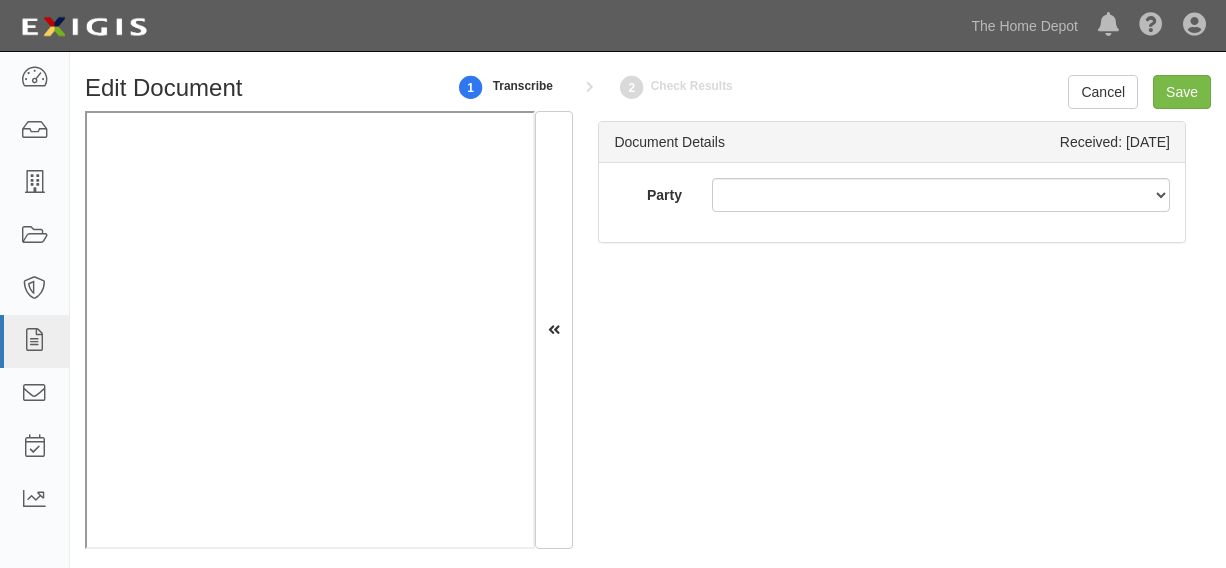 scroll, scrollTop: 0, scrollLeft: 0, axis: both 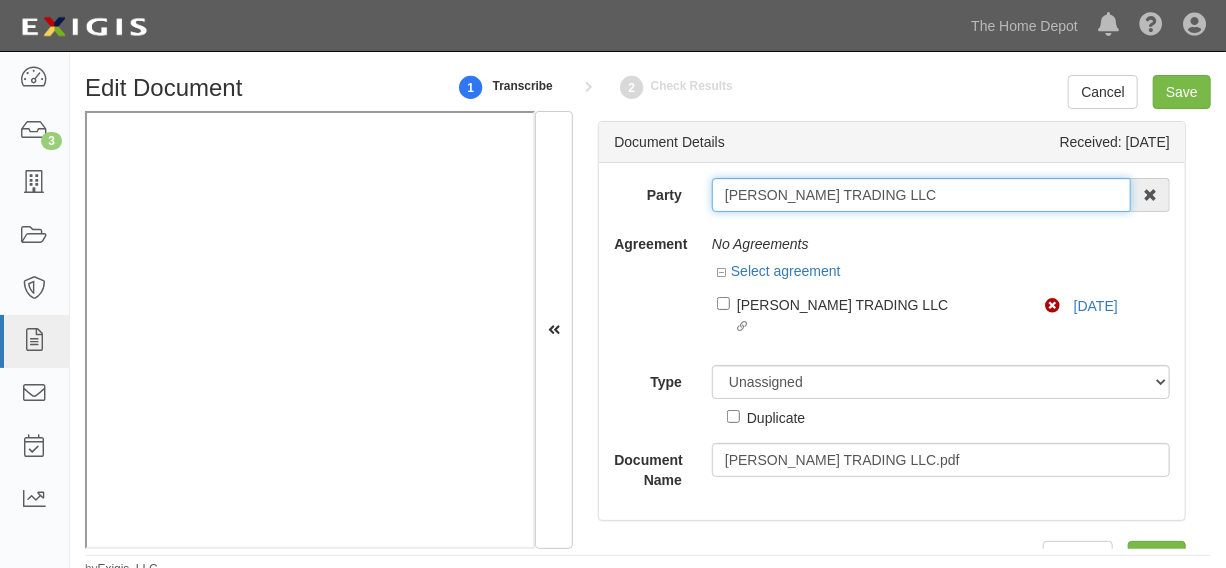 drag, startPoint x: 710, startPoint y: 193, endPoint x: 939, endPoint y: 208, distance: 229.49074 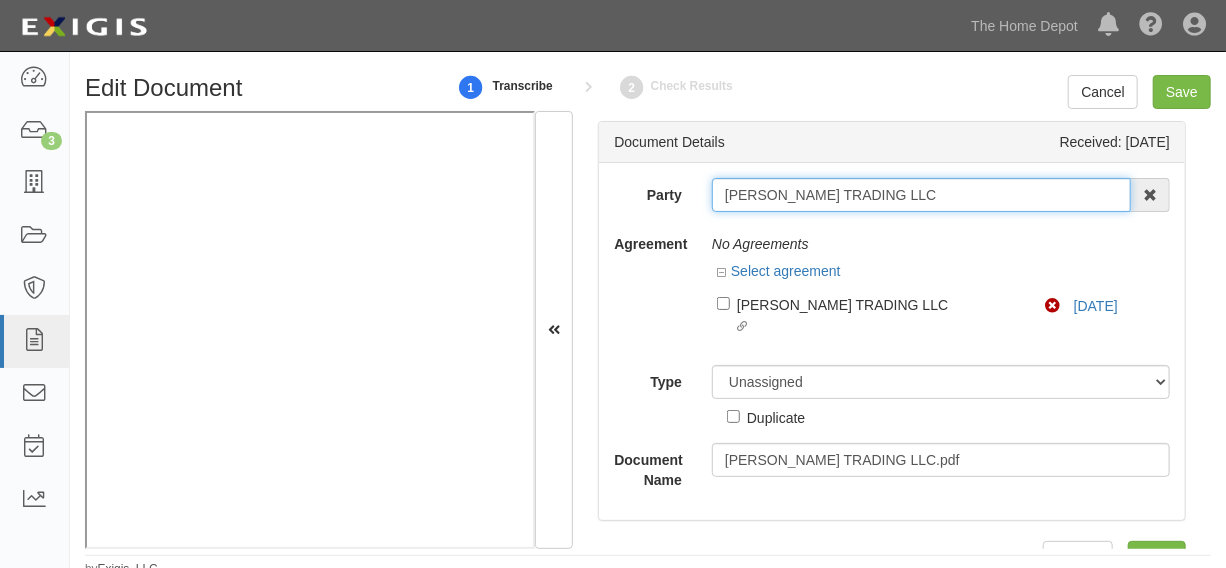 click on "[PERSON_NAME] TRADING LLC" at bounding box center (921, 195) 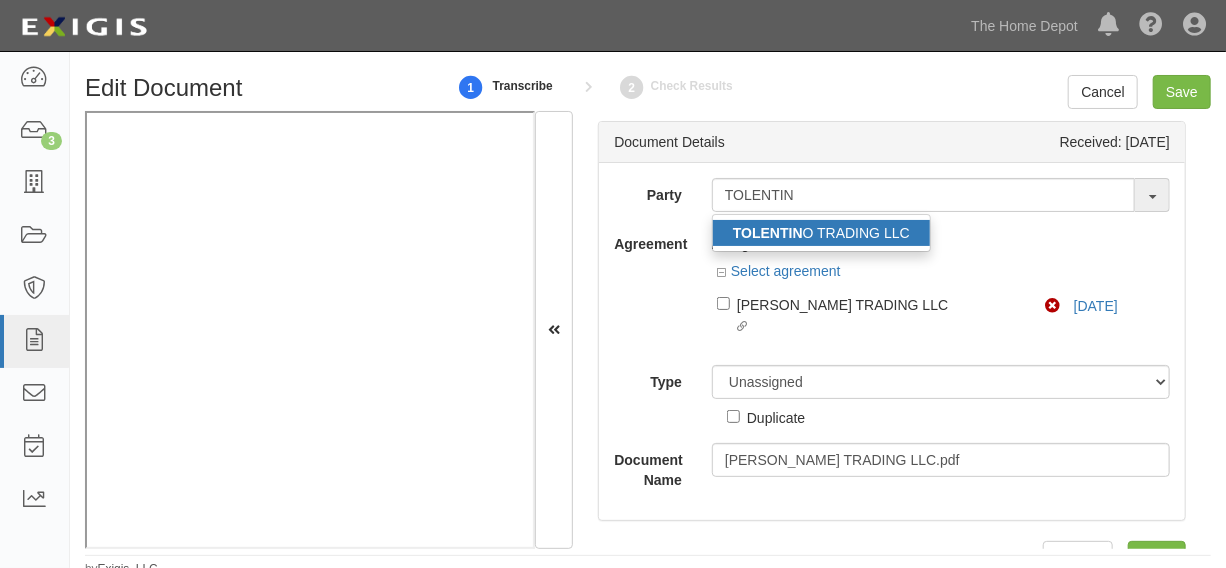 click on "TOLENTIN O TRADING LLC" at bounding box center [821, 233] 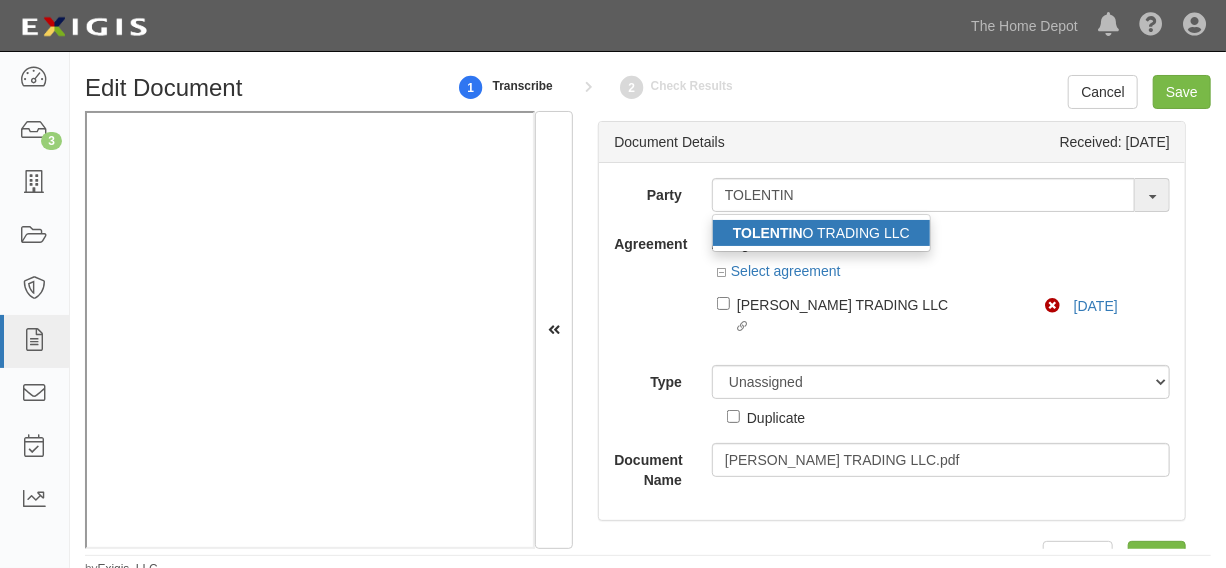 click on "No Agreements" at bounding box center (941, 244) 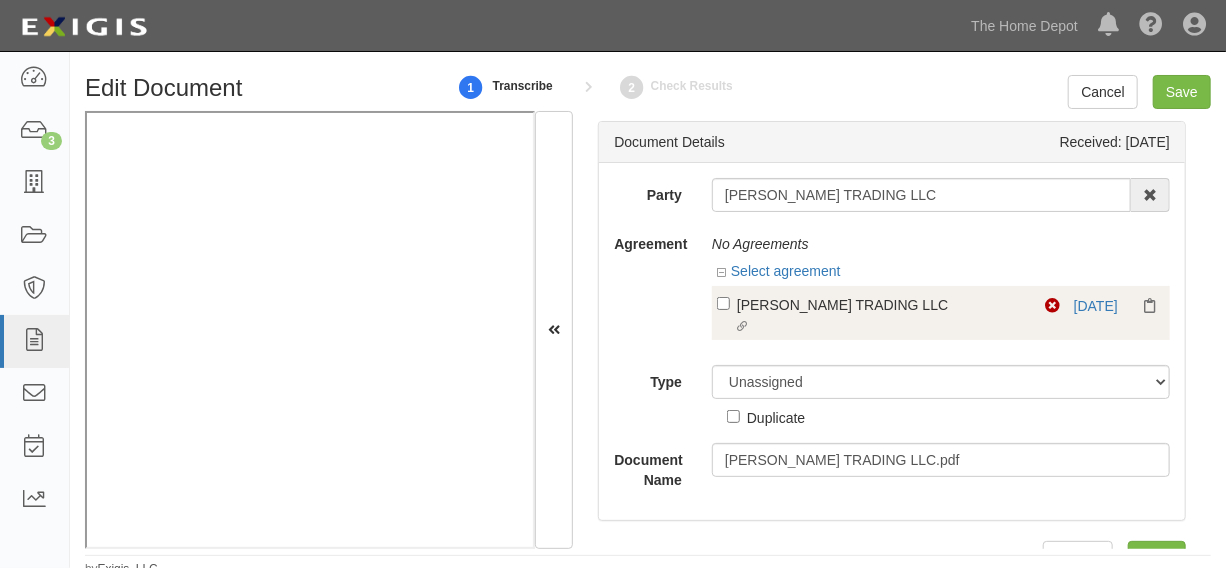 click on "[PERSON_NAME] TRADING LLC" at bounding box center [880, 304] 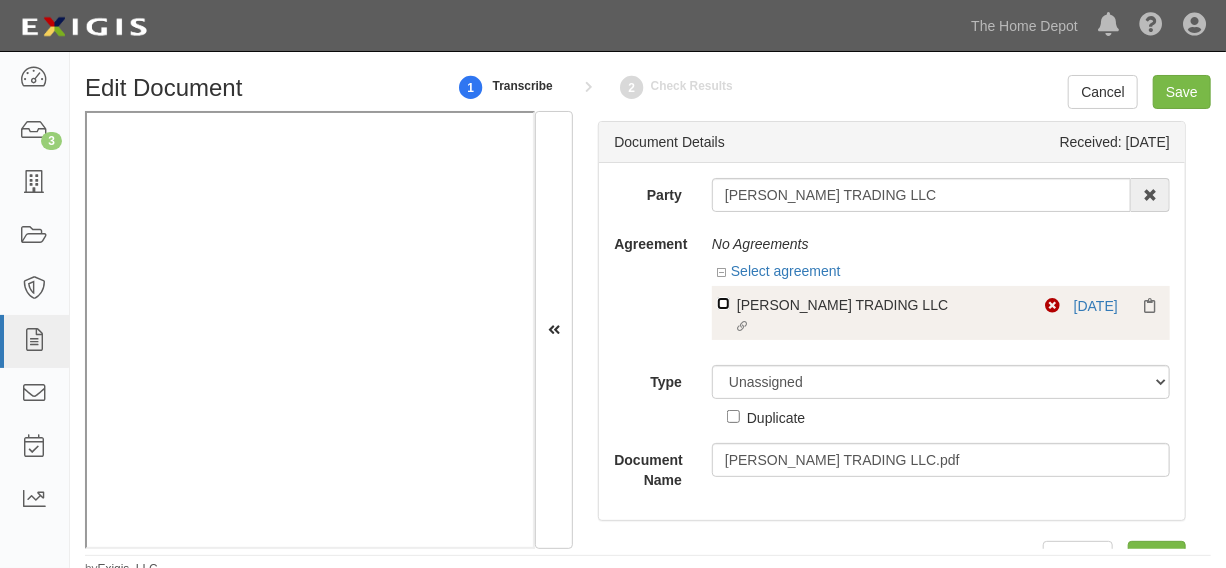 click on "Linked agreement
[PERSON_NAME] TRADING LLC
Linked agreement" at bounding box center (723, 303) 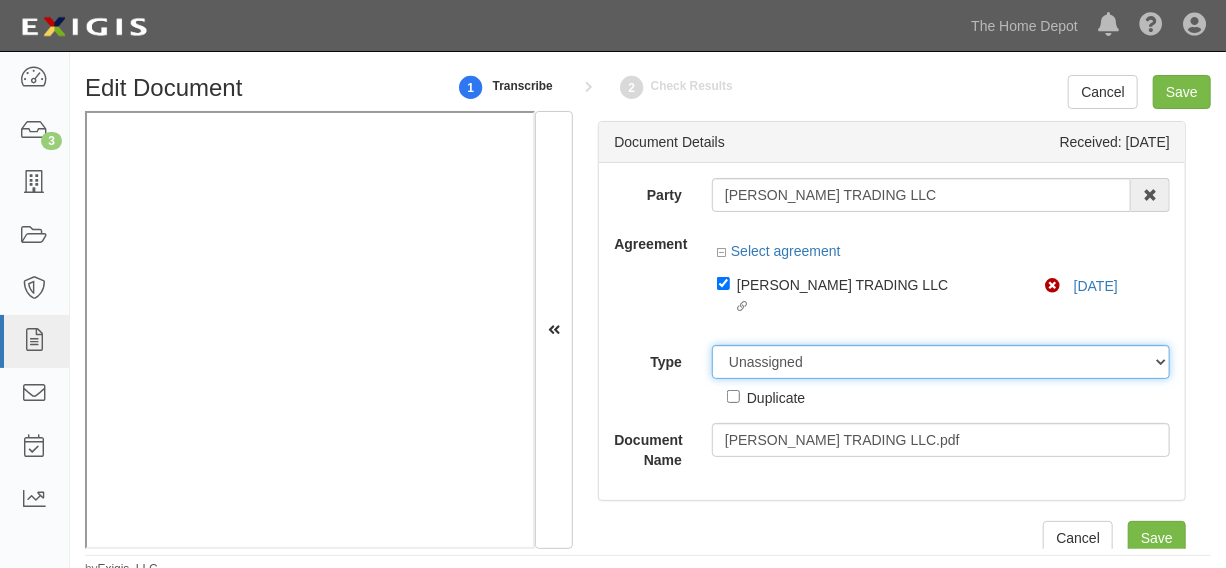 drag, startPoint x: 864, startPoint y: 360, endPoint x: 862, endPoint y: 348, distance: 12.165525 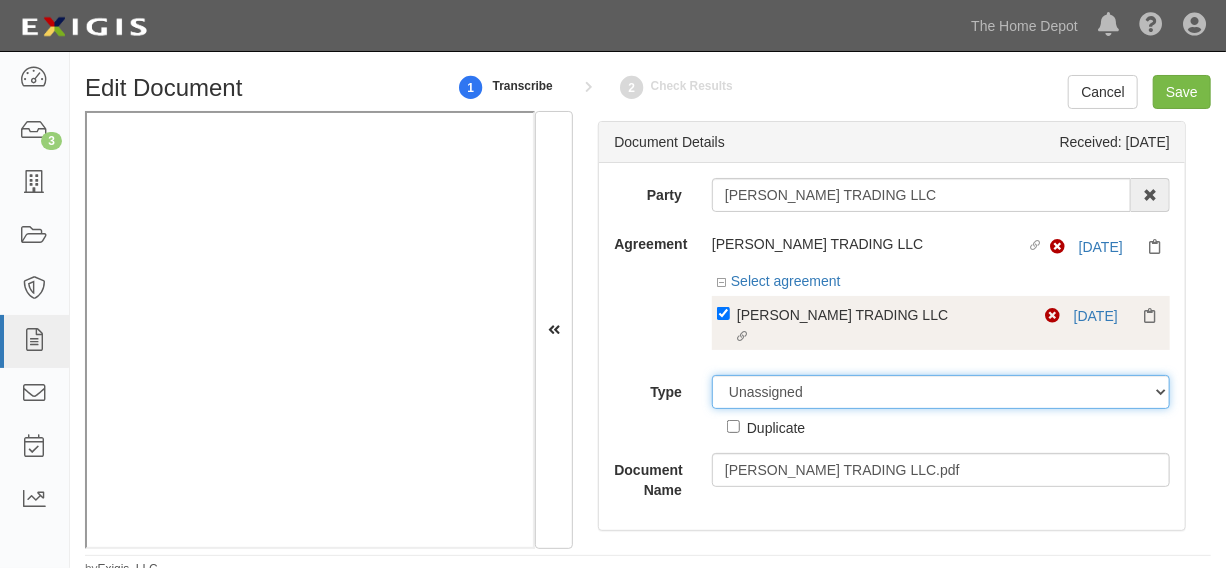 select on "CertificateDetail" 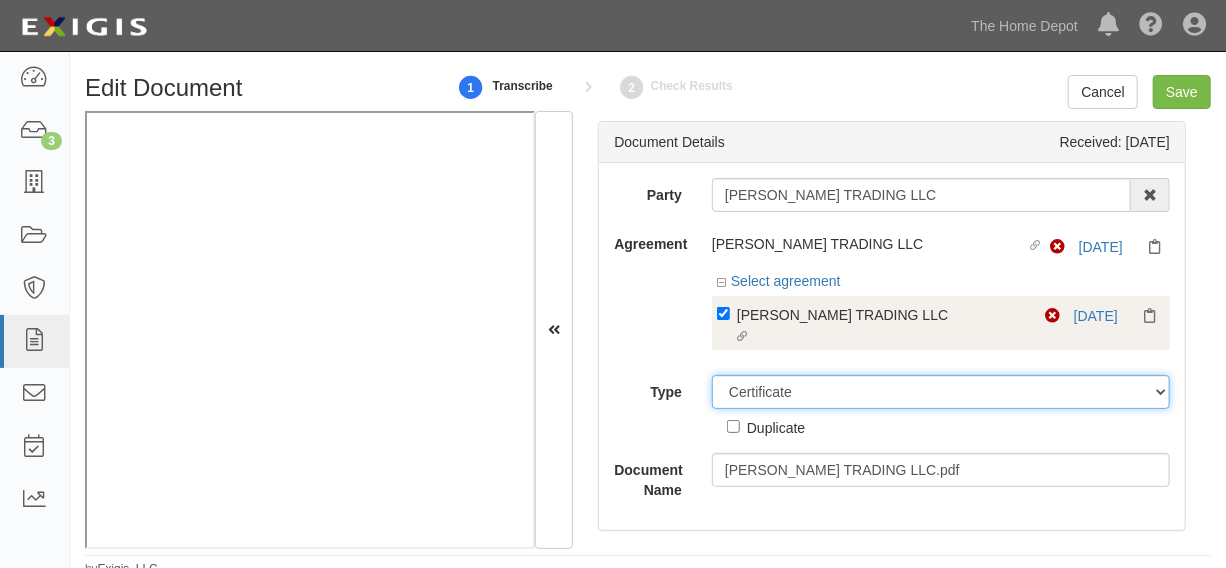 click on "Unassigned
Binder
Cancellation Notice
Certificate
Contract
Endorsement
Insurance Policy
Junk
Other Document
Policy Declarations
Reinstatement Notice
Requirements
Waiver Request" at bounding box center (941, 392) 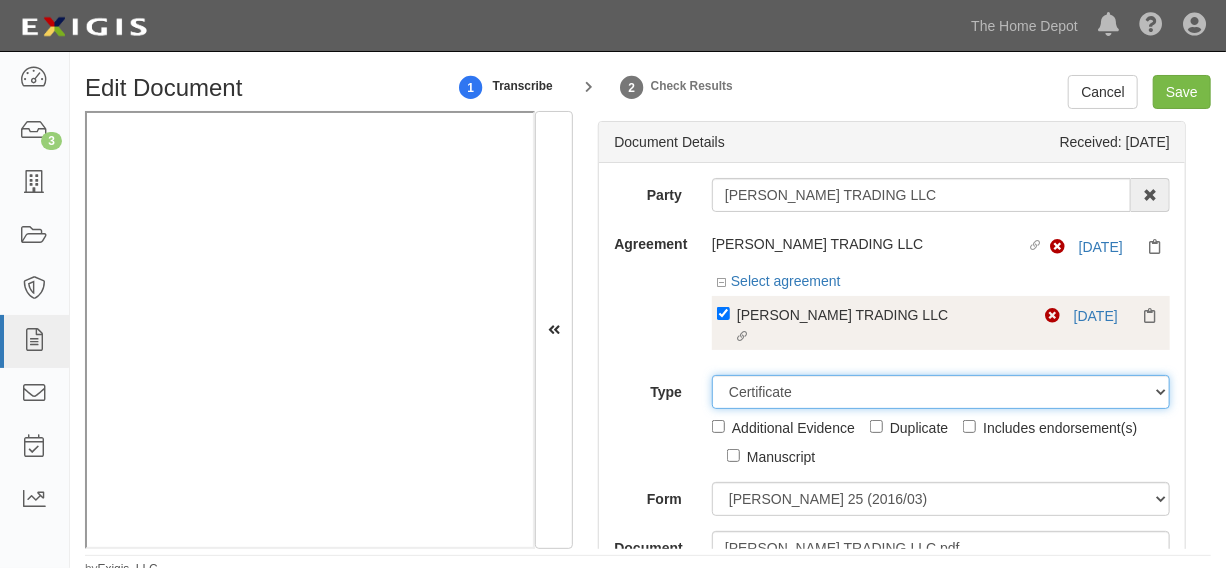scroll, scrollTop: 302, scrollLeft: 0, axis: vertical 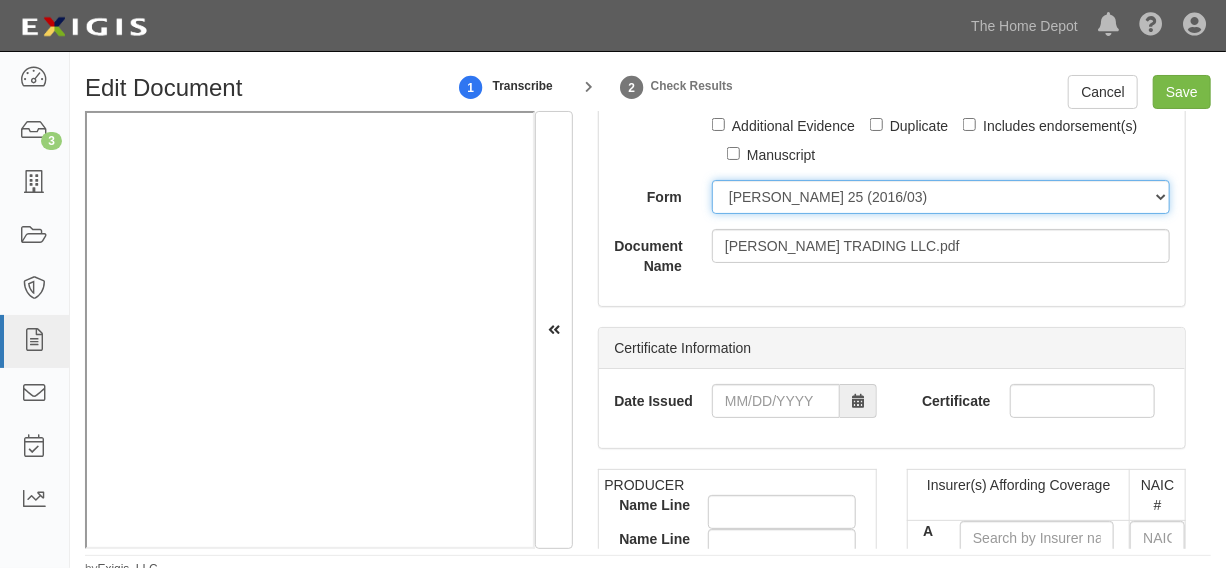 click on "ACORD 25 (2016/03)
ACORD 101
ACORD 855 NY (2014/05)
General" at bounding box center [941, 197] 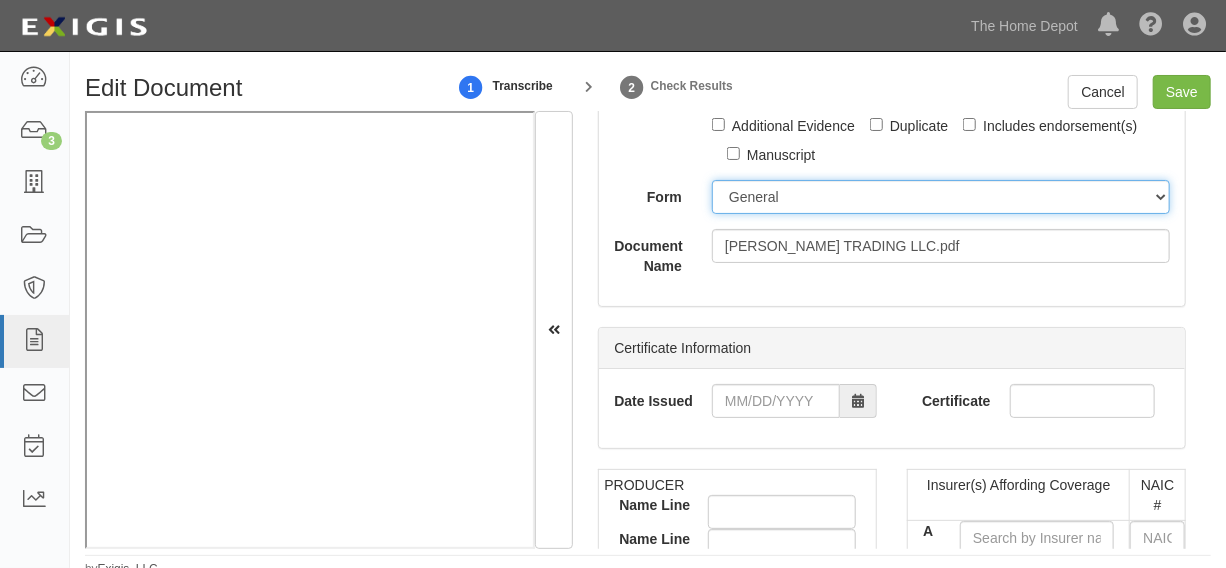 click on "ACORD 25 (2016/03)
ACORD 101
ACORD 855 NY (2014/05)
General" at bounding box center [941, 197] 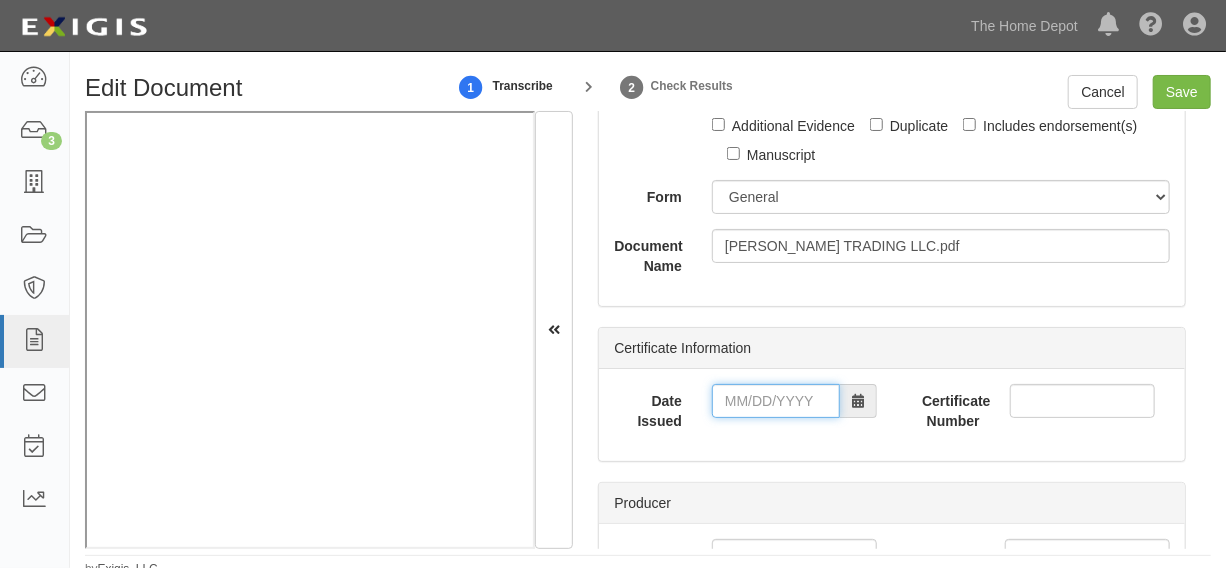 click on "Date Issued" at bounding box center [776, 401] 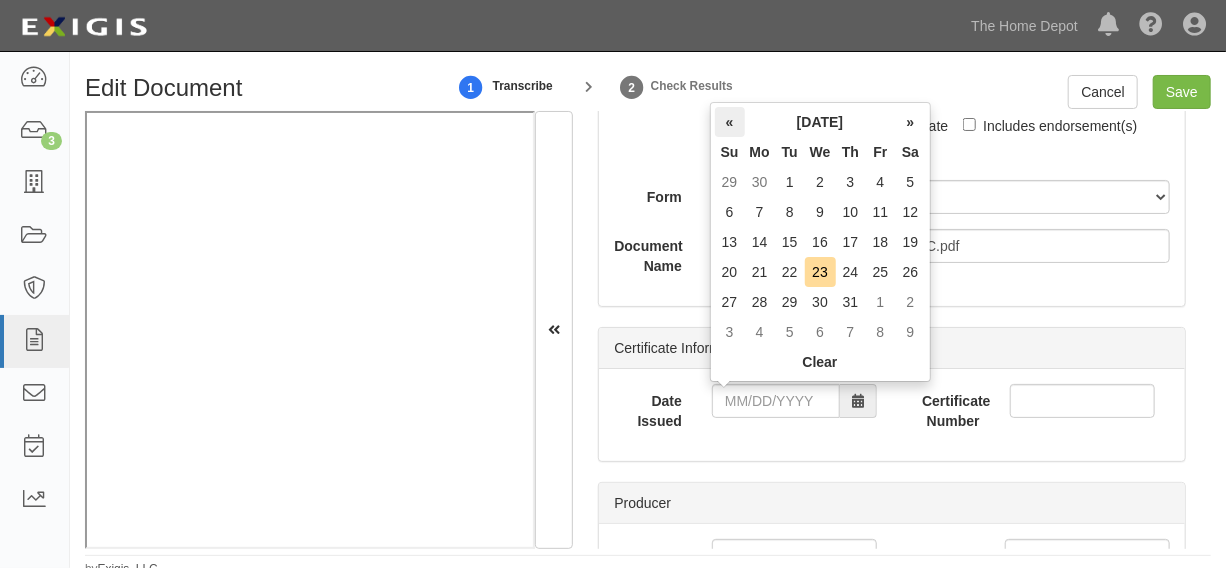 click on "«" at bounding box center [730, 122] 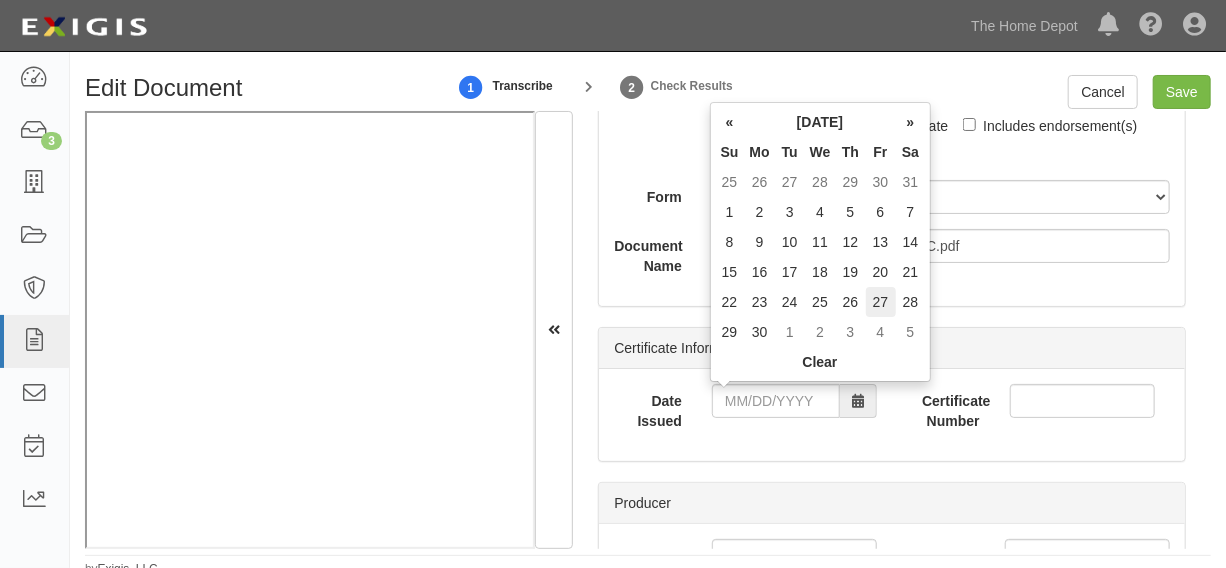click on "27" at bounding box center [881, 302] 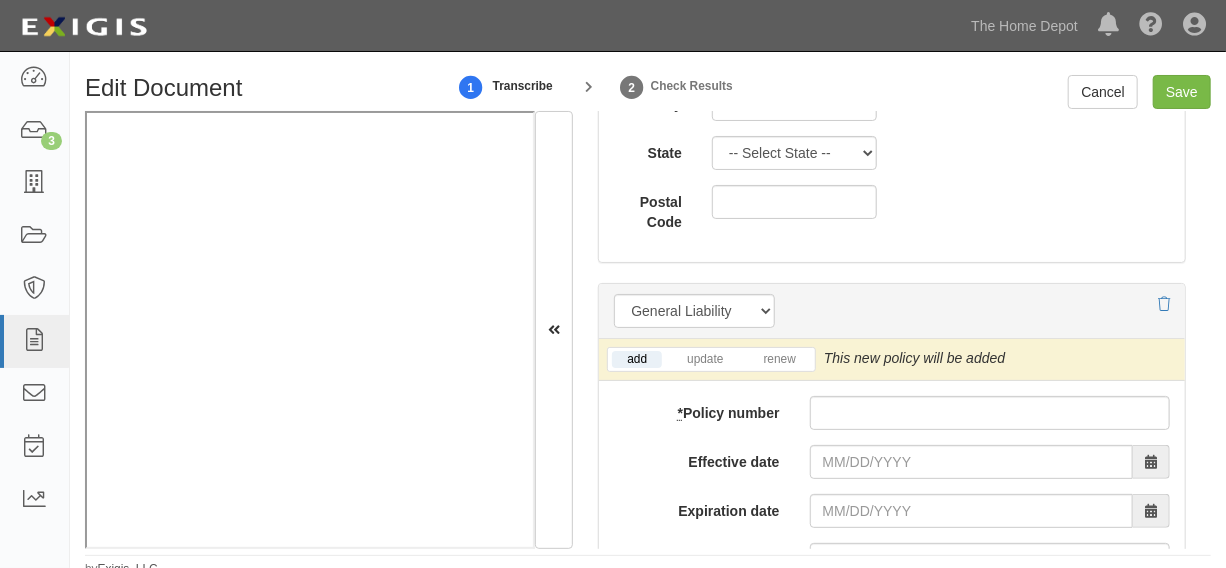 scroll, scrollTop: 1666, scrollLeft: 0, axis: vertical 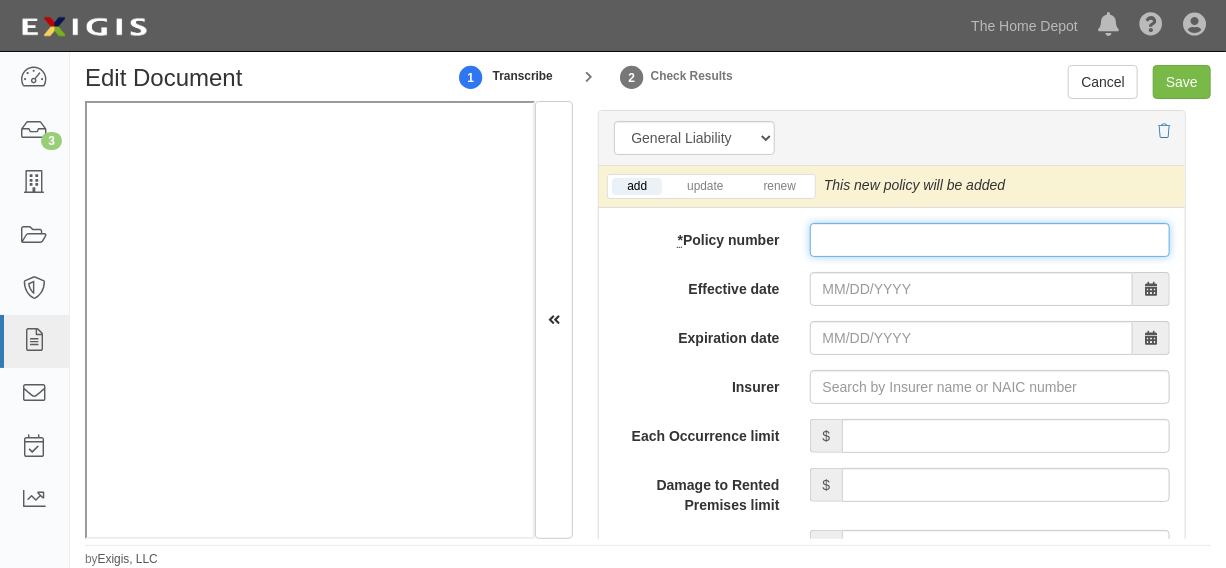 click on "*  Policy number" at bounding box center (990, 240) 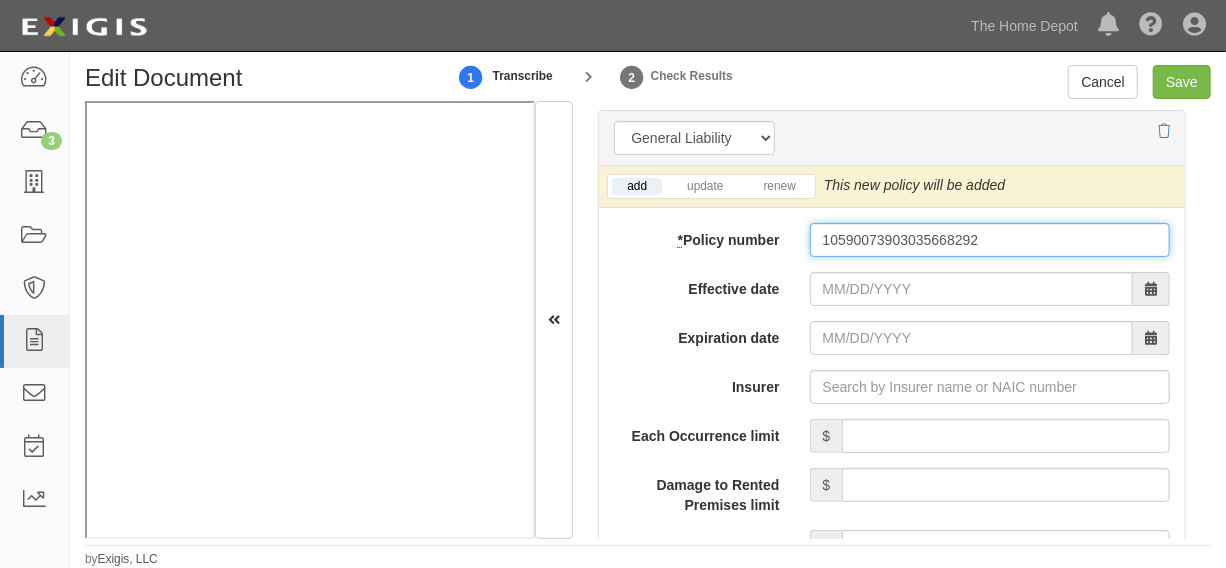 type on "10590073903035668292" 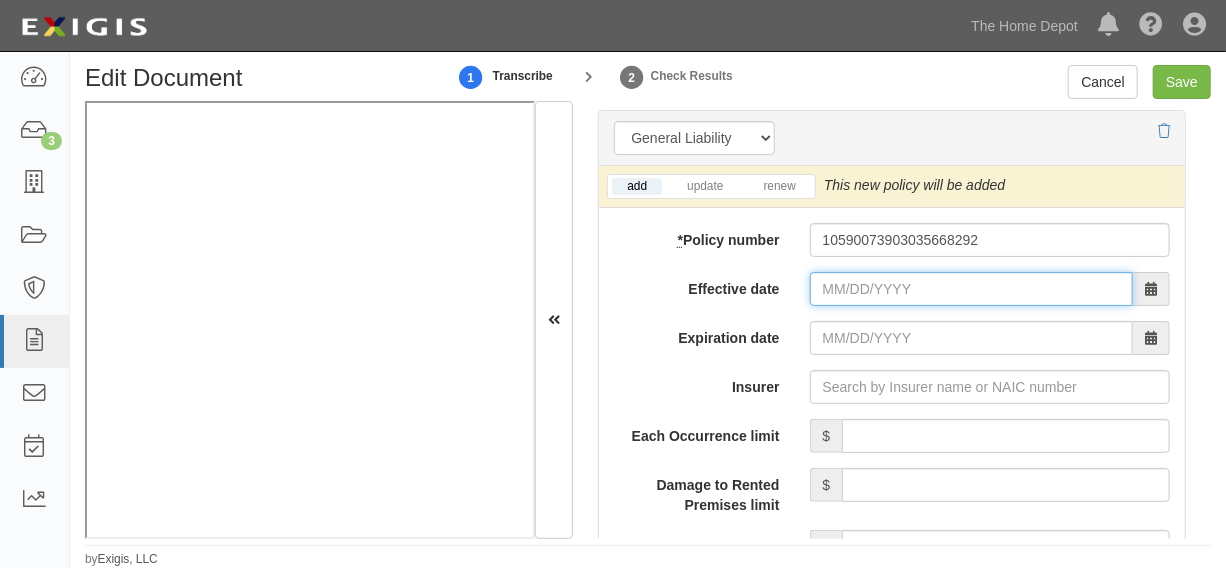 click on "Effective date" at bounding box center (971, 289) 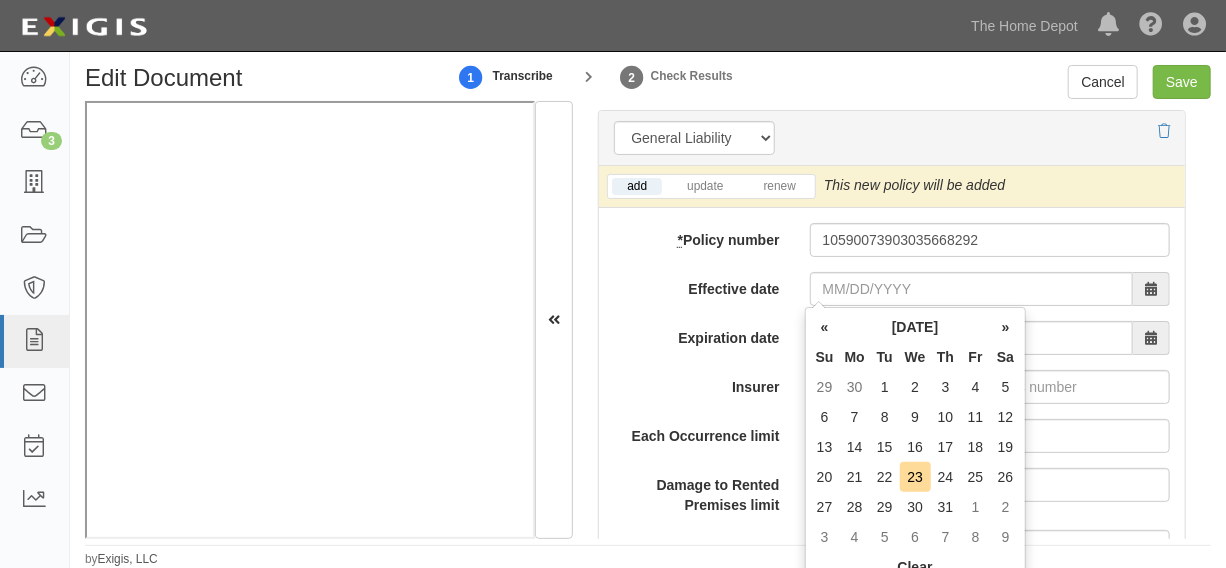 click on "Tu" at bounding box center (885, 357) 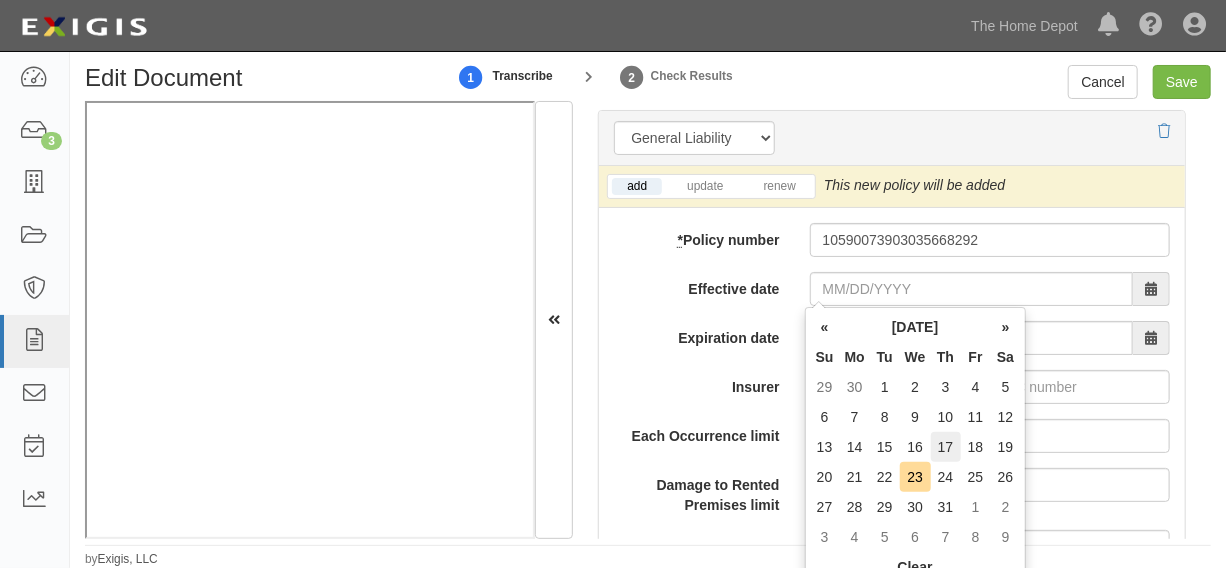 click on "17" at bounding box center [946, 447] 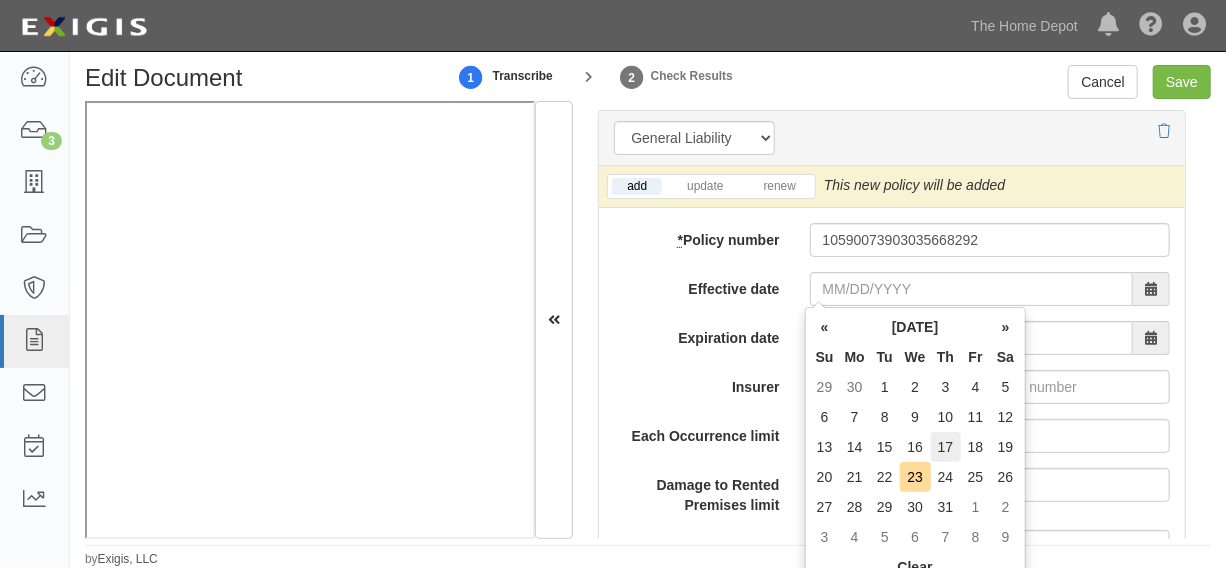 type on "07/17/2025" 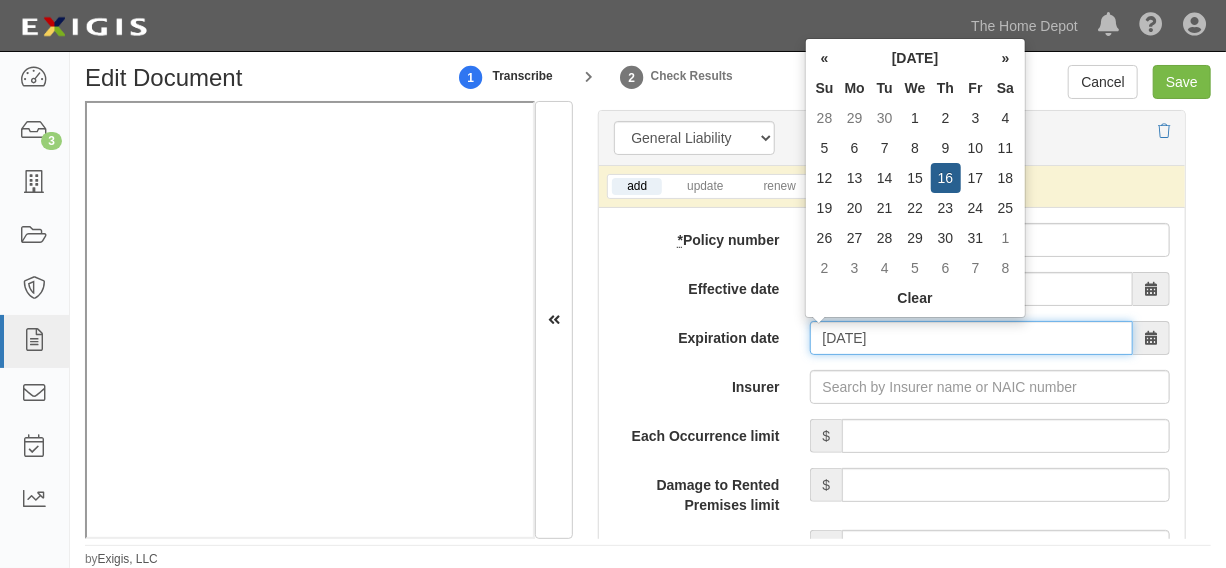 click on "07/17/2026" at bounding box center (971, 338) 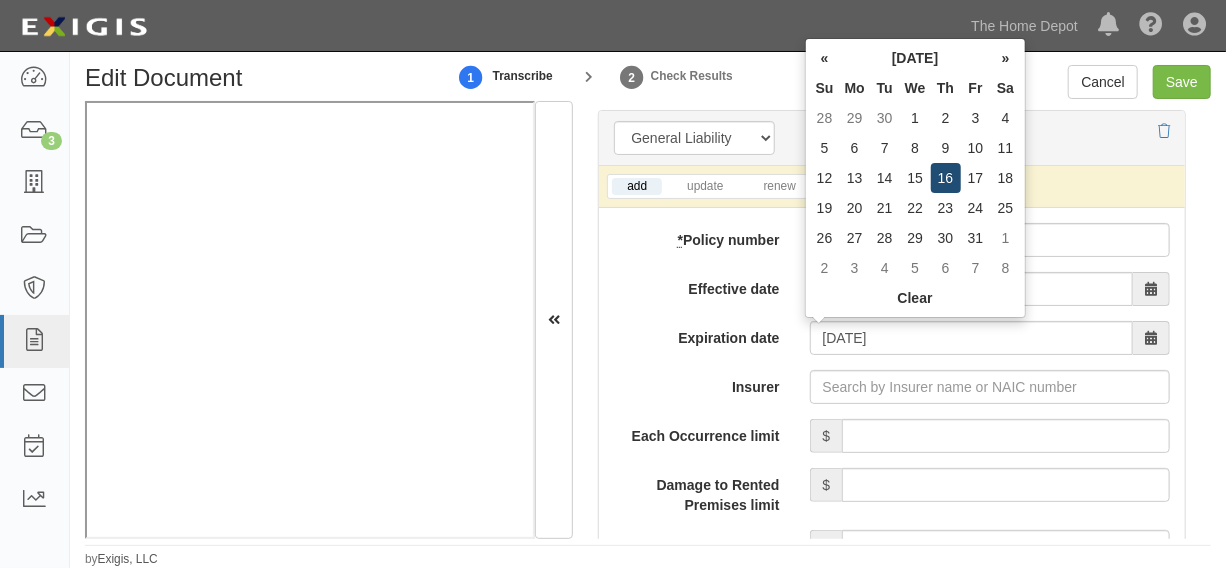 click on "16" at bounding box center [946, 178] 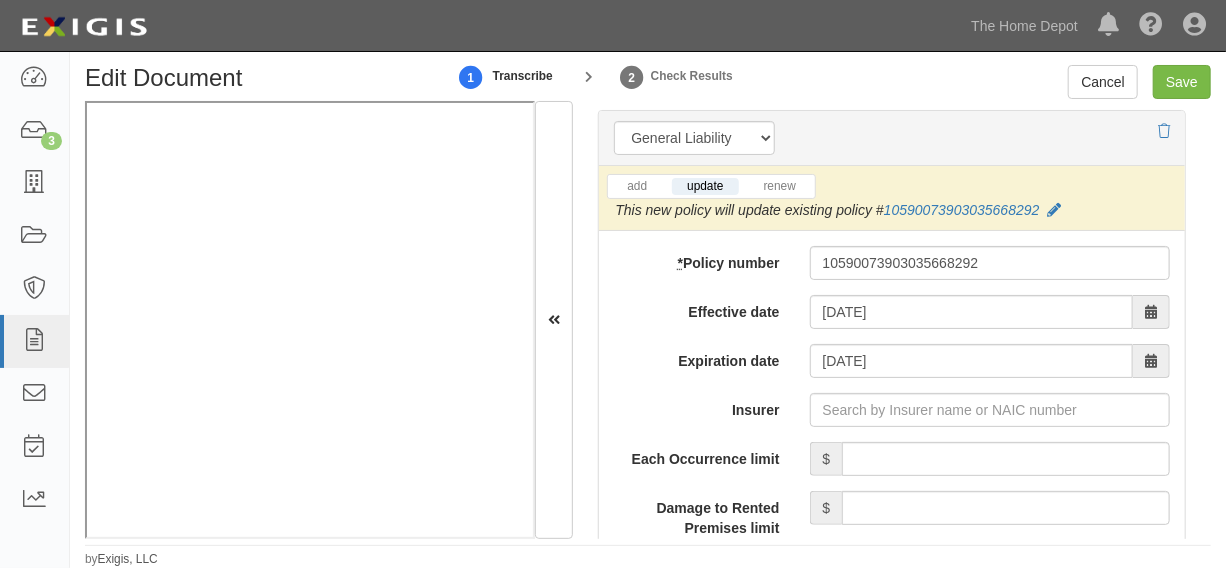 scroll, scrollTop: 1818, scrollLeft: 0, axis: vertical 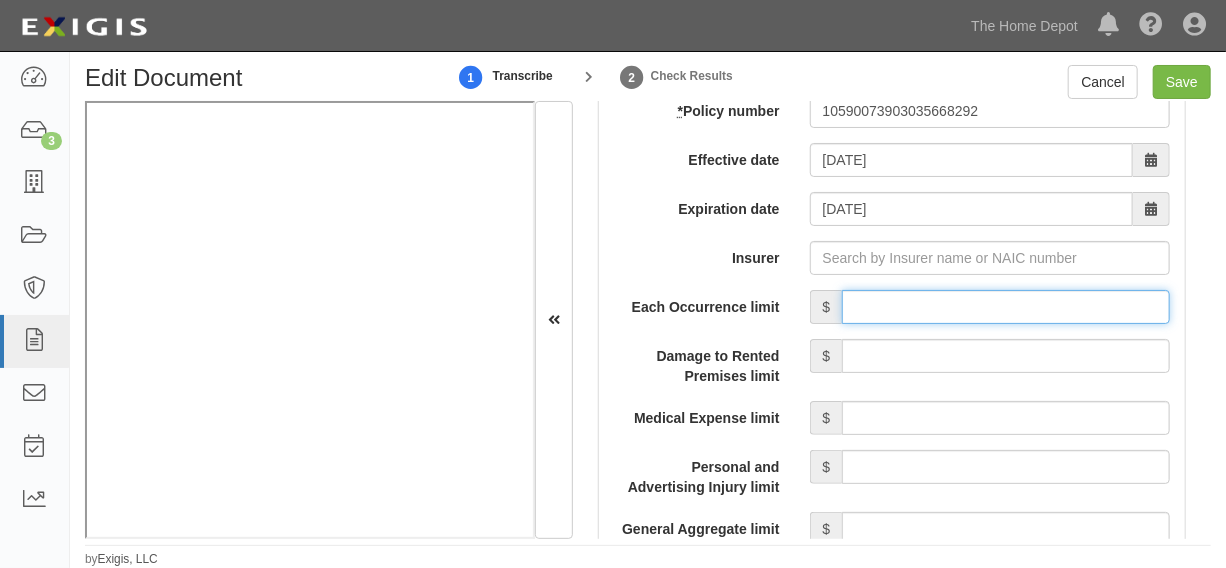 click on "Each Occurrence limit" at bounding box center (1006, 307) 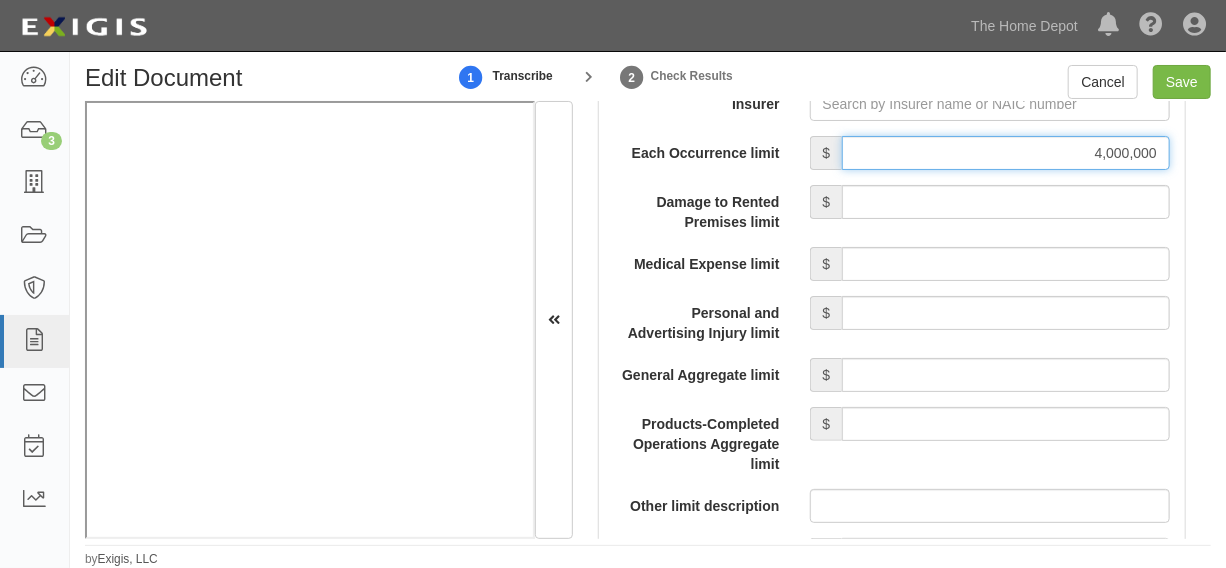 scroll, scrollTop: 2120, scrollLeft: 0, axis: vertical 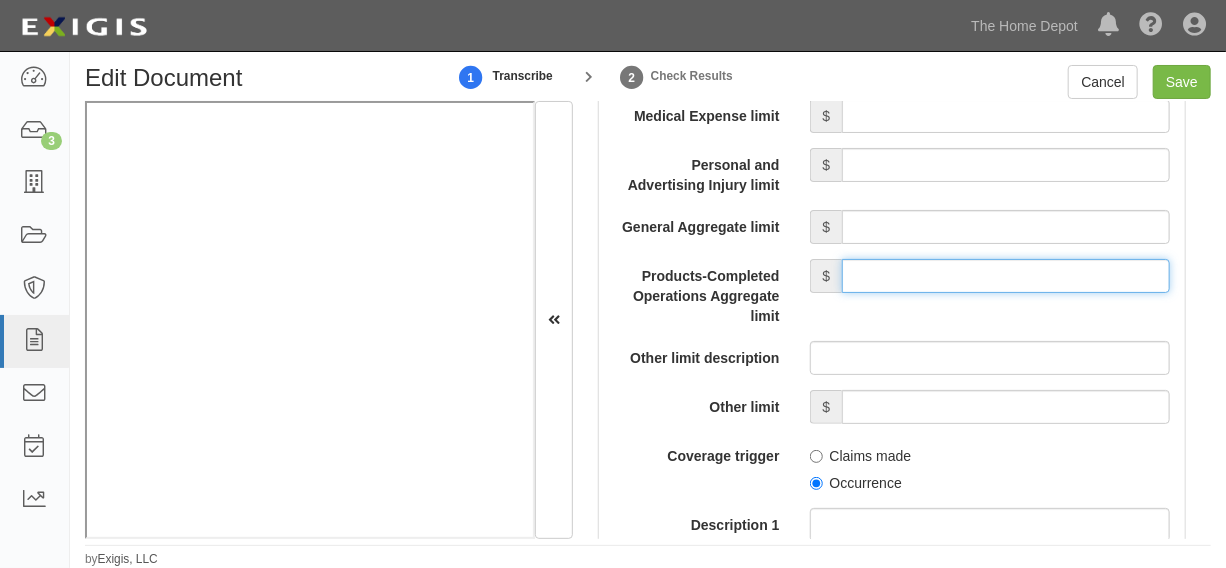 click on "Products-Completed Operations Aggregate limit" at bounding box center (1006, 276) 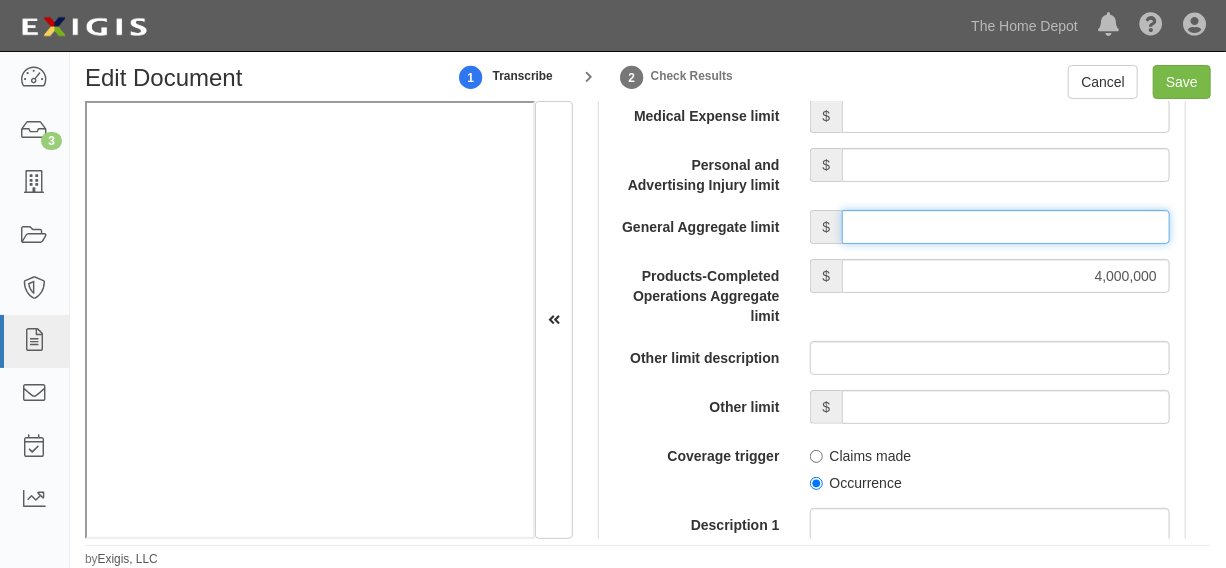 click on "General Aggregate limit" at bounding box center (1006, 227) 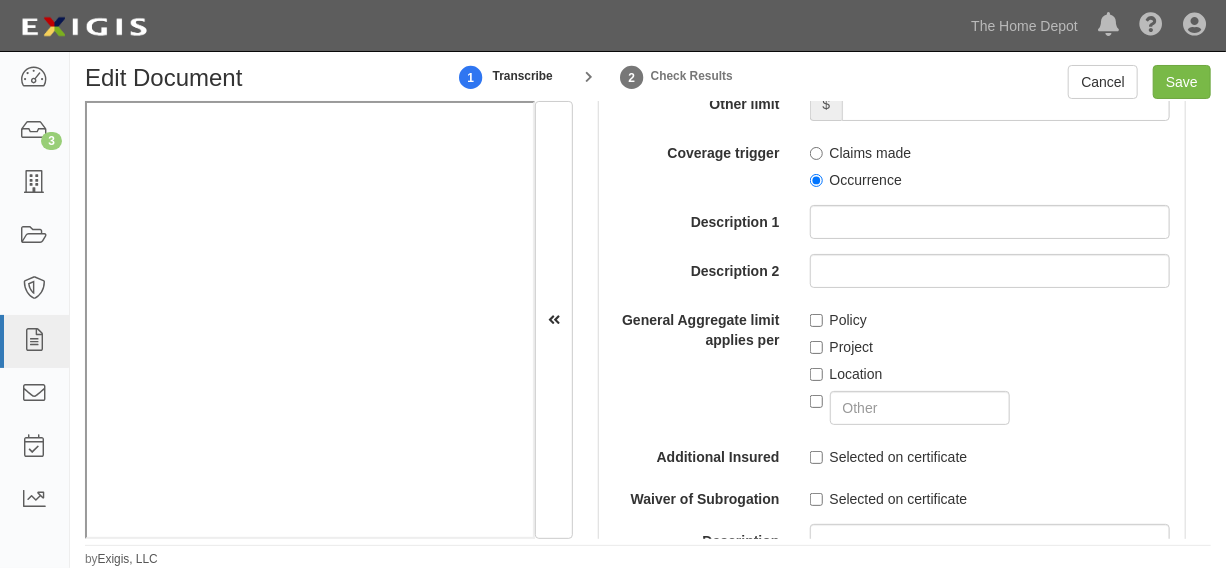 scroll, scrollTop: 2424, scrollLeft: 0, axis: vertical 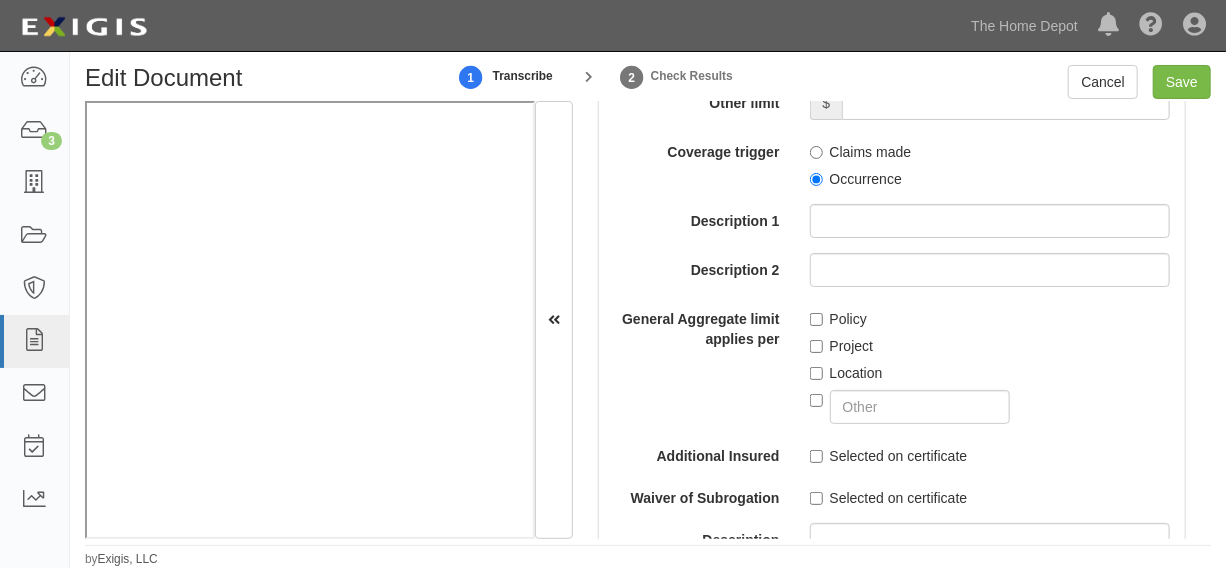 click on "Occurrence" at bounding box center (856, 179) 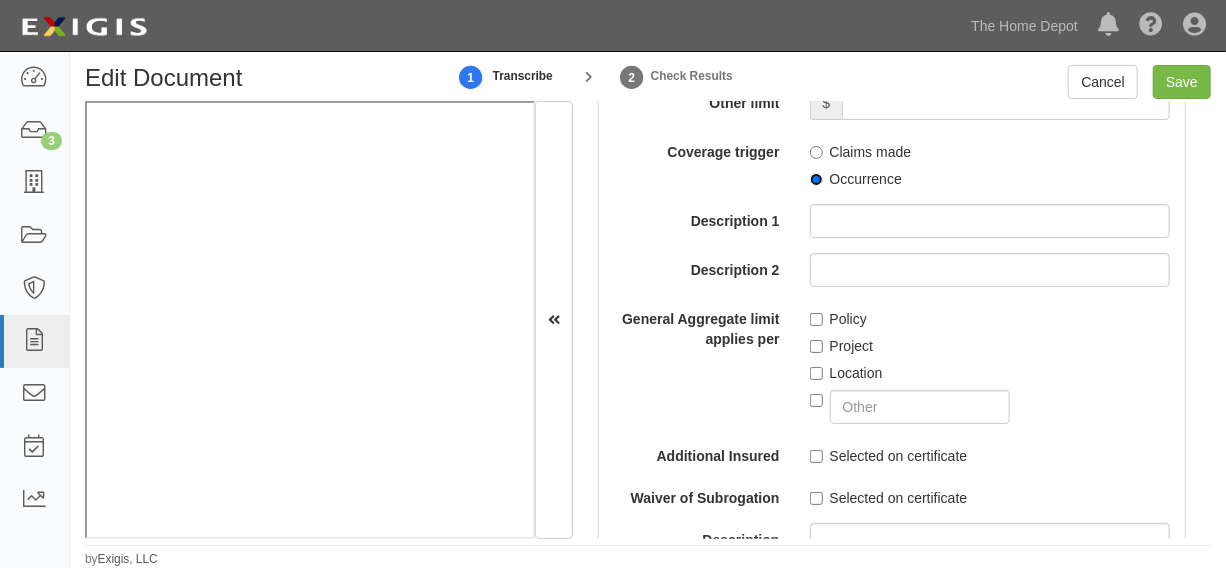 click on "Occurrence" at bounding box center (816, 179) 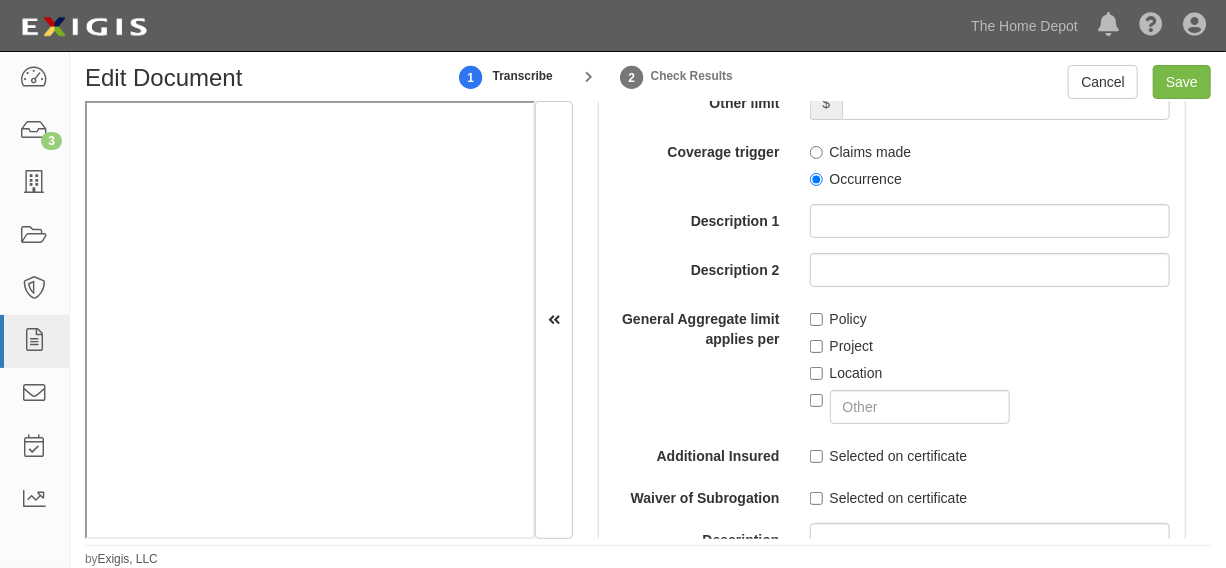 click on "Policy" at bounding box center (838, 319) 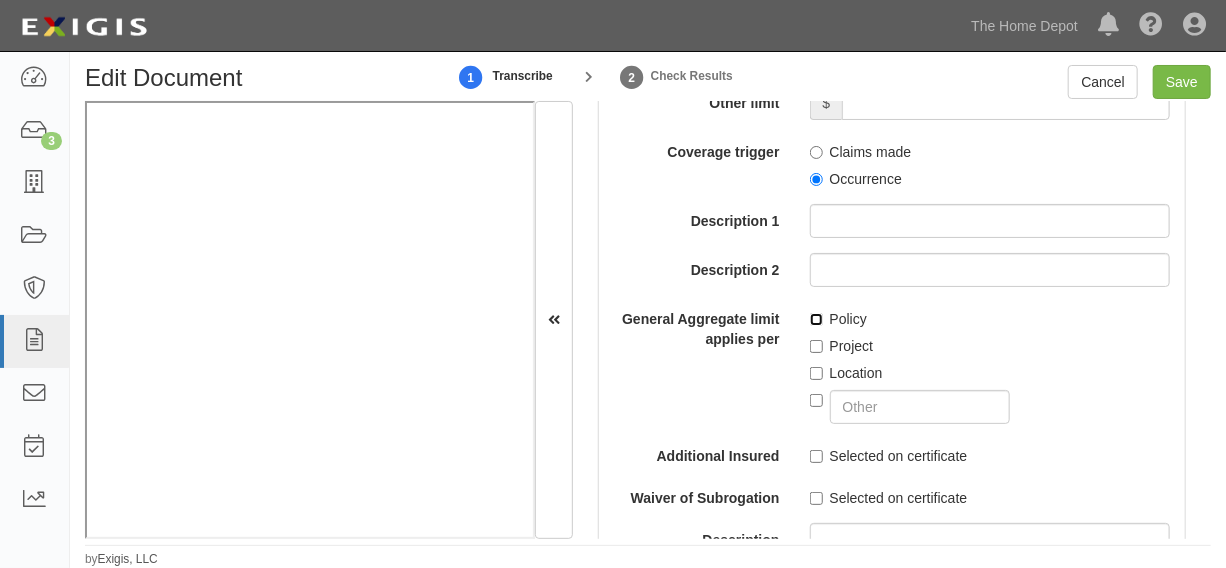 click on "Policy" at bounding box center (816, 319) 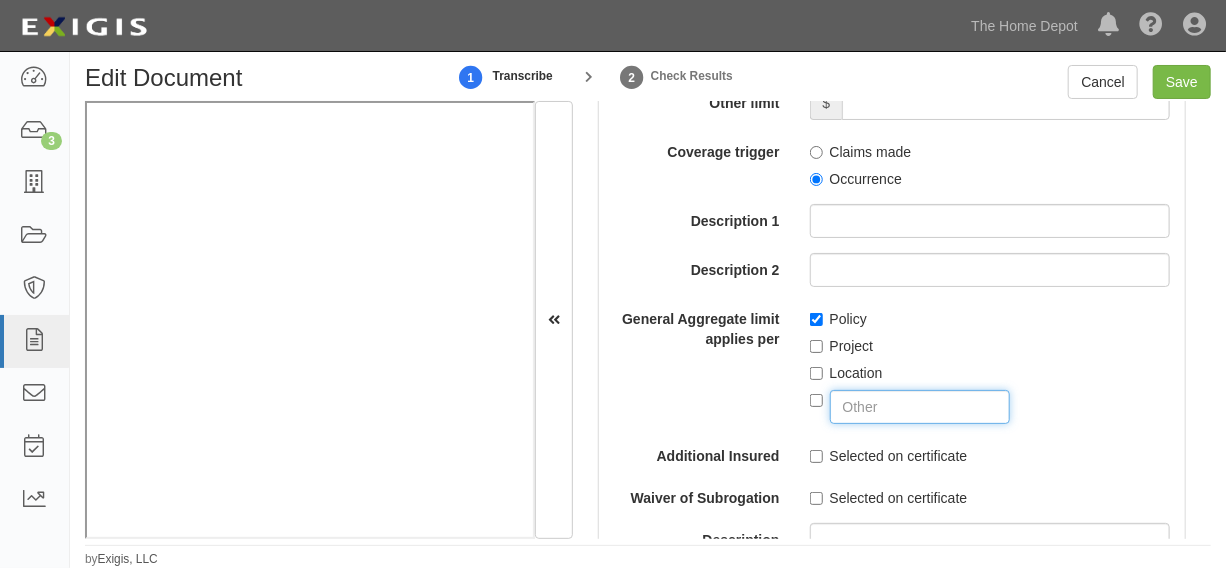 click at bounding box center (920, 407) 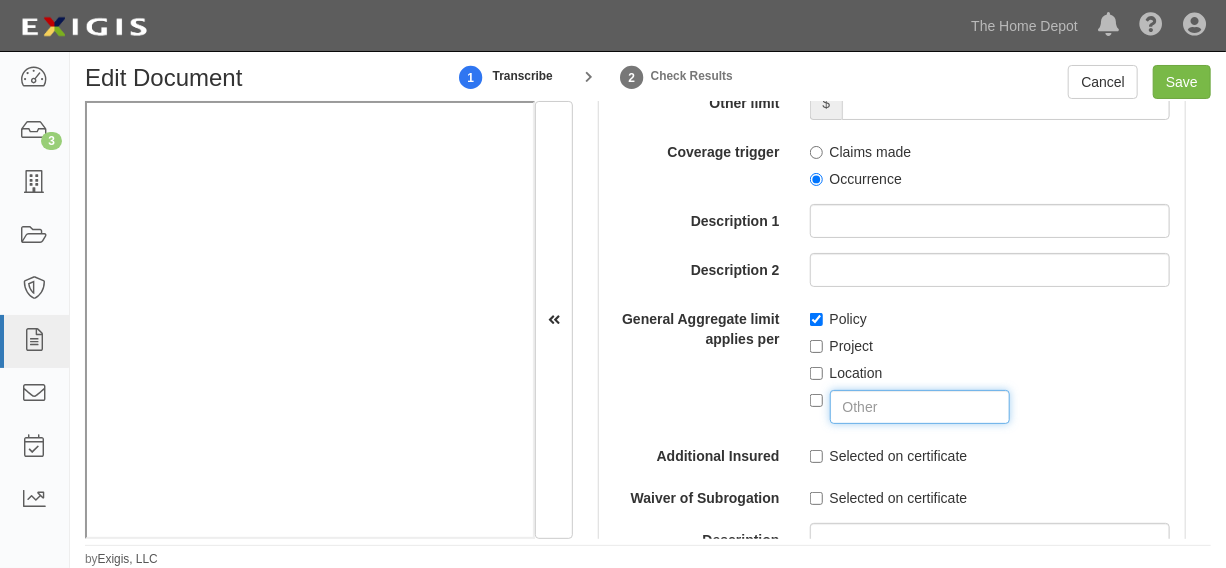 type on "PRODUCTS LIABILITY" 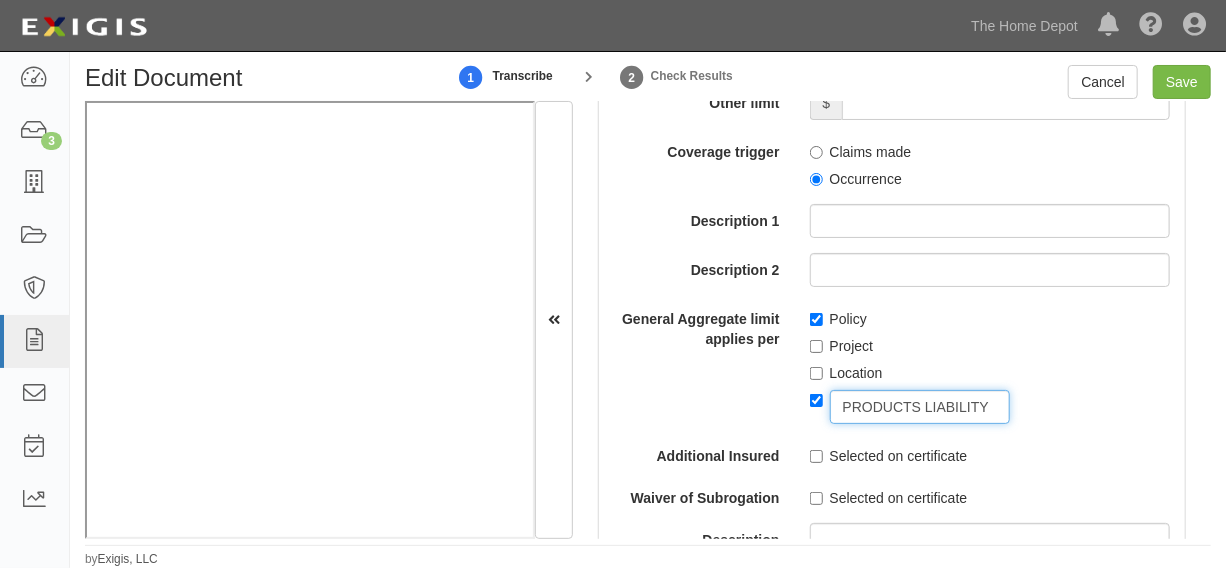 checkbox on "true" 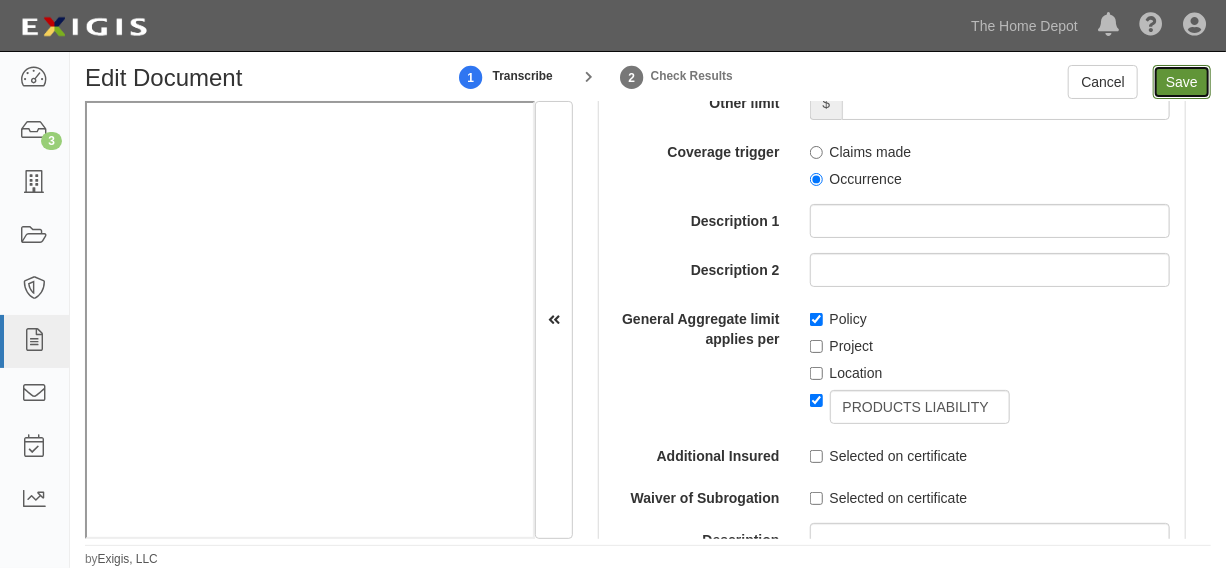 click on "Save" at bounding box center (1182, 82) 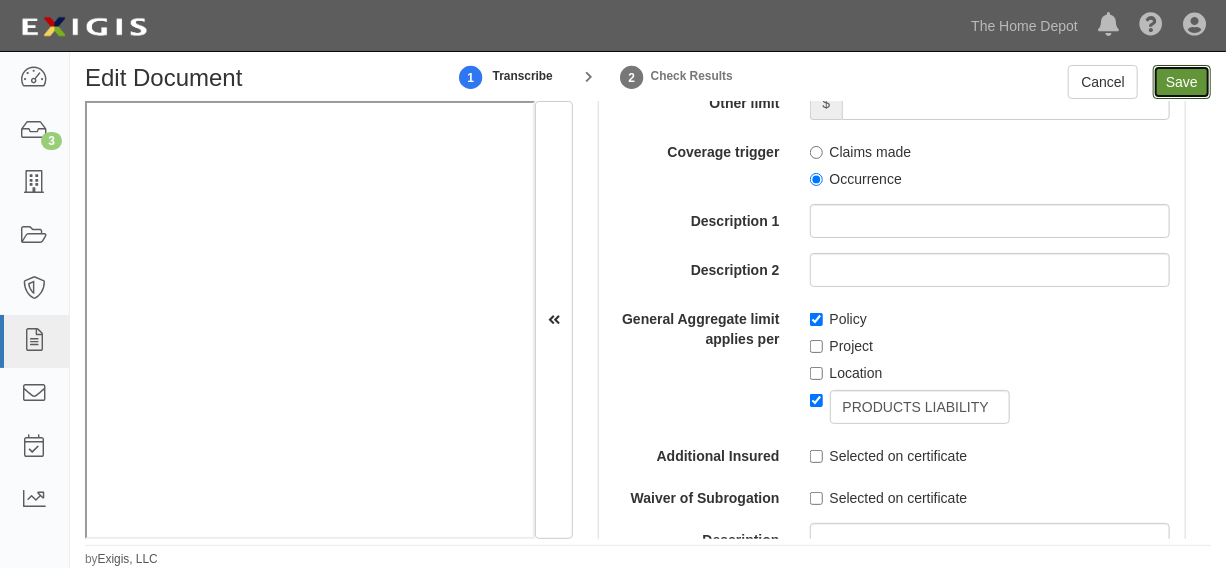 type on "4000000" 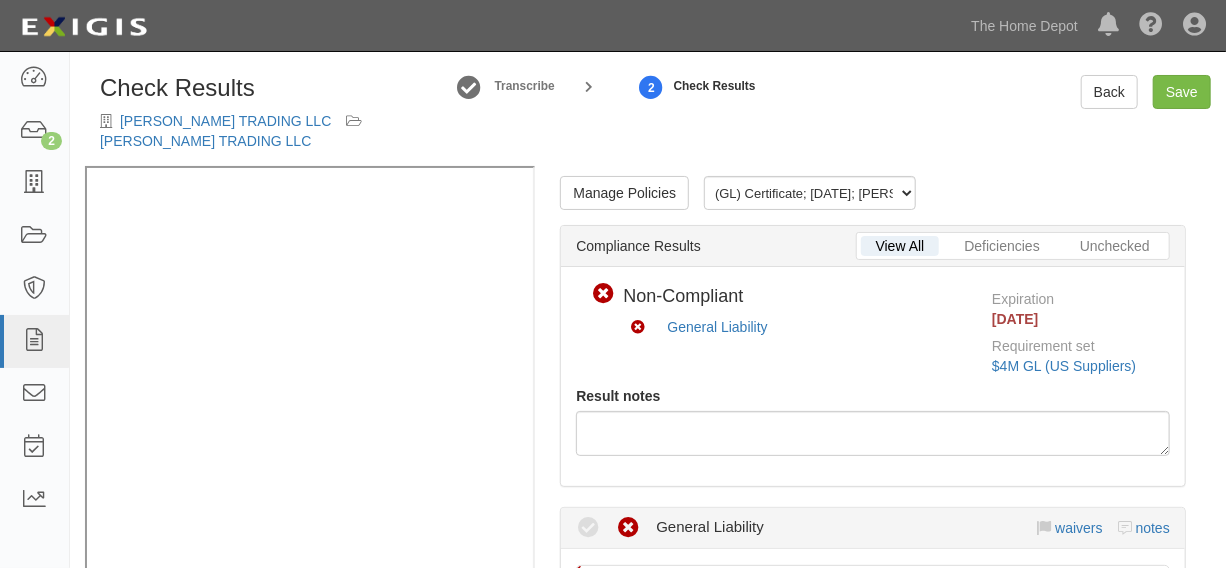 scroll, scrollTop: 53, scrollLeft: 0, axis: vertical 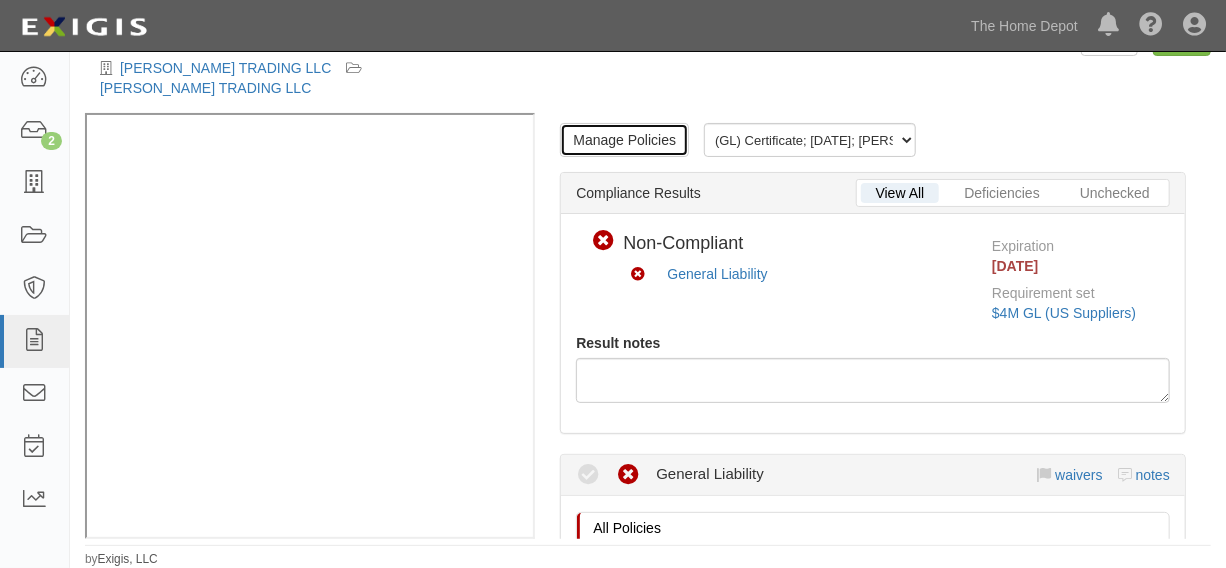 click on "Manage Policies" at bounding box center (624, 140) 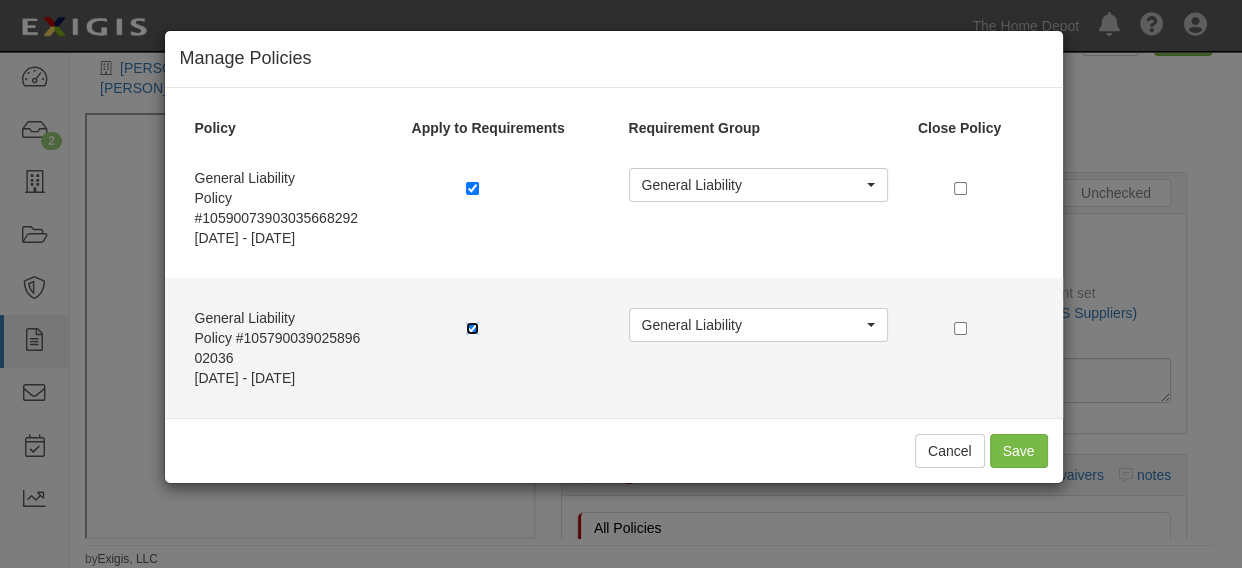 click at bounding box center (472, 328) 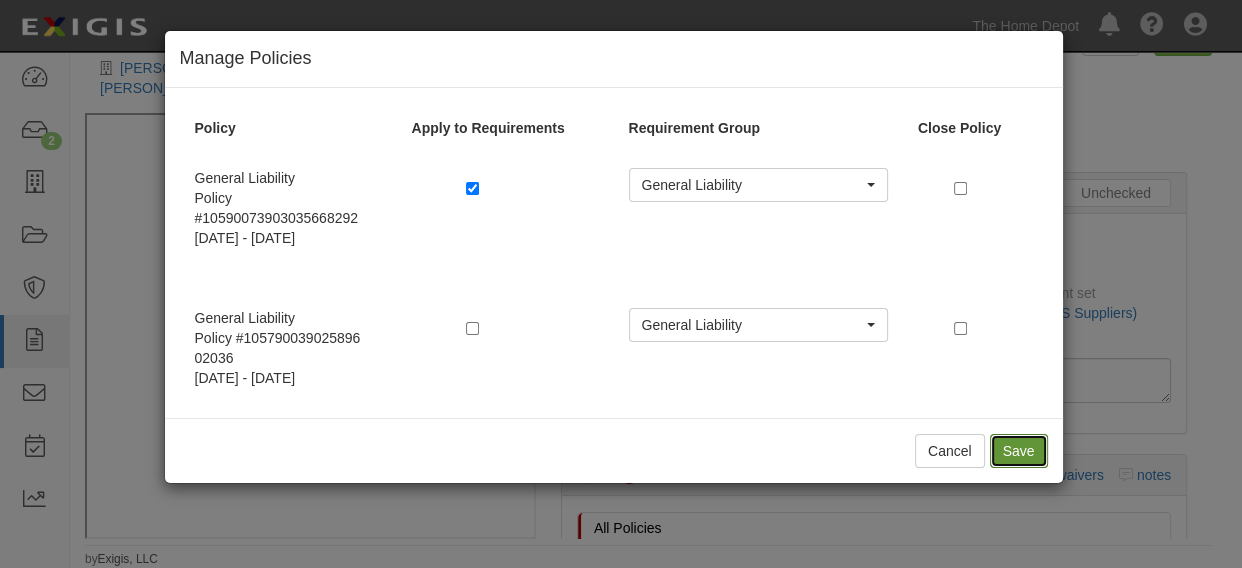 click on "Save" at bounding box center [1019, 451] 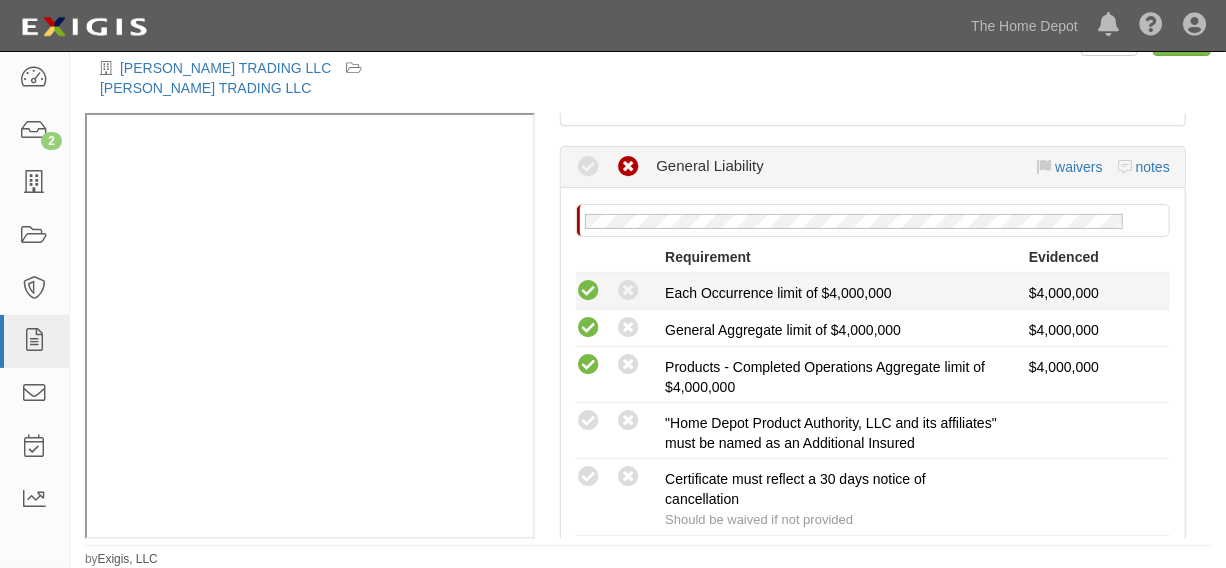 scroll, scrollTop: 454, scrollLeft: 0, axis: vertical 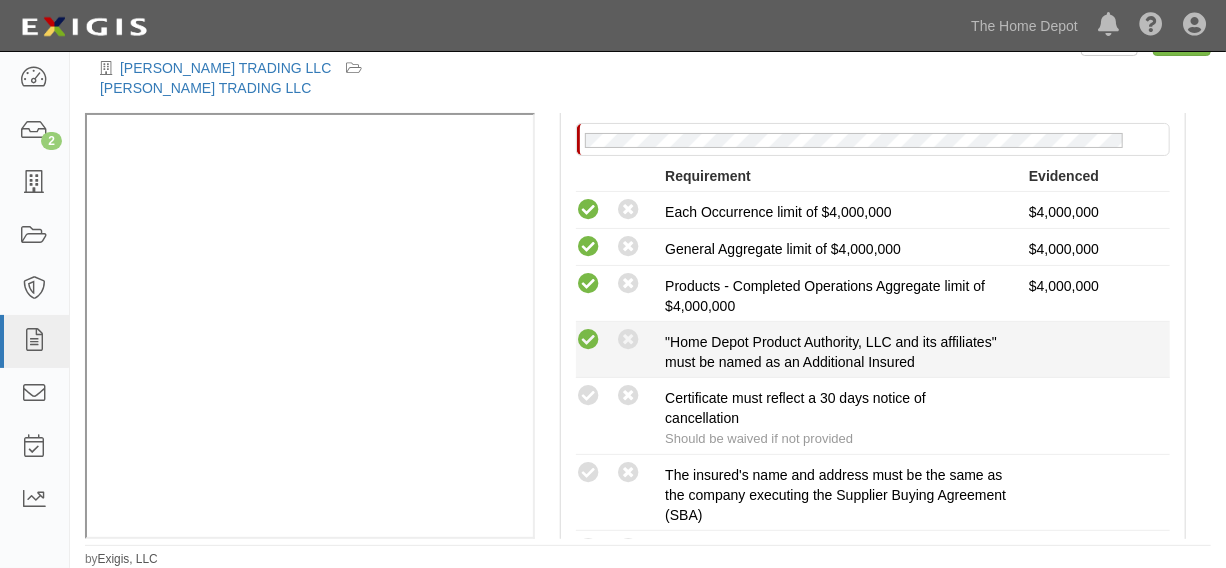 click at bounding box center [588, 340] 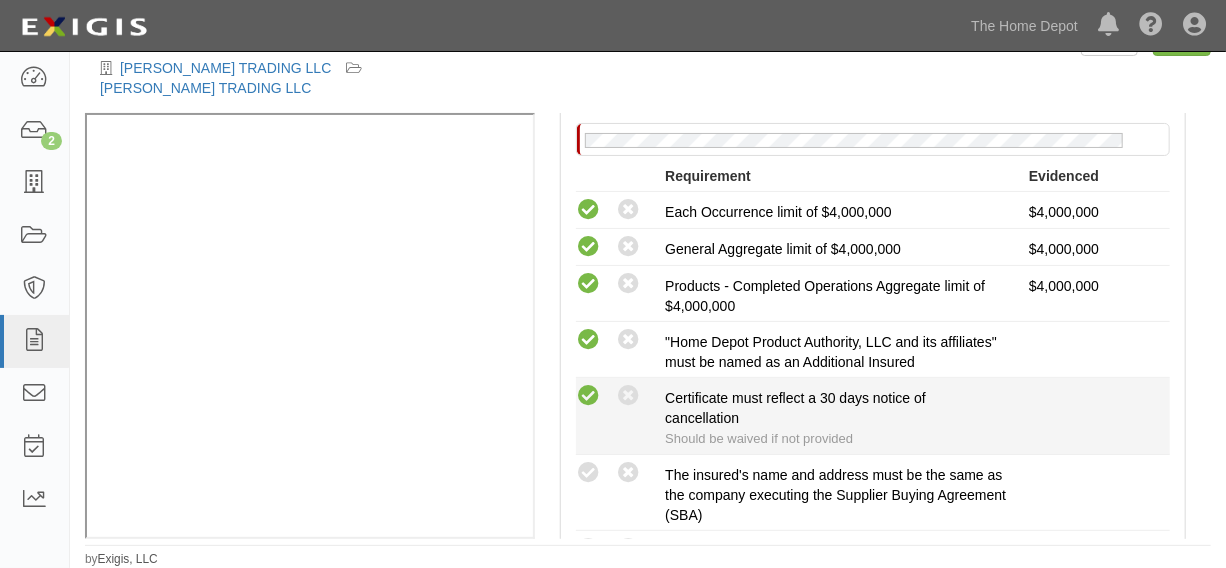 click at bounding box center [588, 396] 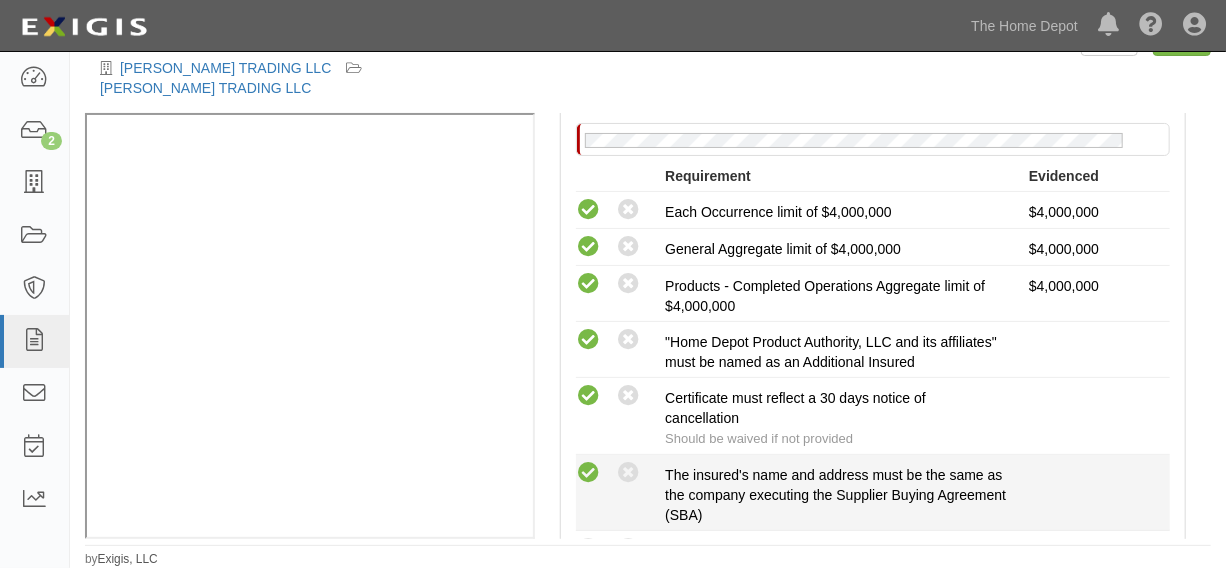 click at bounding box center (588, 473) 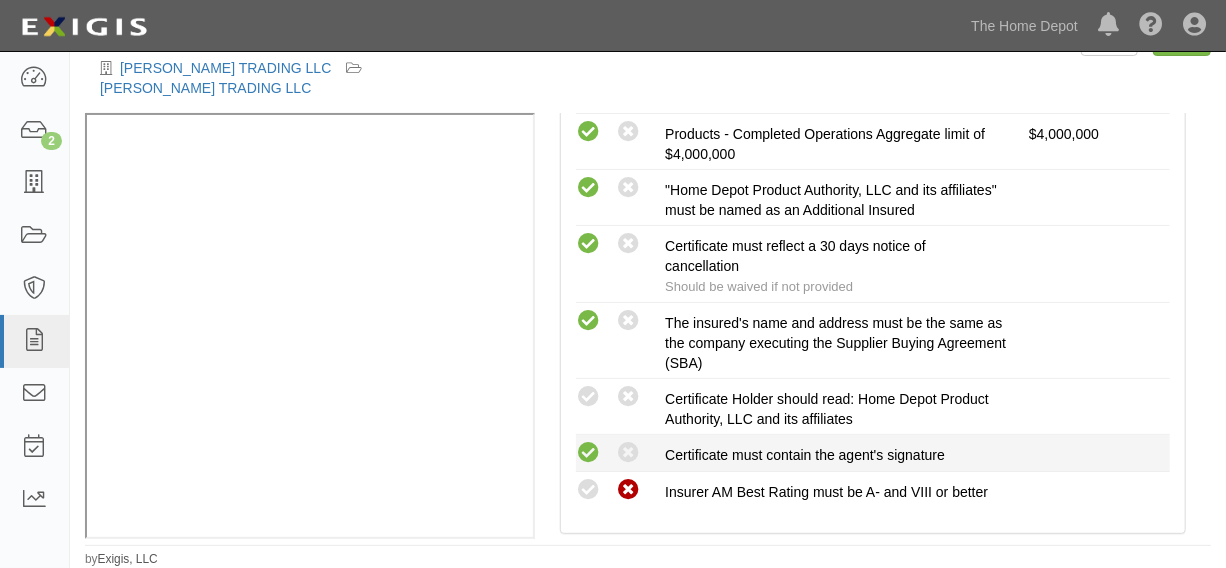 click at bounding box center (588, 453) 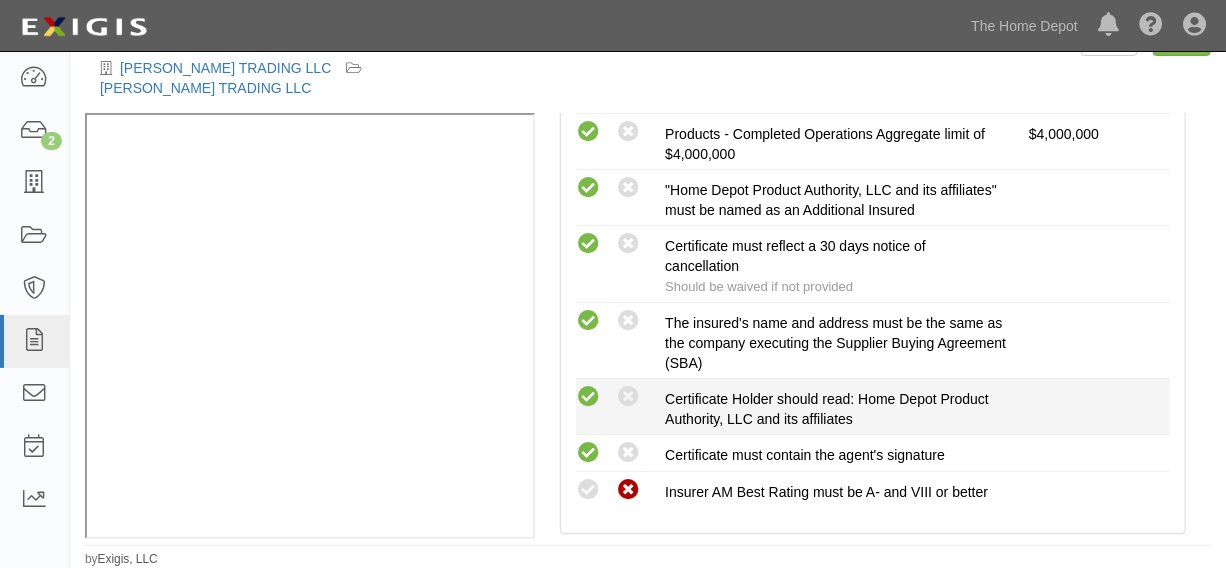click at bounding box center [588, 397] 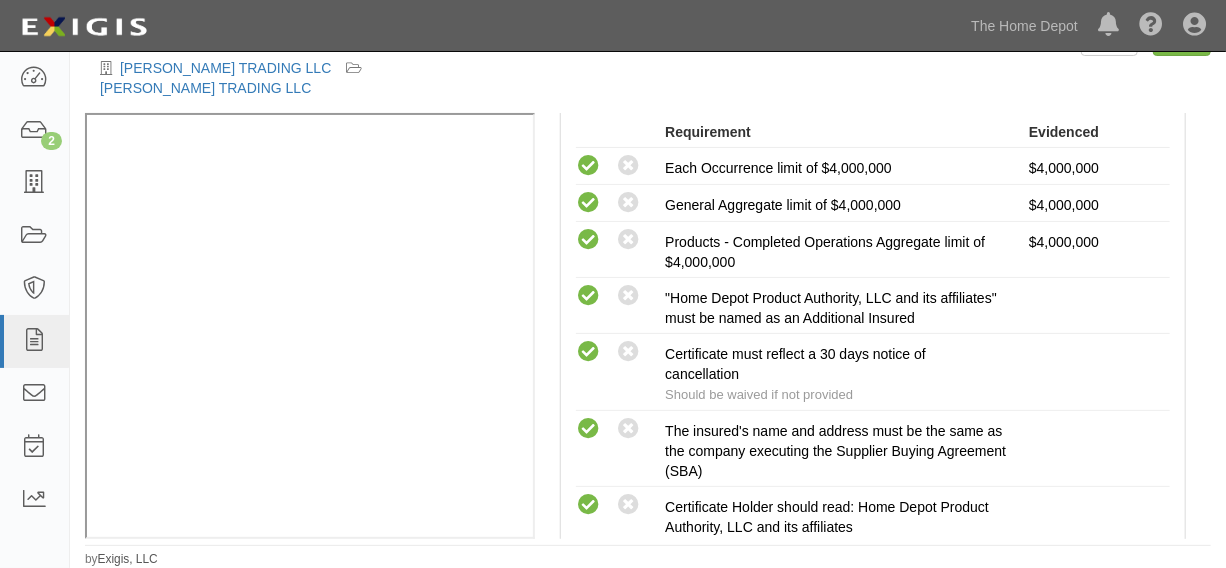 scroll, scrollTop: 302, scrollLeft: 0, axis: vertical 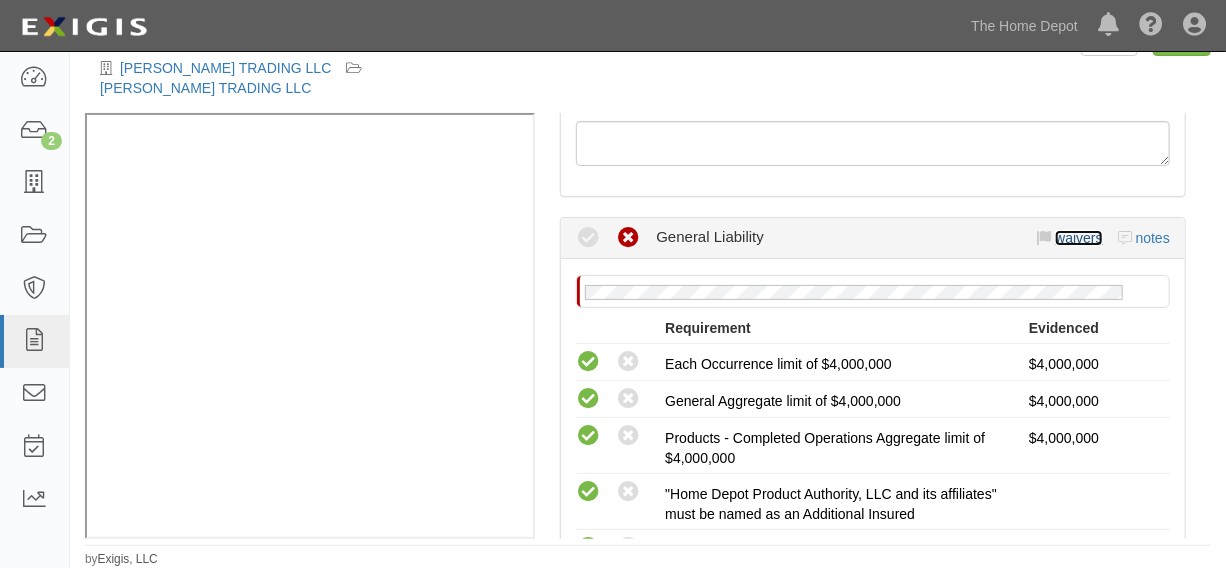 click on "waivers" at bounding box center [1078, 238] 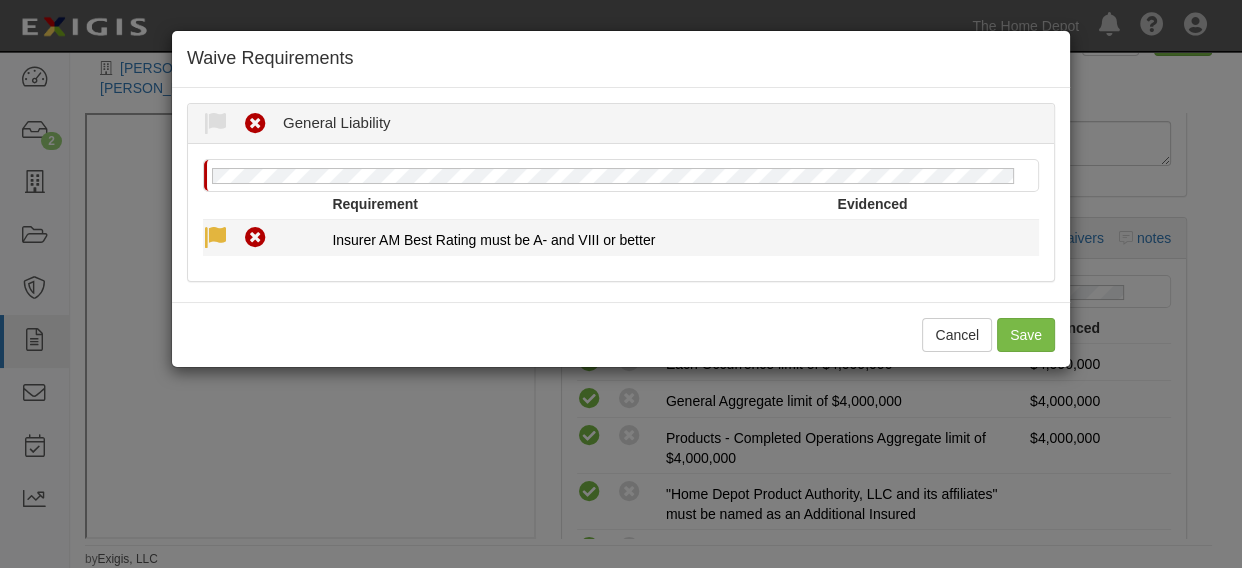 click at bounding box center (215, 238) 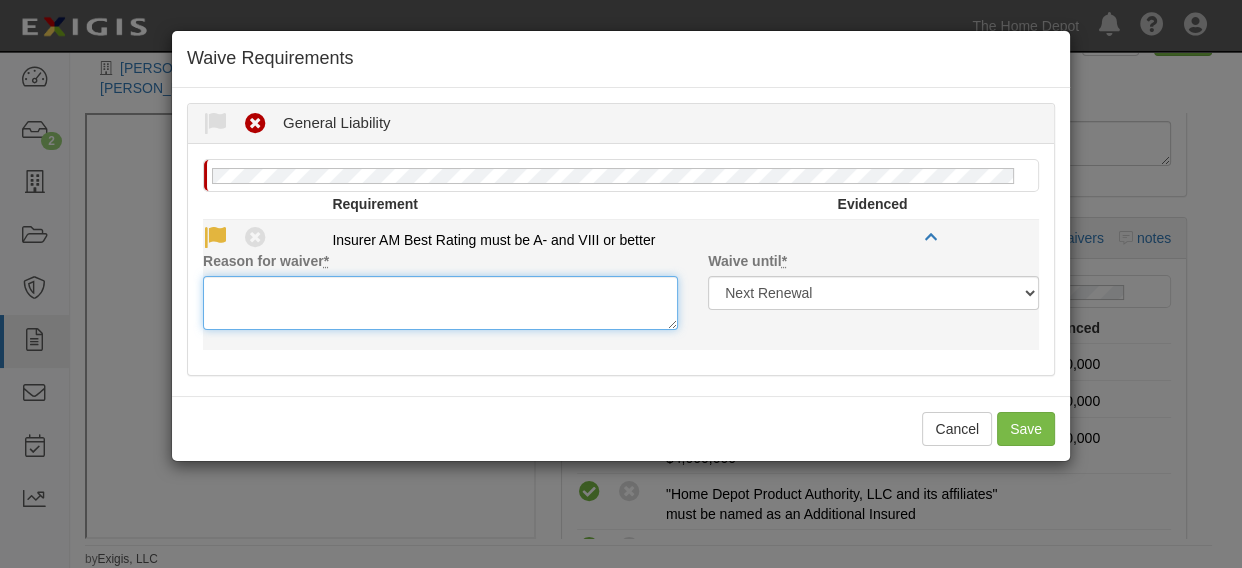 paste on "Ping An Prop & Cas Ins Co of China Ltd is acceptable" 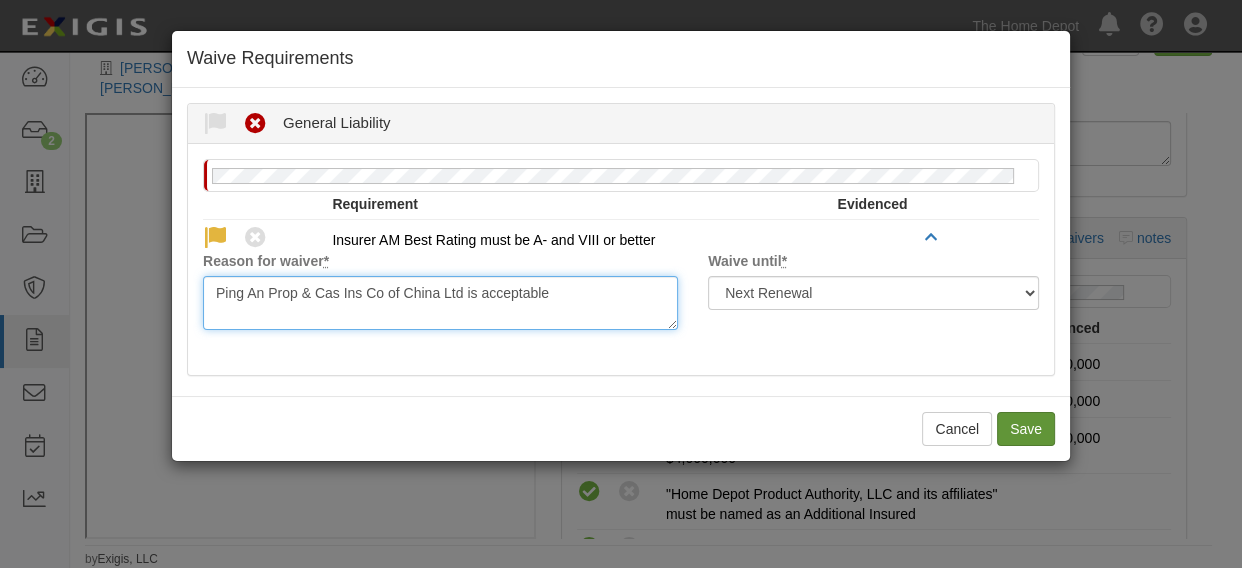 type on "Ping An Prop & Cas Ins Co of China Ltd is acceptable" 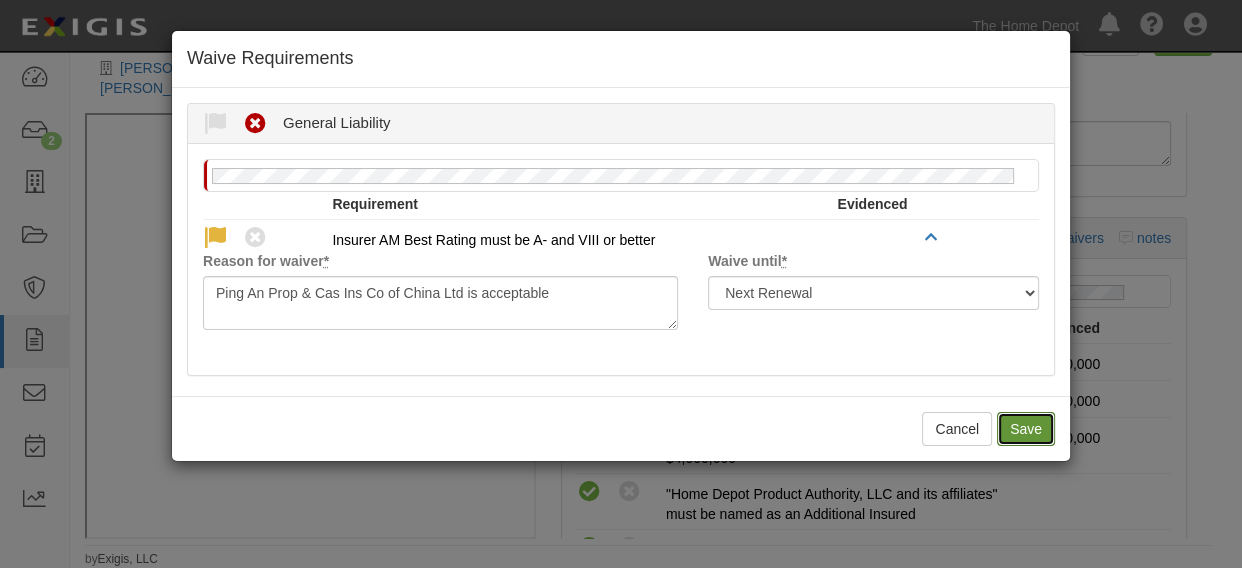 click on "Save" at bounding box center [1026, 429] 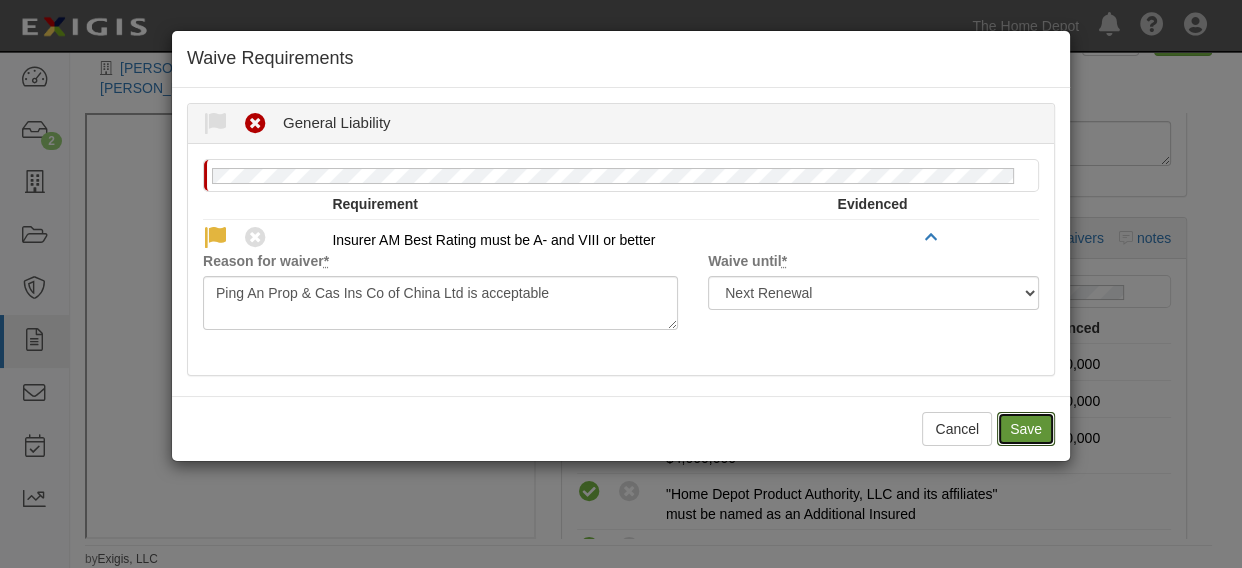radio on "true" 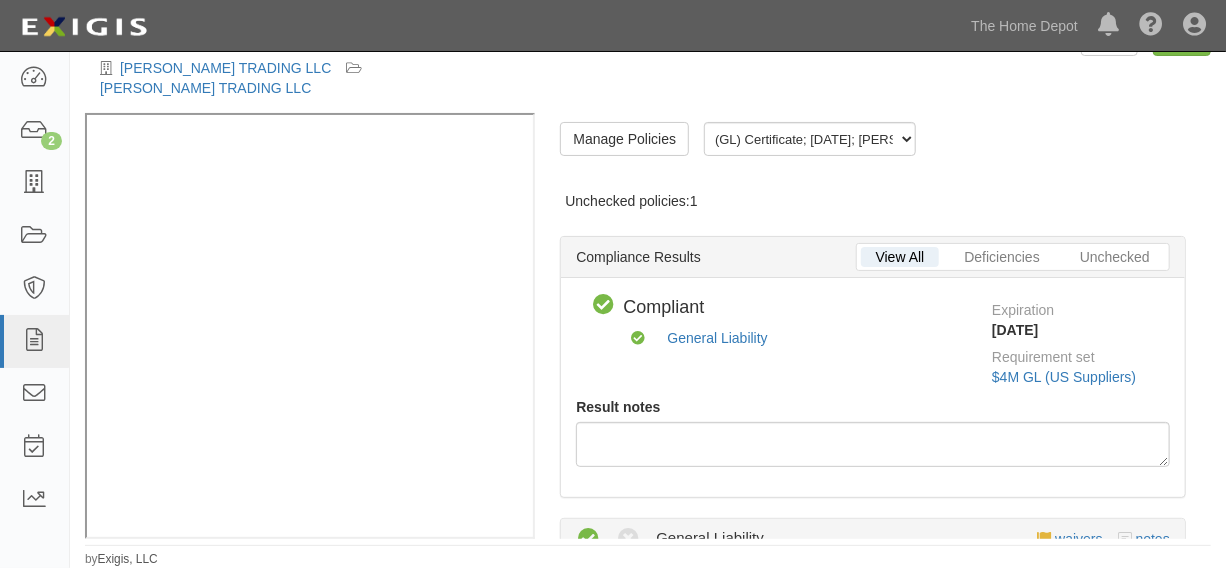 scroll, scrollTop: 0, scrollLeft: 0, axis: both 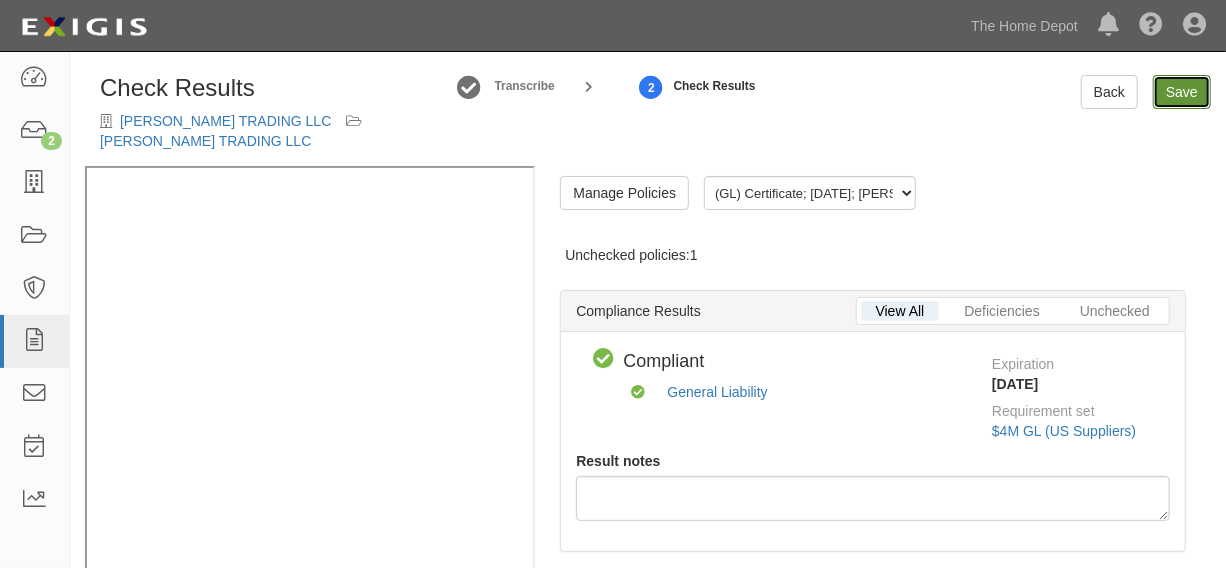 click on "Save" at bounding box center [1182, 92] 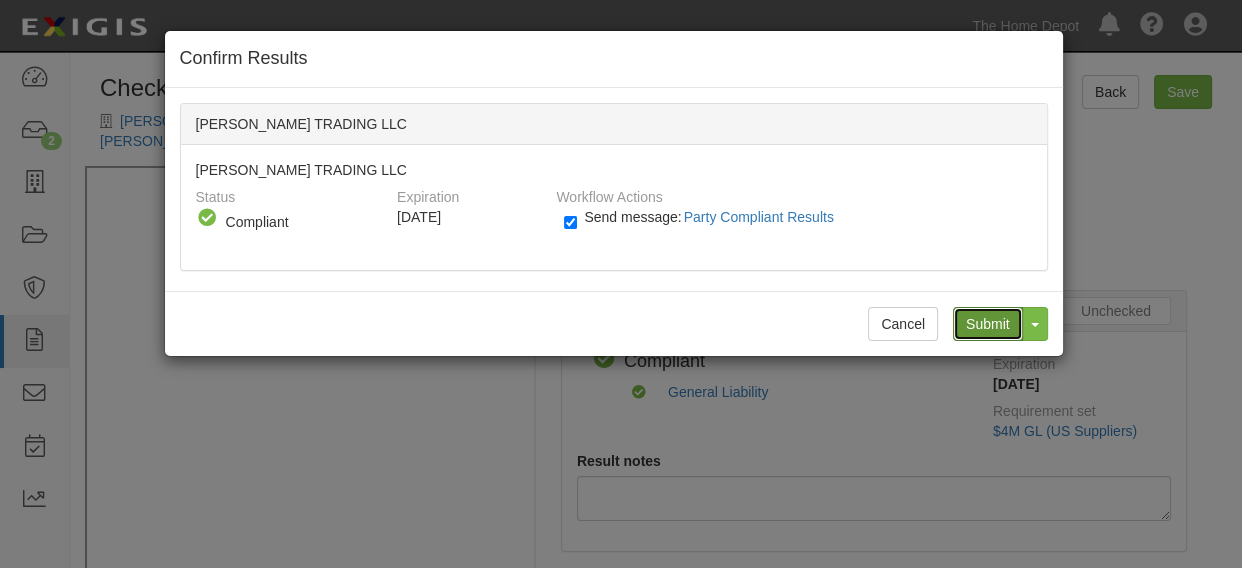 click on "Submit" at bounding box center [988, 324] 